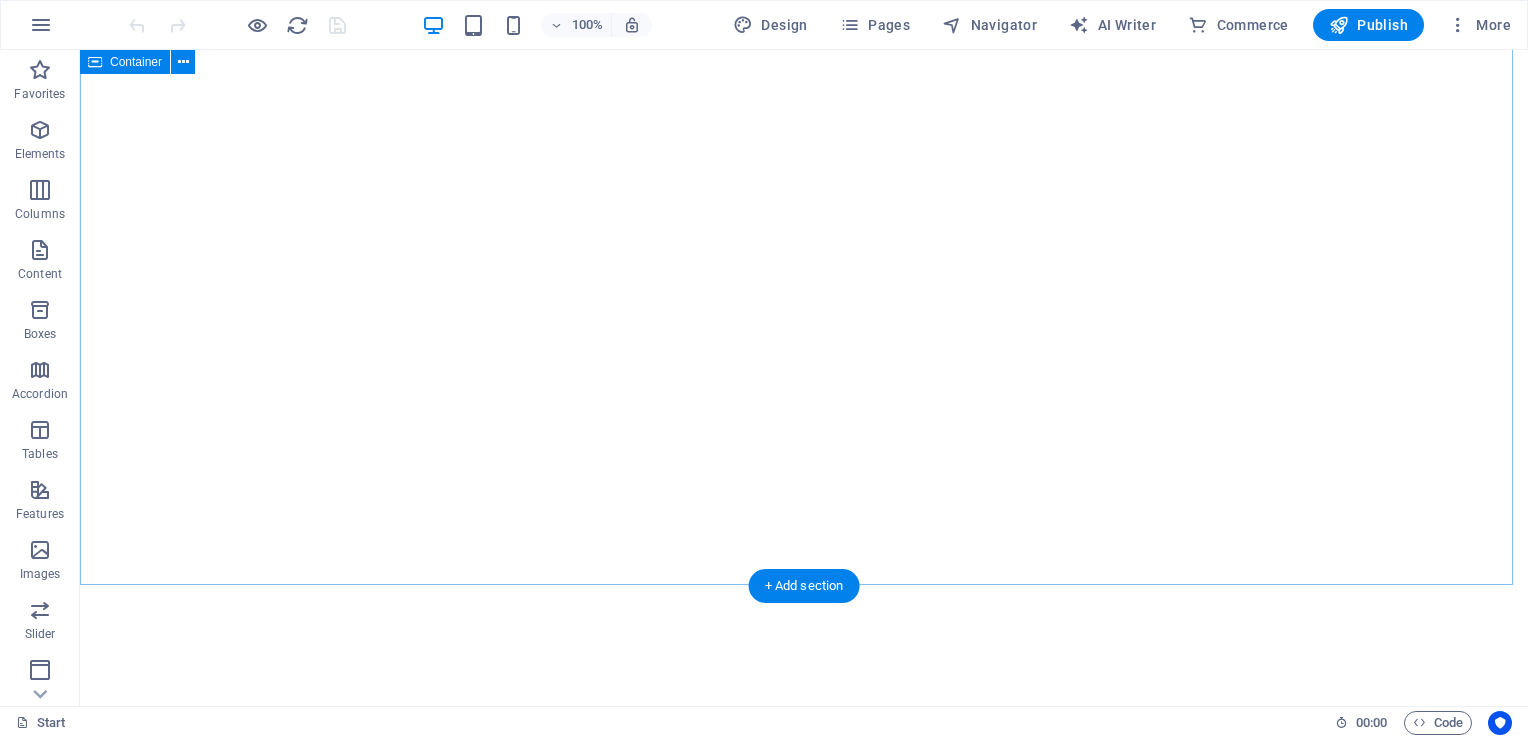 scroll, scrollTop: 0, scrollLeft: 0, axis: both 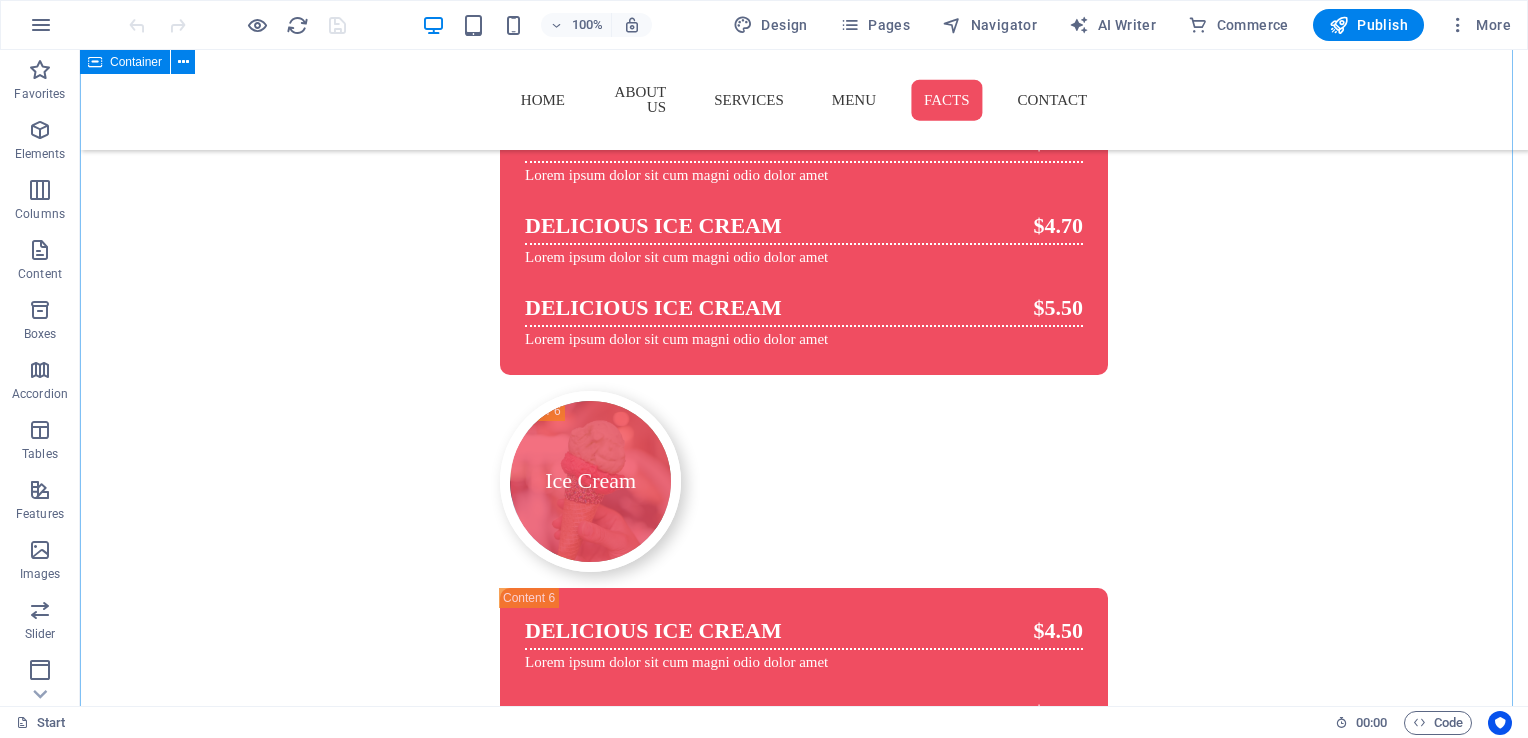 click on "Happy Customers [FIRST] Lorem Ipsum   is simply dummy text of the printing and typesetting industry. Lorem Ipsum has been the industry's standard dummy text ever since the 1500s. [FIRST] Lorem Ipsum   is simply dummy text of the printing and typesetting industry. Lorem Ipsum has been the industry's standard dummy text ever since the 1500s. [FIRST] Lorem Ipsum   is simply dummy text of the printing and typesetting industry. Lorem Ipsum has been the industry's standard dummy text ever since the 1500s. [FIRST] Lorem Ipsum   is simply dummy text of the printing and typesetting industry. Lorem Ipsum has been the industry's standard dummy text ever since the 1500s." at bounding box center [804, 3575] 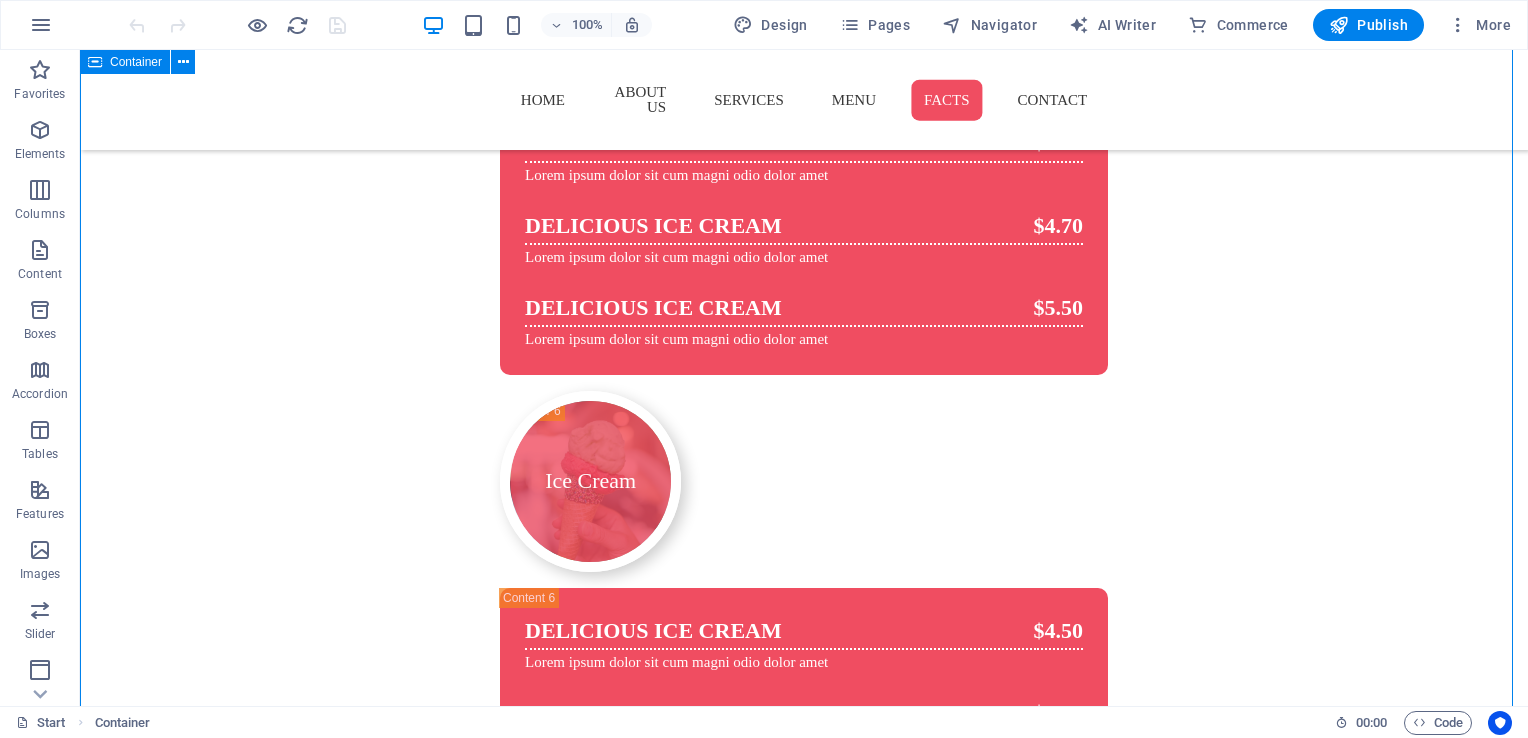 click on "Happy Customers [FIRST] Lorem Ipsum   is simply dummy text of the printing and typesetting industry. Lorem Ipsum has been the industry's standard dummy text ever since the 1500s. [FIRST] Lorem Ipsum   is simply dummy text of the printing and typesetting industry. Lorem Ipsum has been the industry's standard dummy text ever since the 1500s. [FIRST] Lorem Ipsum   is simply dummy text of the printing and typesetting industry. Lorem Ipsum has been the industry's standard dummy text ever since the 1500s. [FIRST] Lorem Ipsum   is simply dummy text of the printing and typesetting industry. Lorem Ipsum has been the industry's standard dummy text ever since the 1500s." at bounding box center (804, 3575) 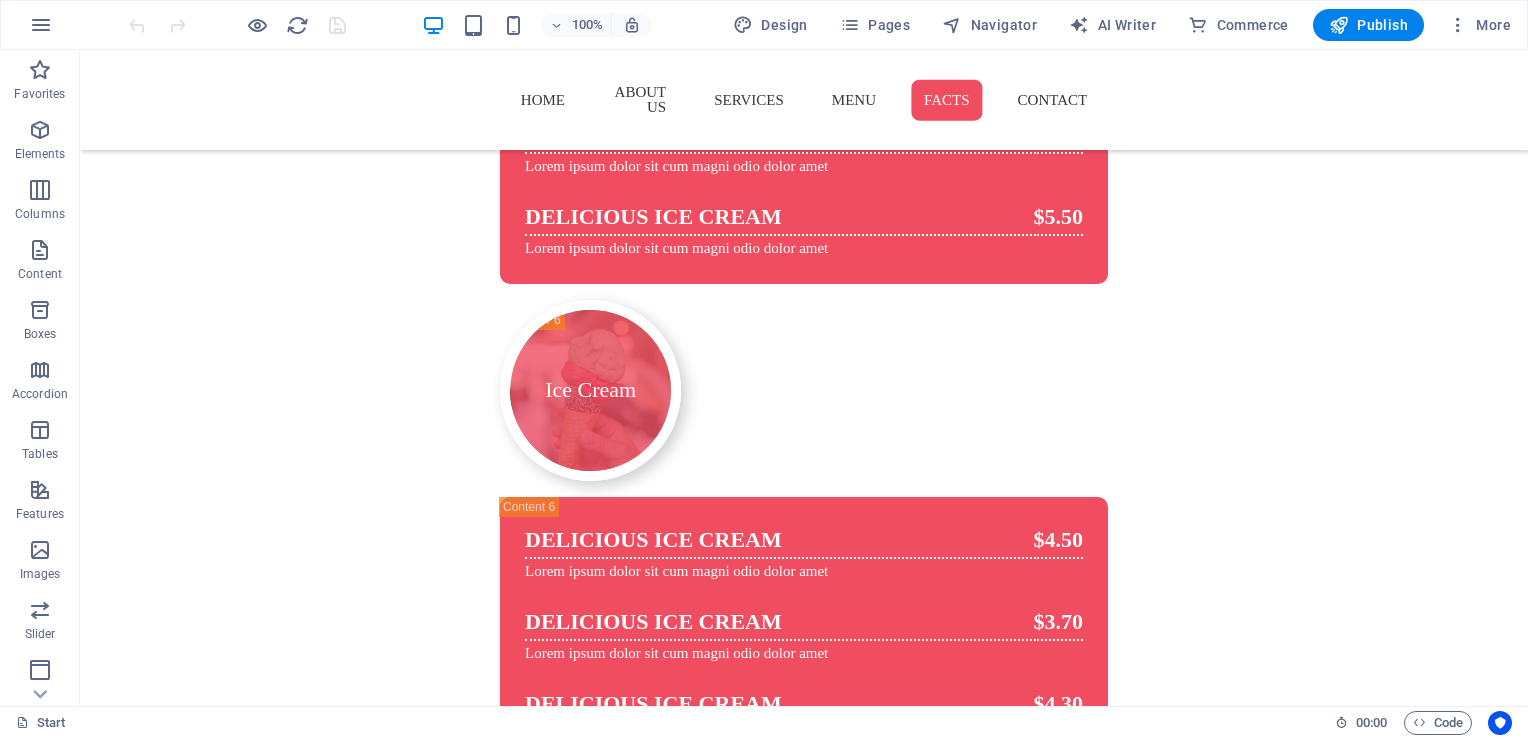 scroll, scrollTop: 8769, scrollLeft: 0, axis: vertical 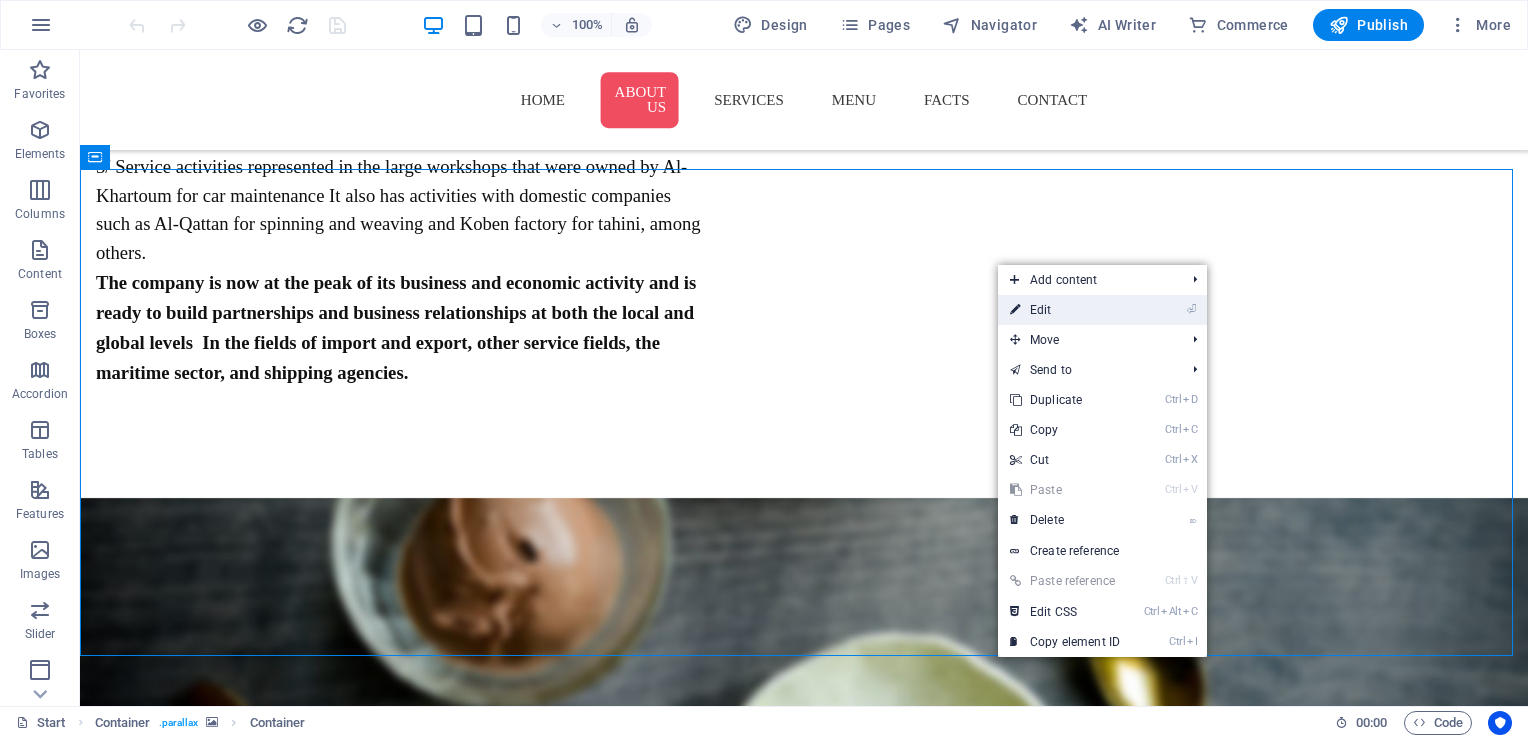 click on "⏎  Edit" at bounding box center [1065, 310] 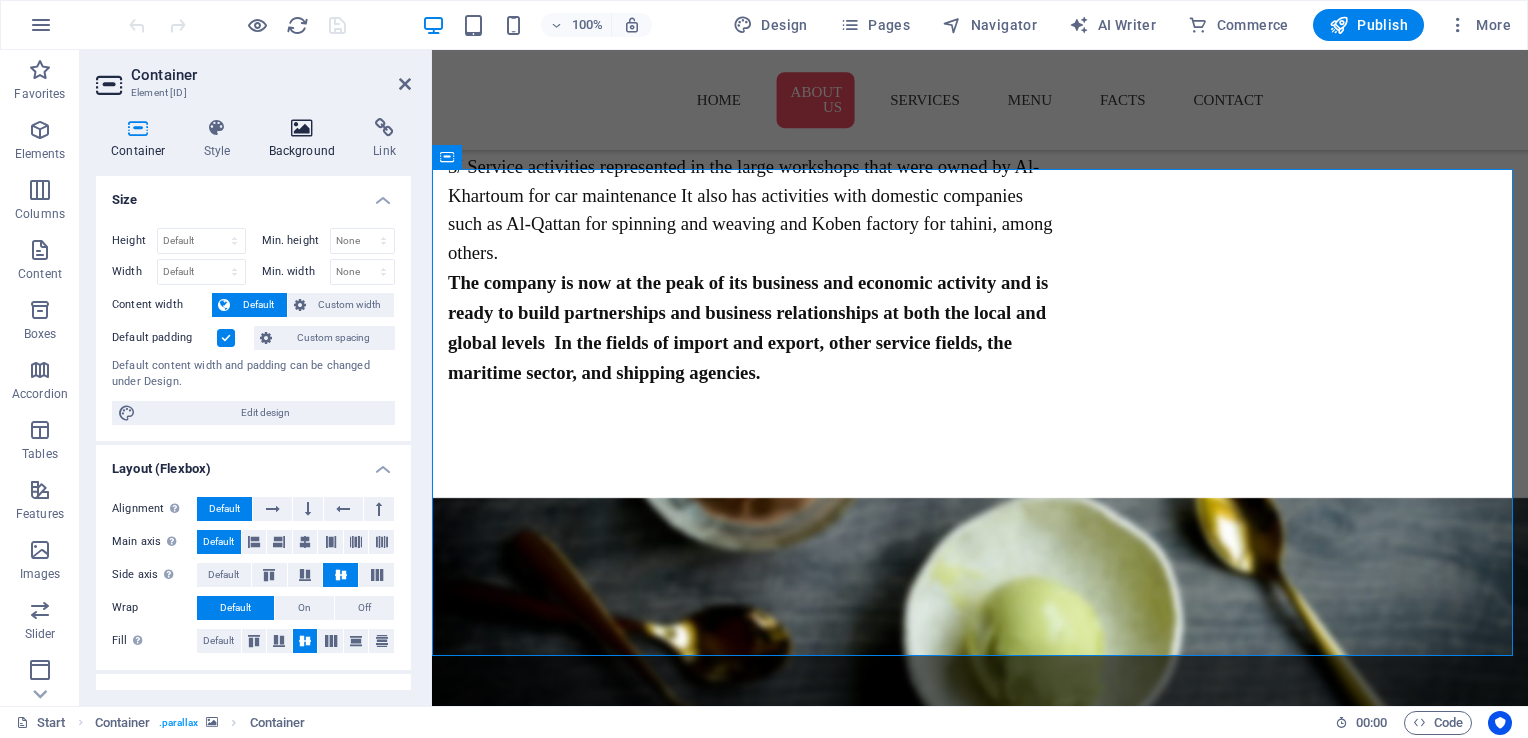 click at bounding box center (302, 128) 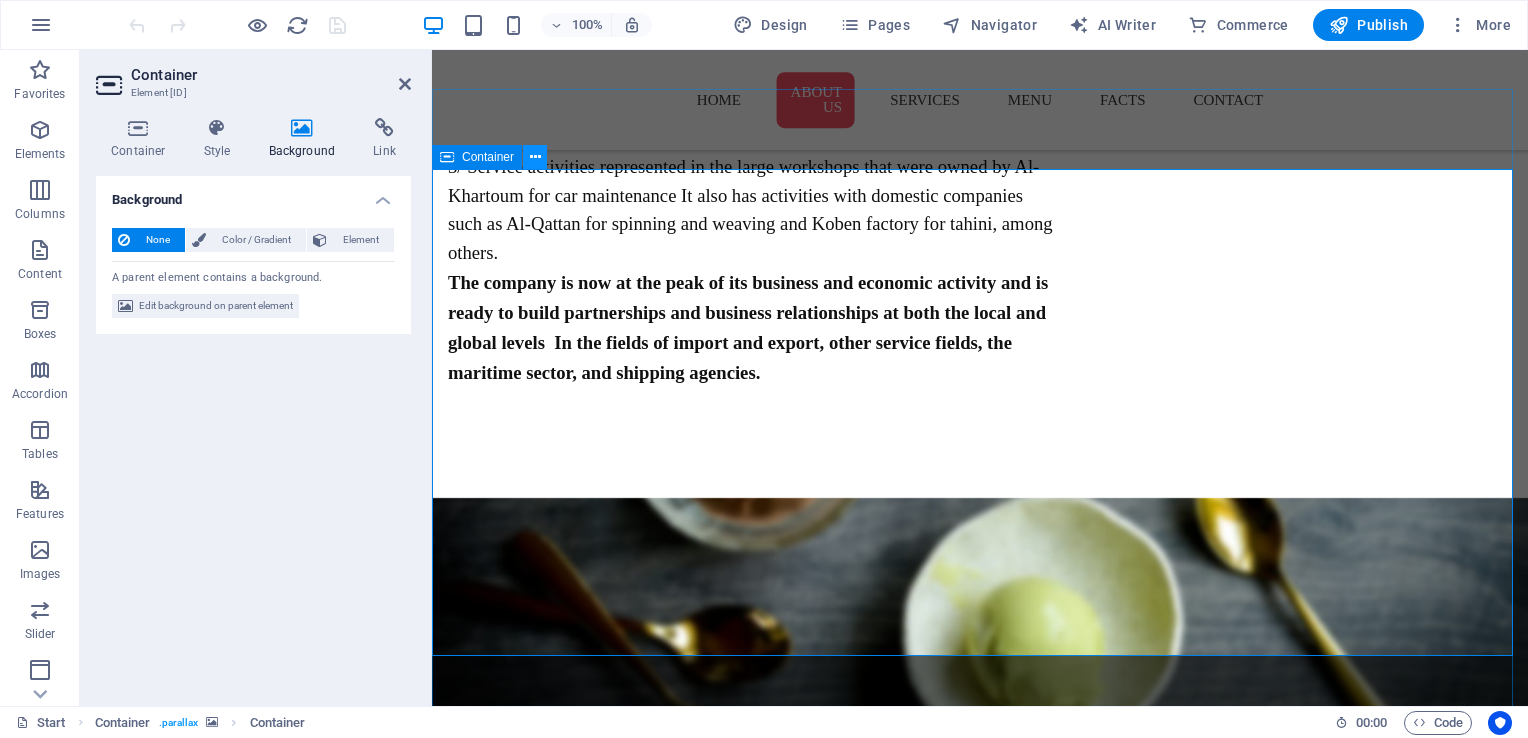 click at bounding box center [535, 157] 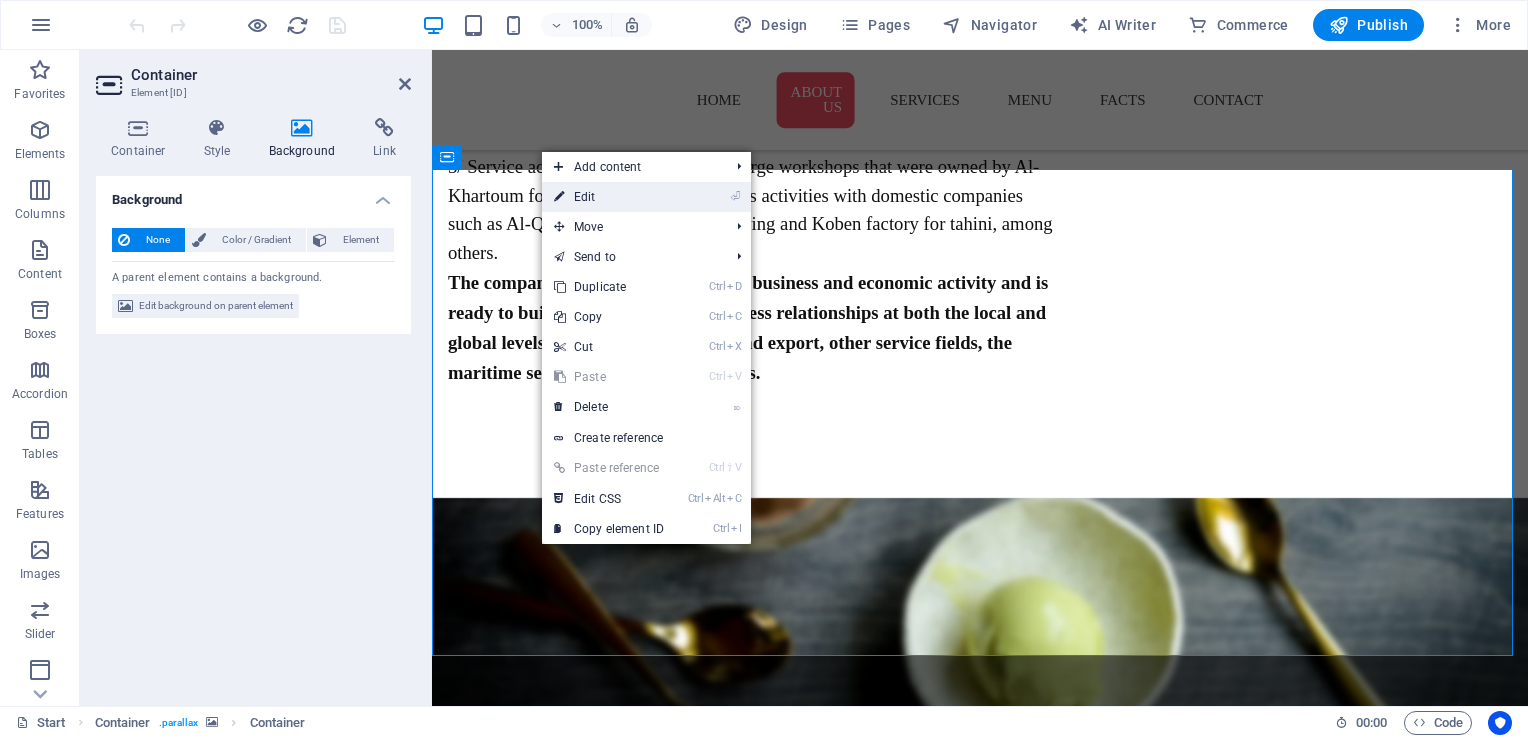 click on "⏎  Edit" at bounding box center (609, 197) 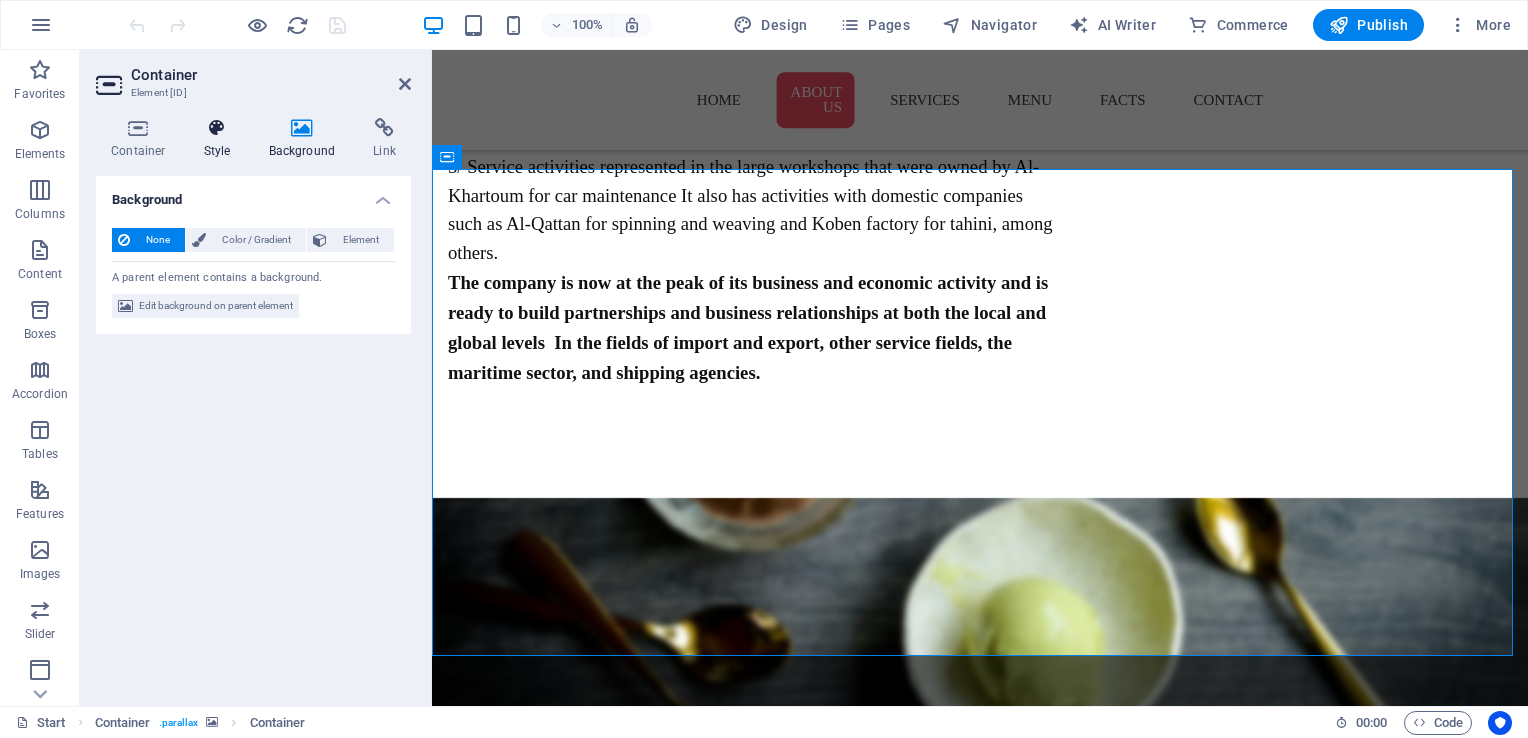 click at bounding box center (217, 128) 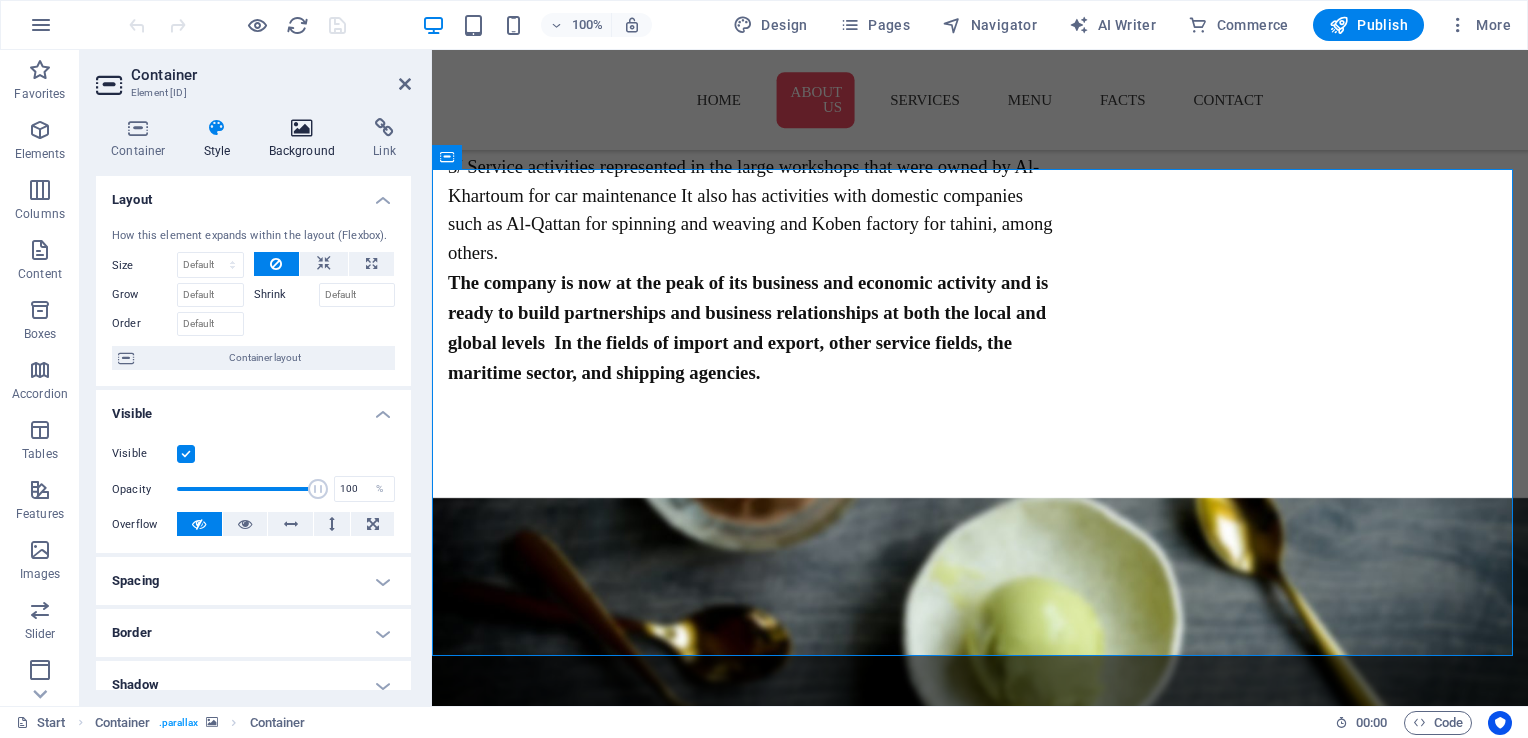click on "Background" at bounding box center (306, 139) 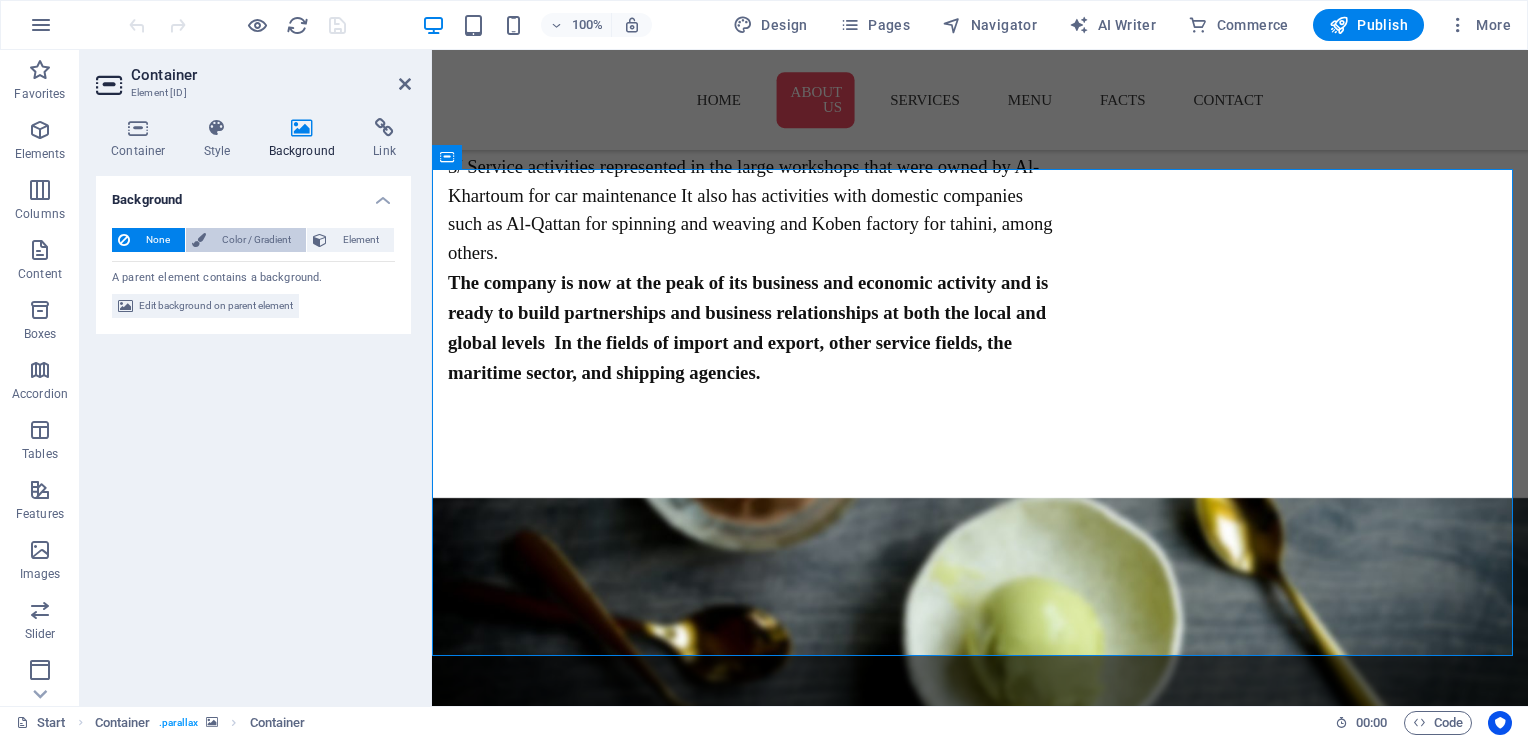 click on "Color / Gradient" at bounding box center [256, 240] 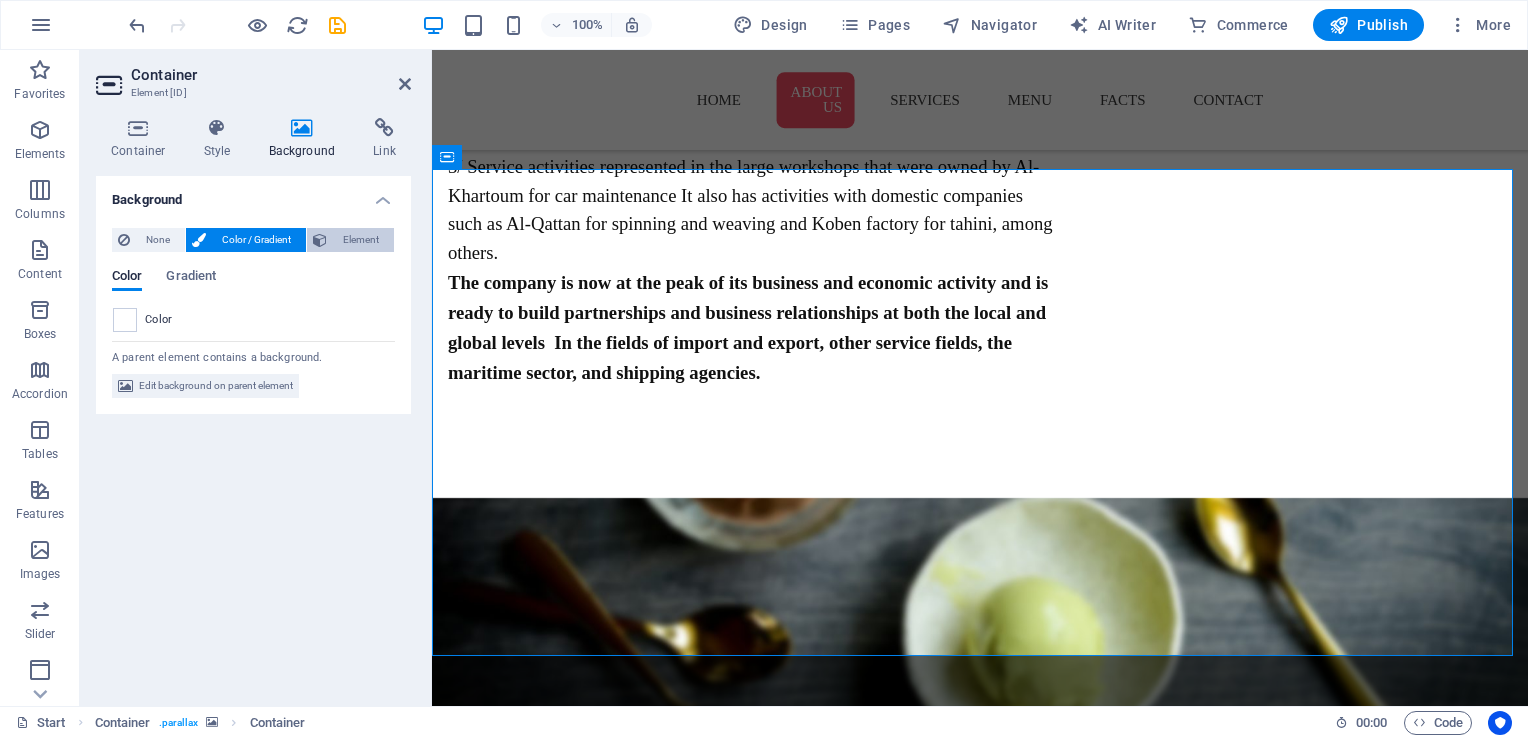 click on "Element" at bounding box center [360, 240] 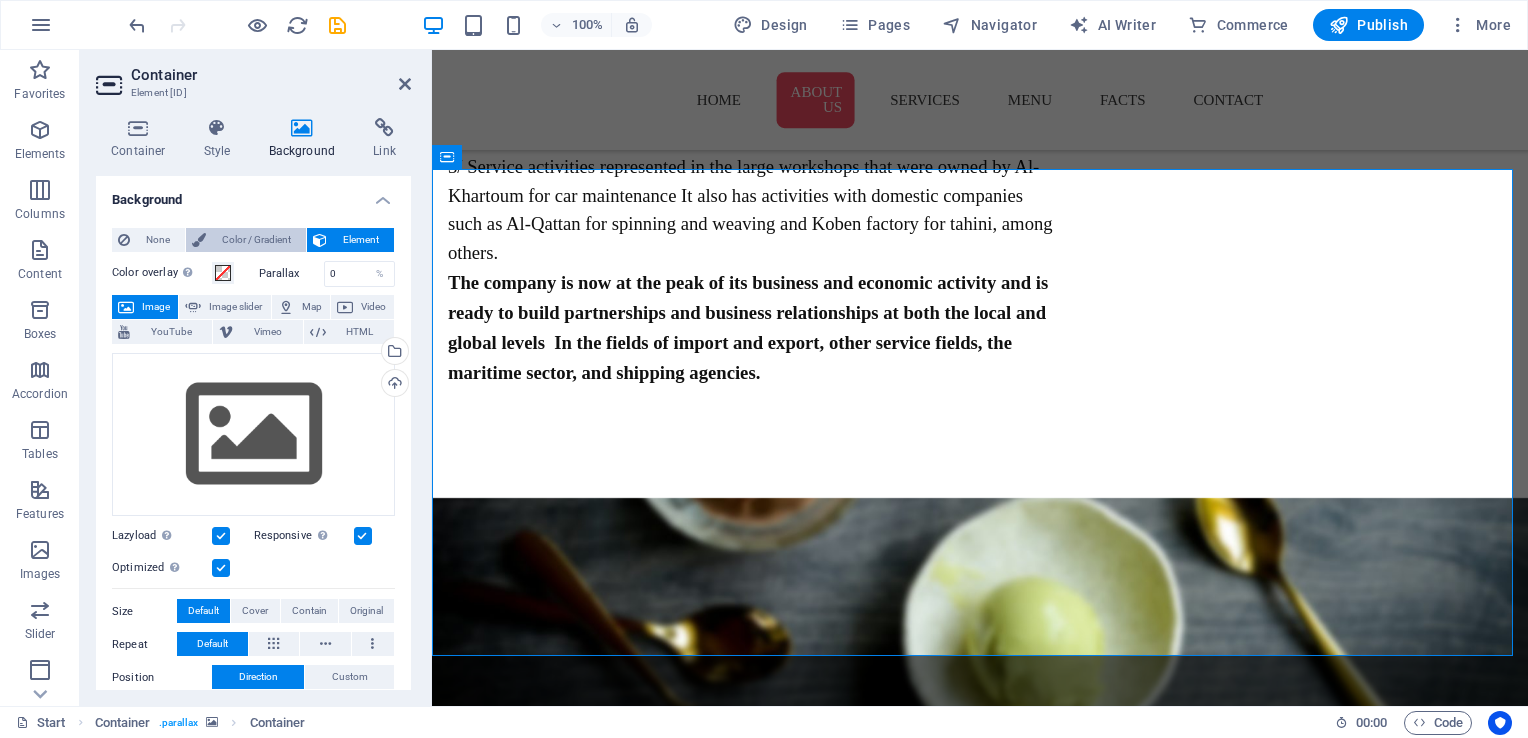 click on "Color / Gradient" at bounding box center (256, 240) 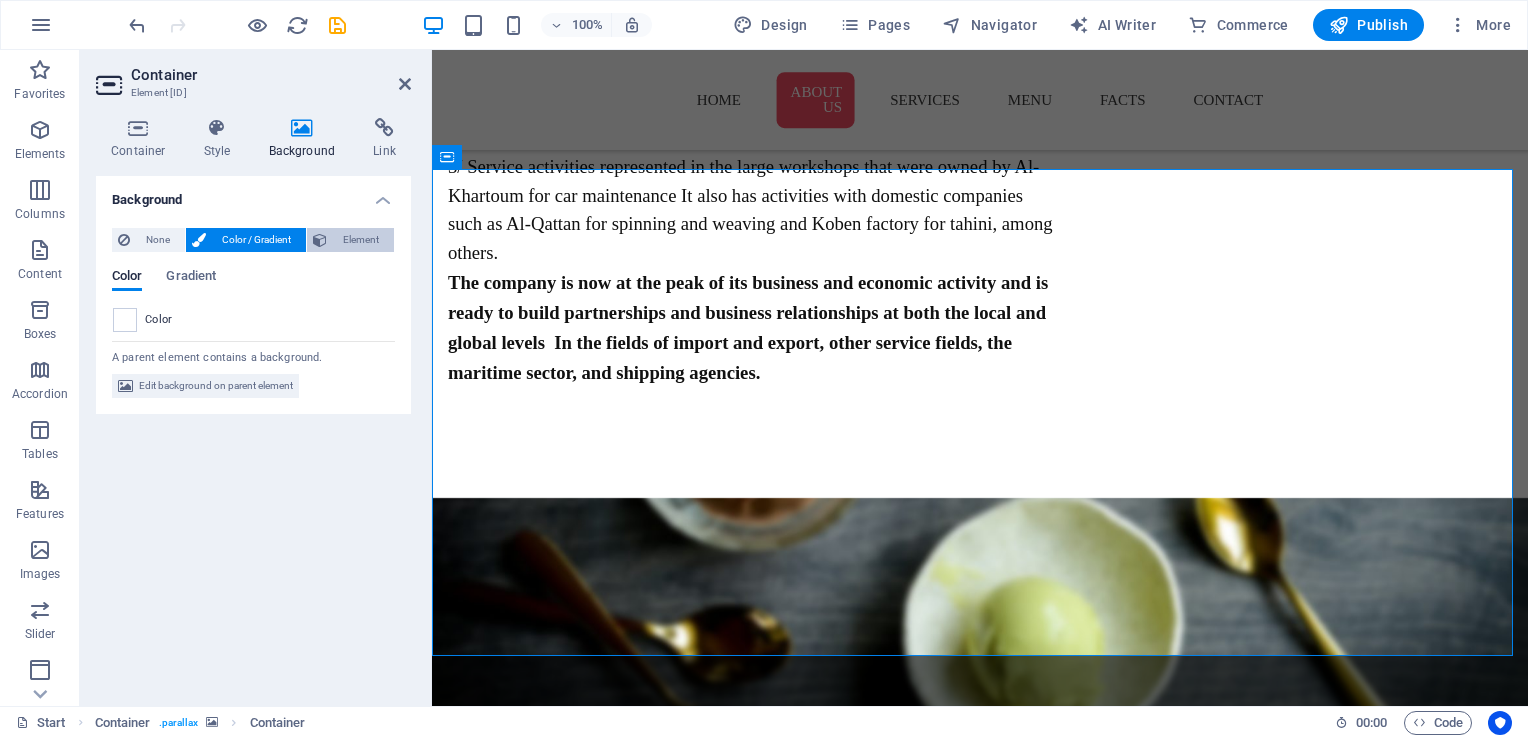 click on "Element" at bounding box center [360, 240] 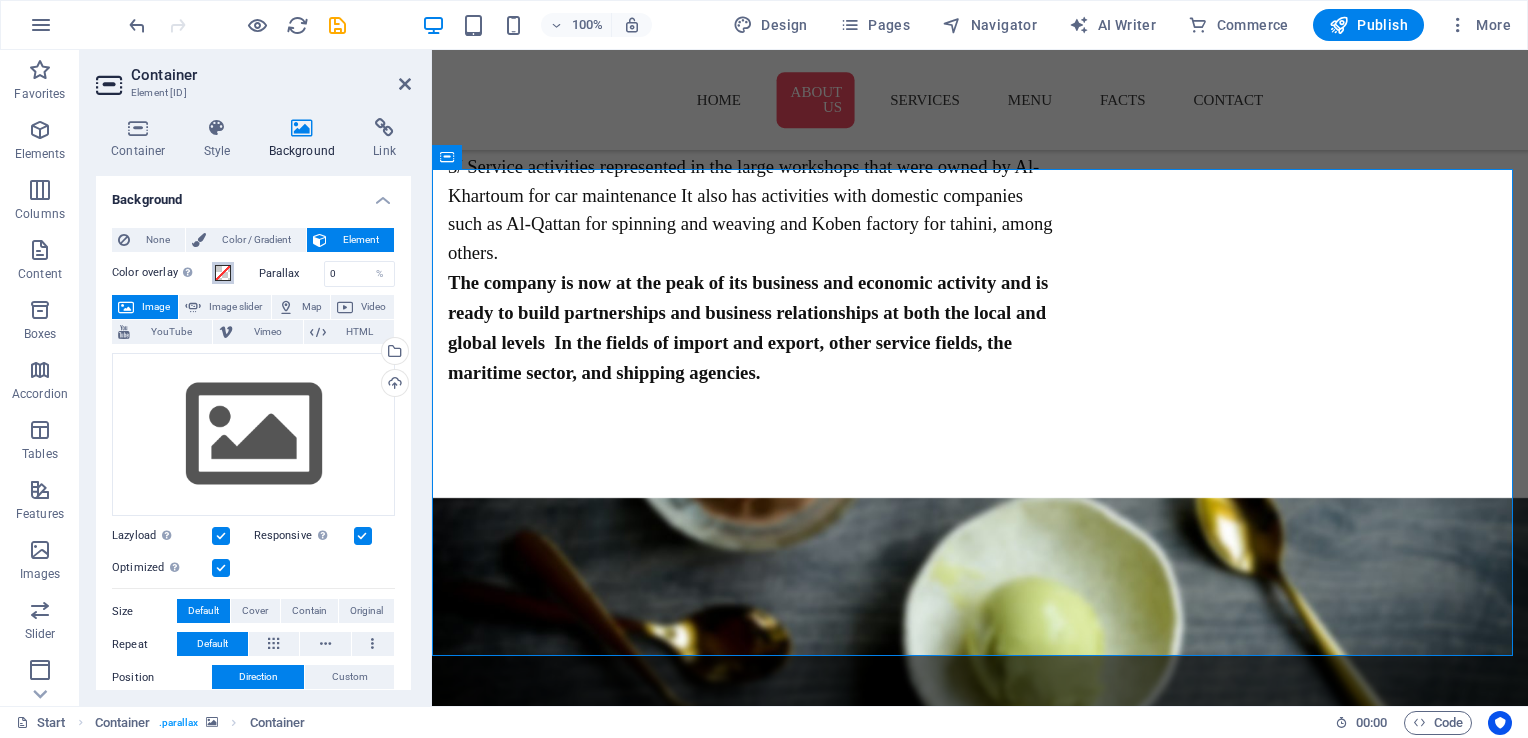 click at bounding box center (223, 273) 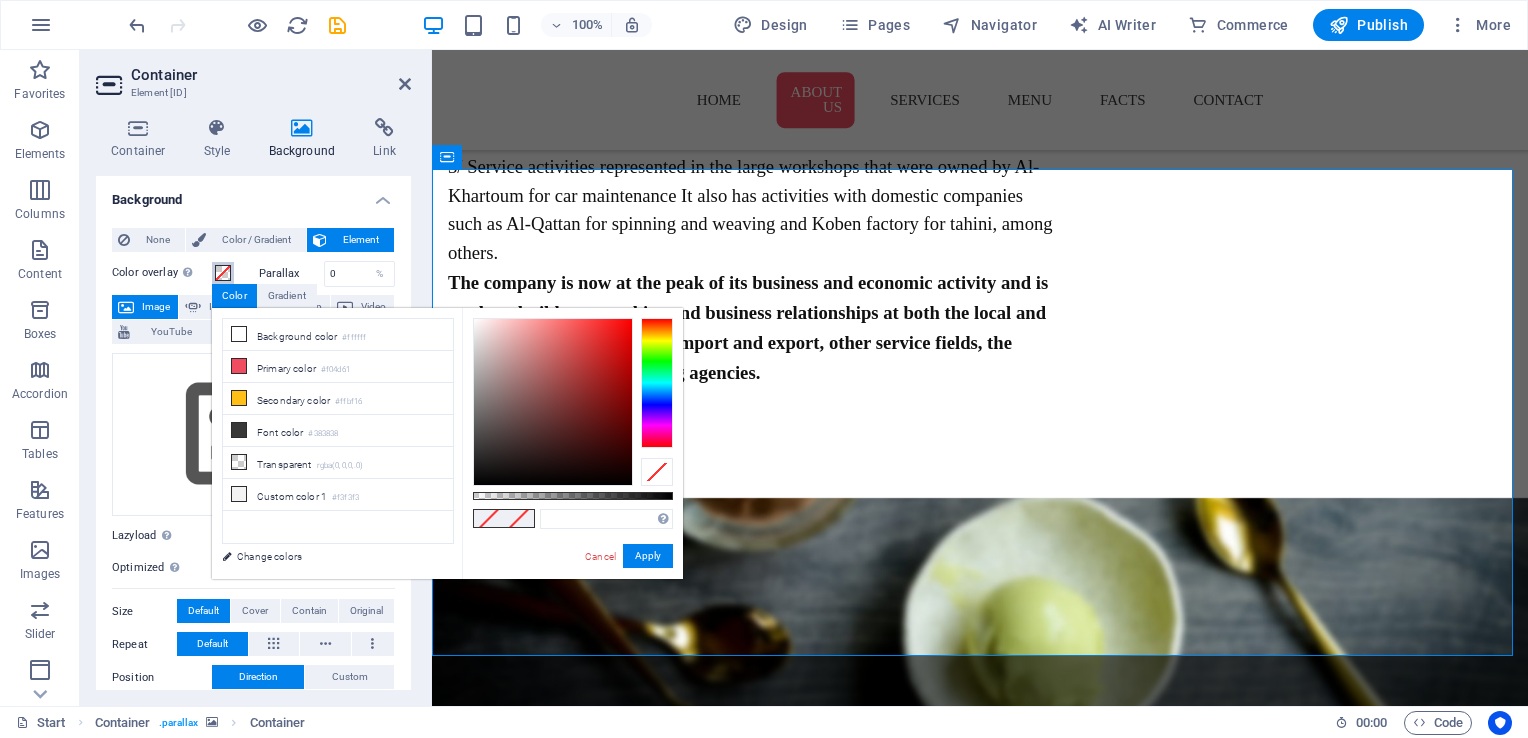 click at bounding box center (223, 273) 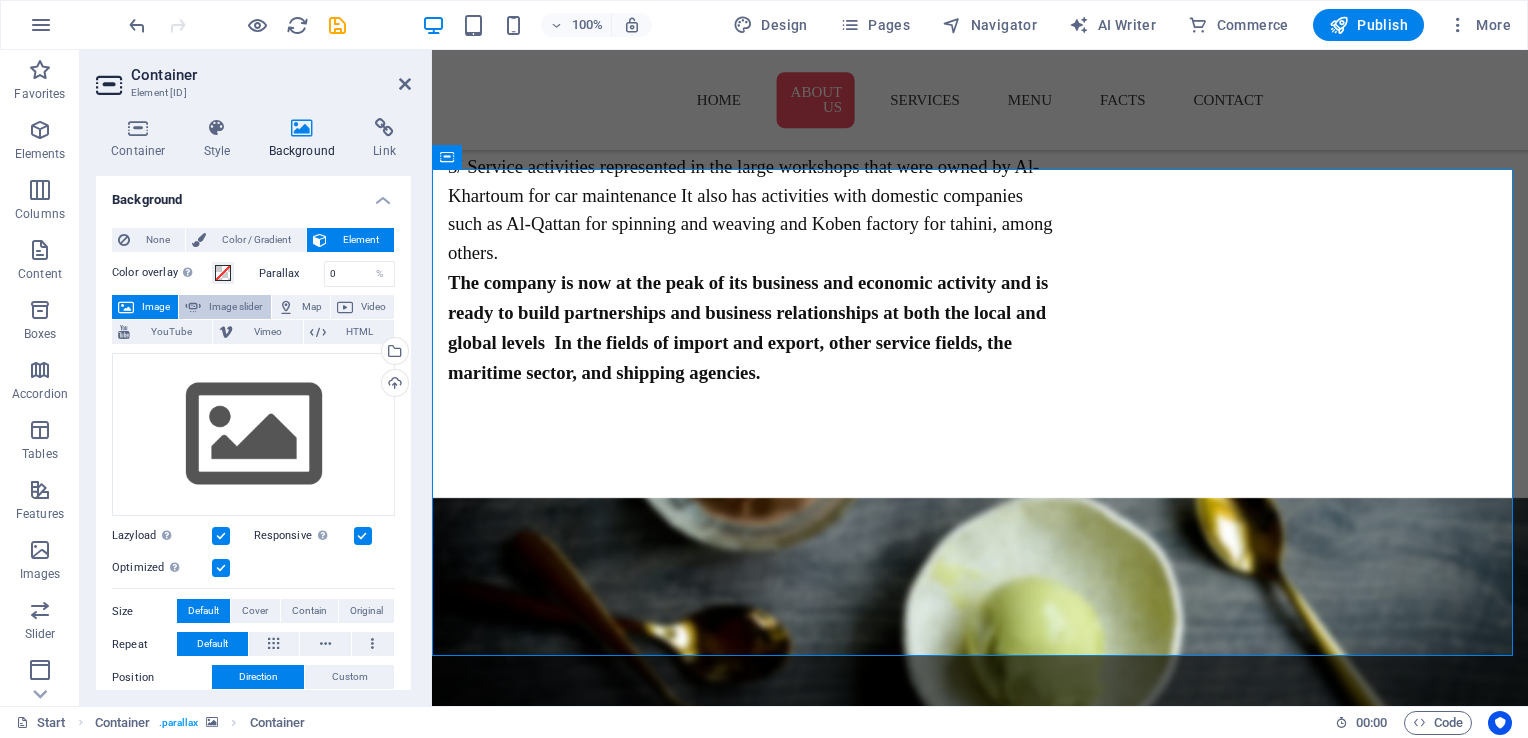 click on "Image slider" at bounding box center [235, 307] 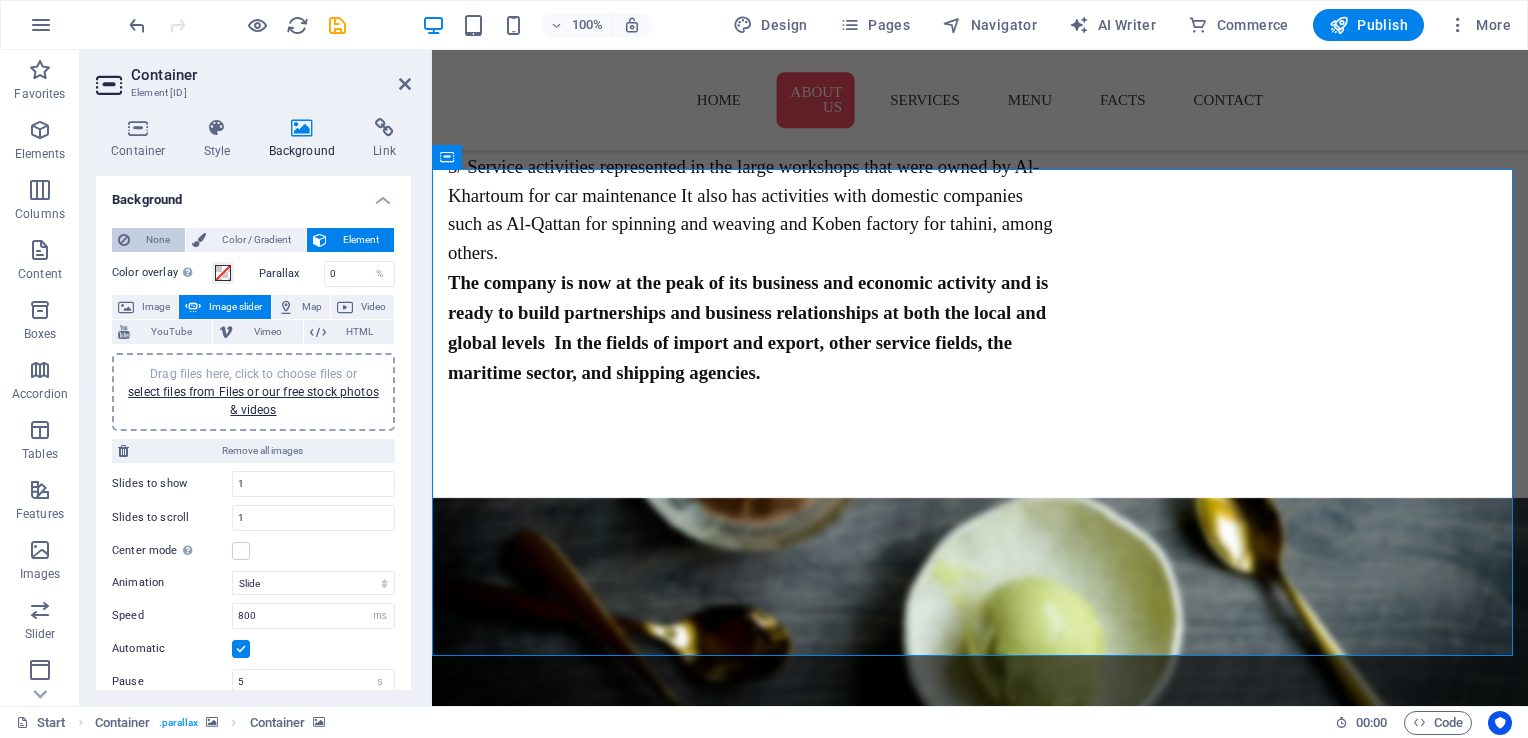click on "None" at bounding box center (157, 240) 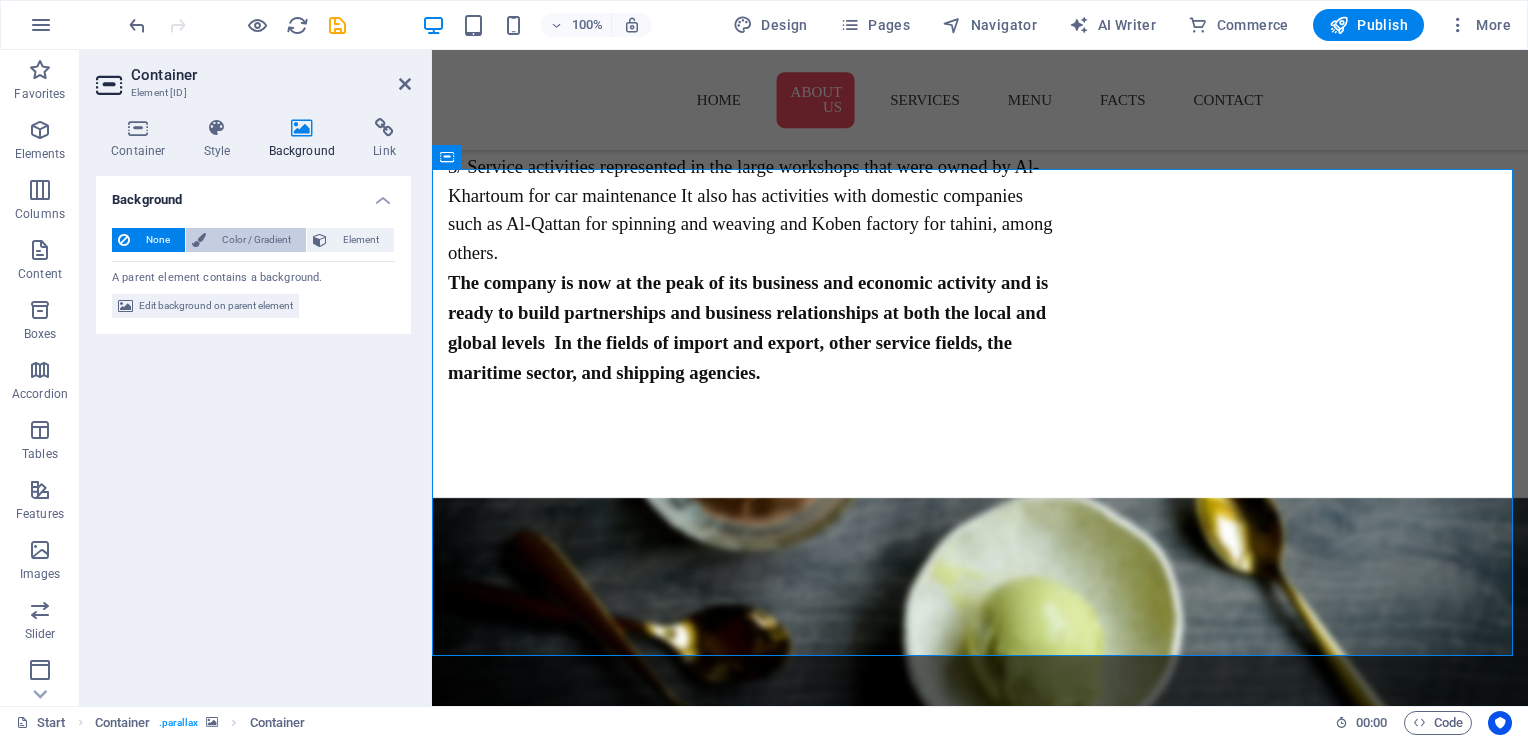 click at bounding box center [199, 240] 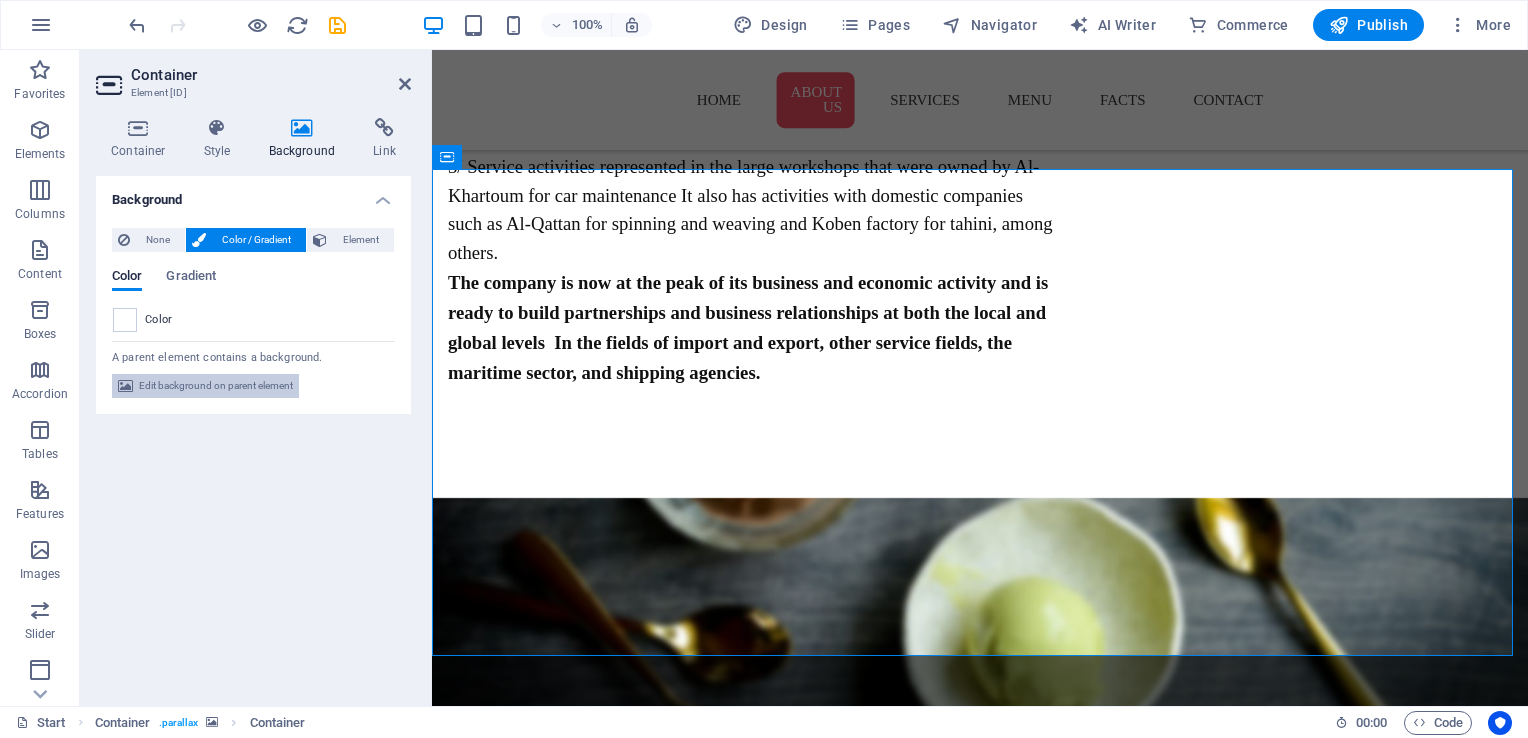 click on "Edit background on parent element" at bounding box center [216, 386] 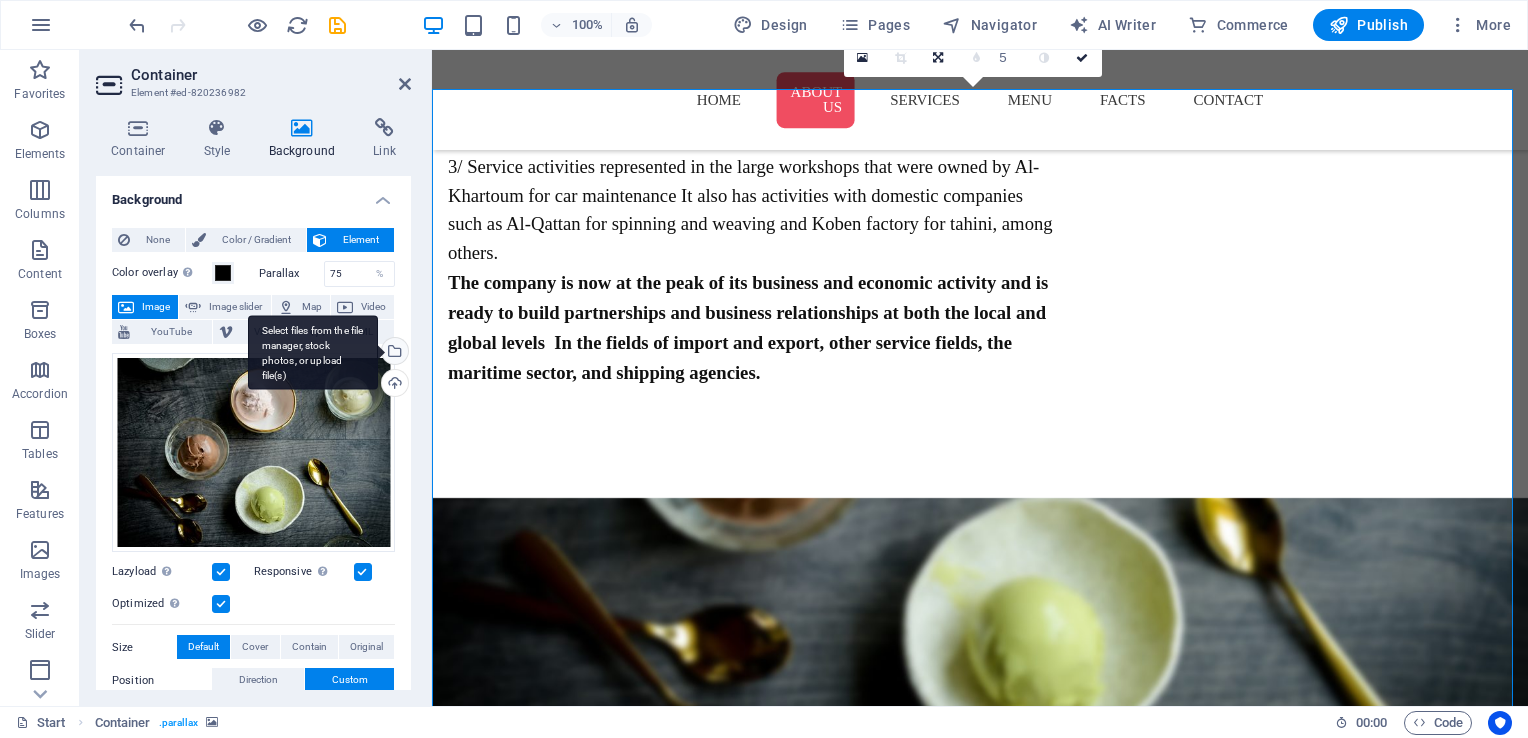 click on "Select files from the file manager, stock photos, or upload file(s)" at bounding box center [393, 353] 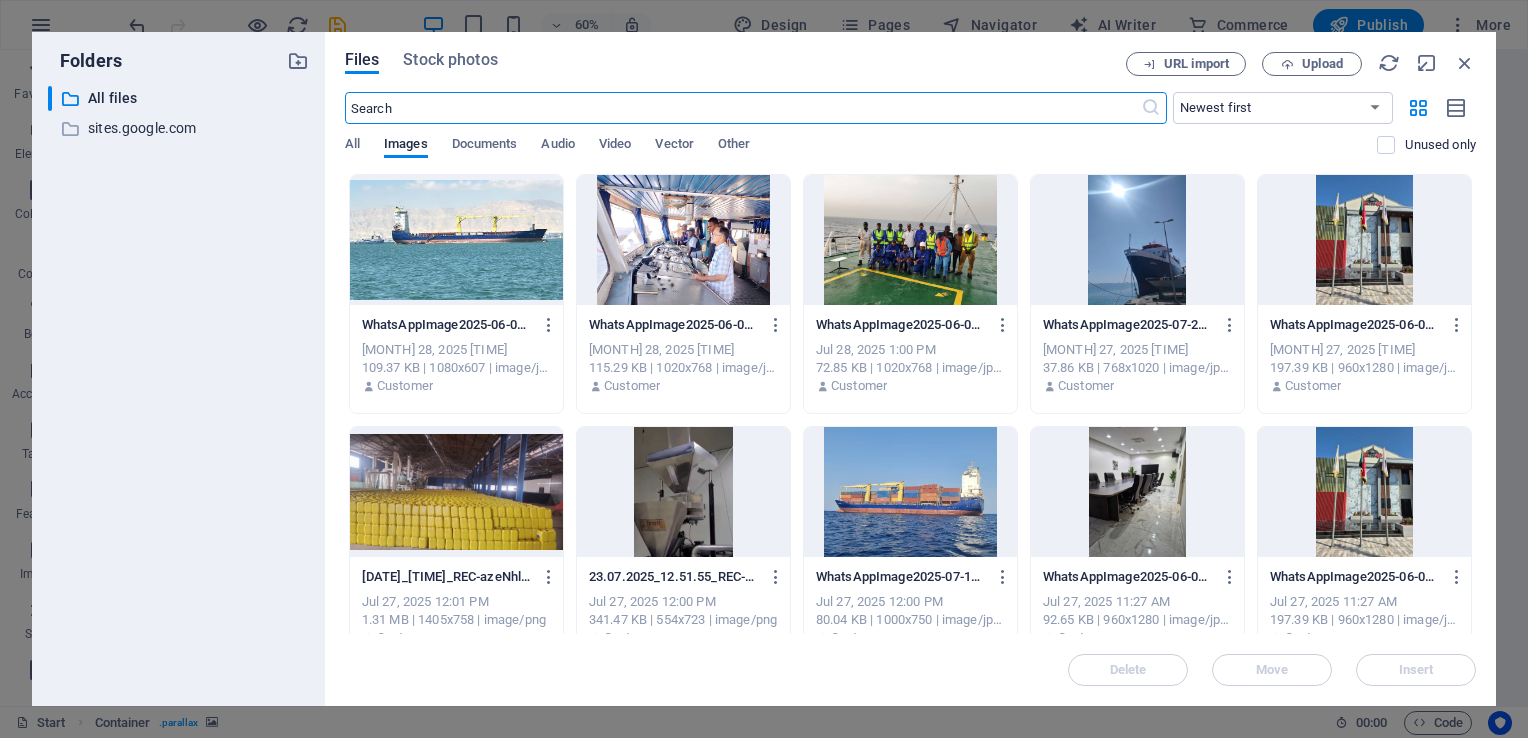 scroll, scrollTop: 1868, scrollLeft: 0, axis: vertical 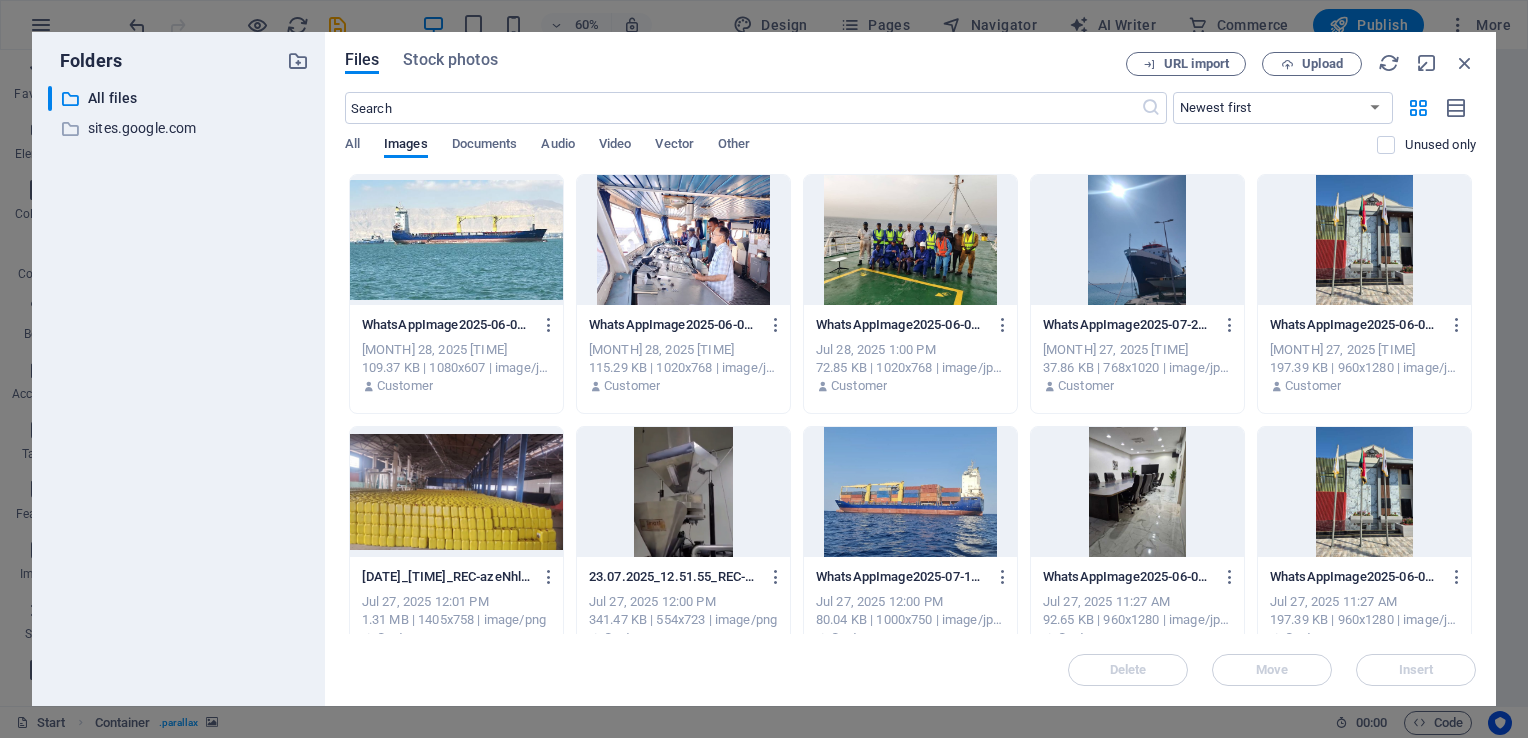 click at bounding box center [456, 240] 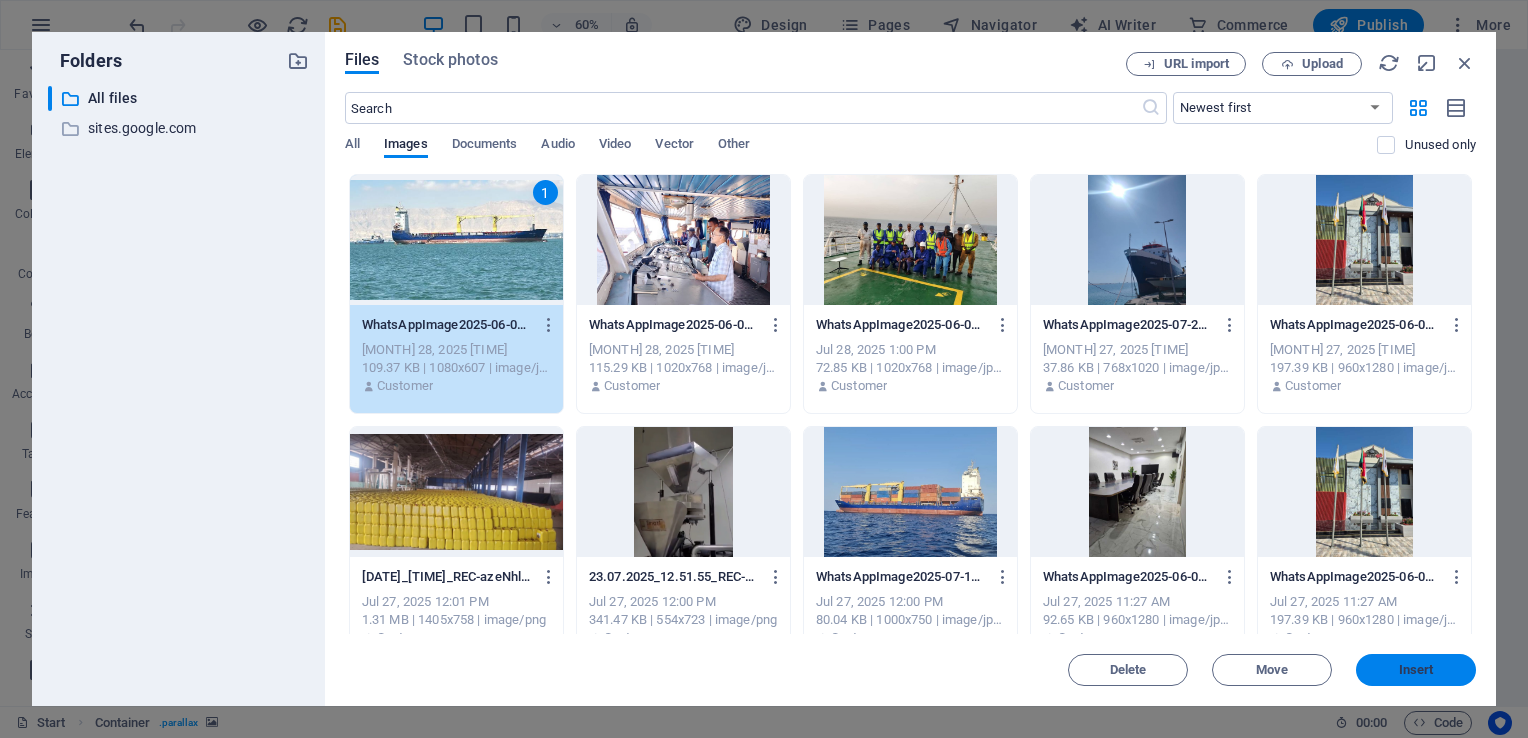 click on "Insert" at bounding box center [1416, 670] 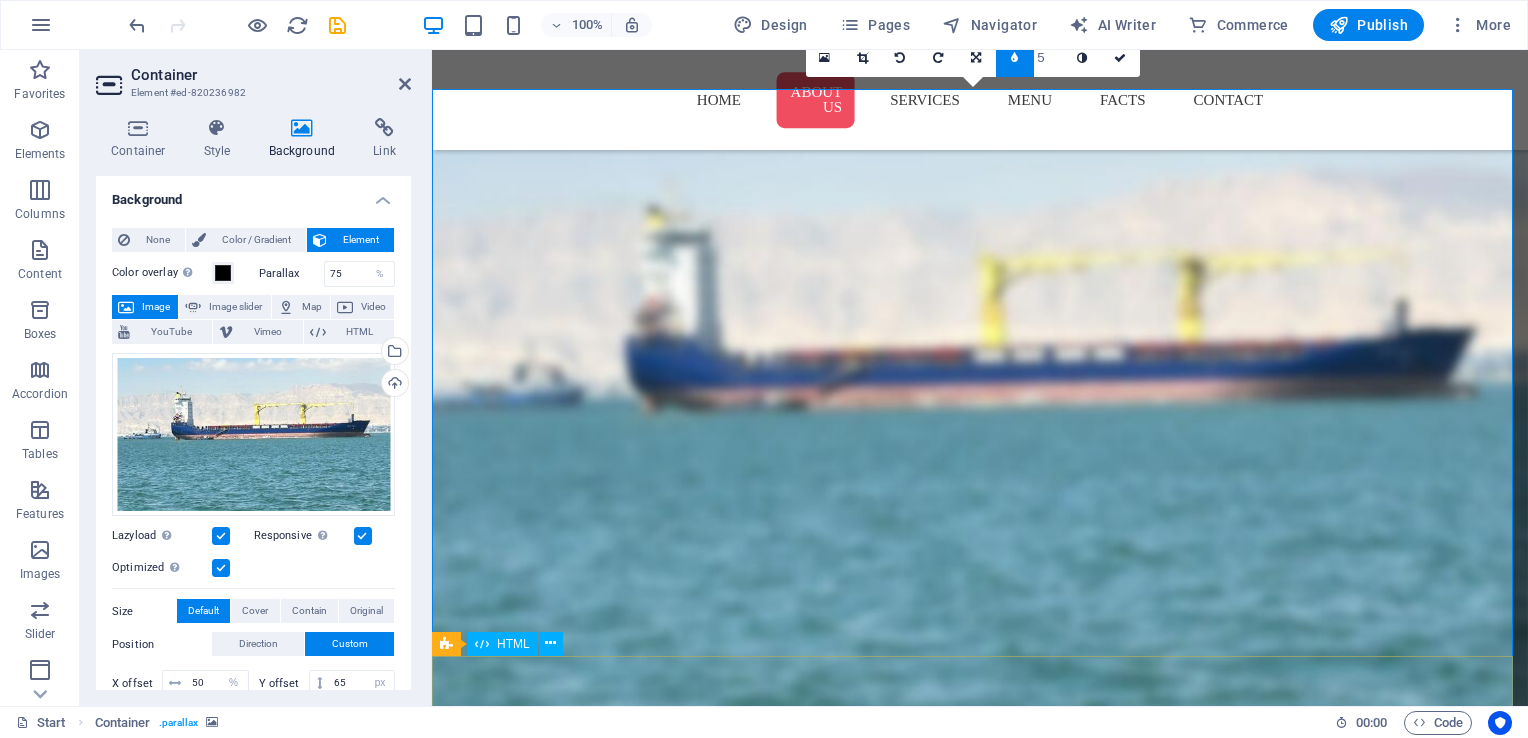 scroll, scrollTop: 1517, scrollLeft: 0, axis: vertical 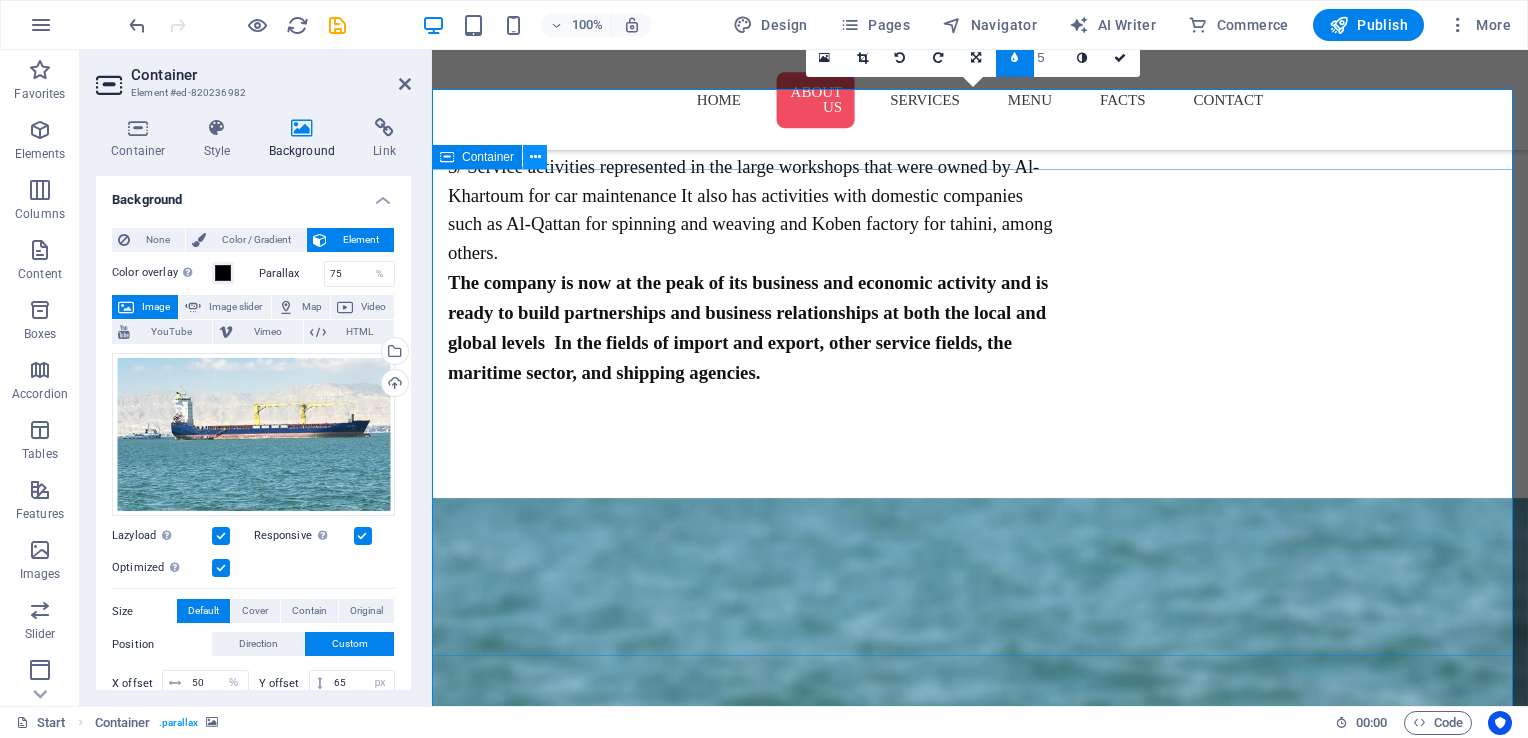 click at bounding box center [535, 157] 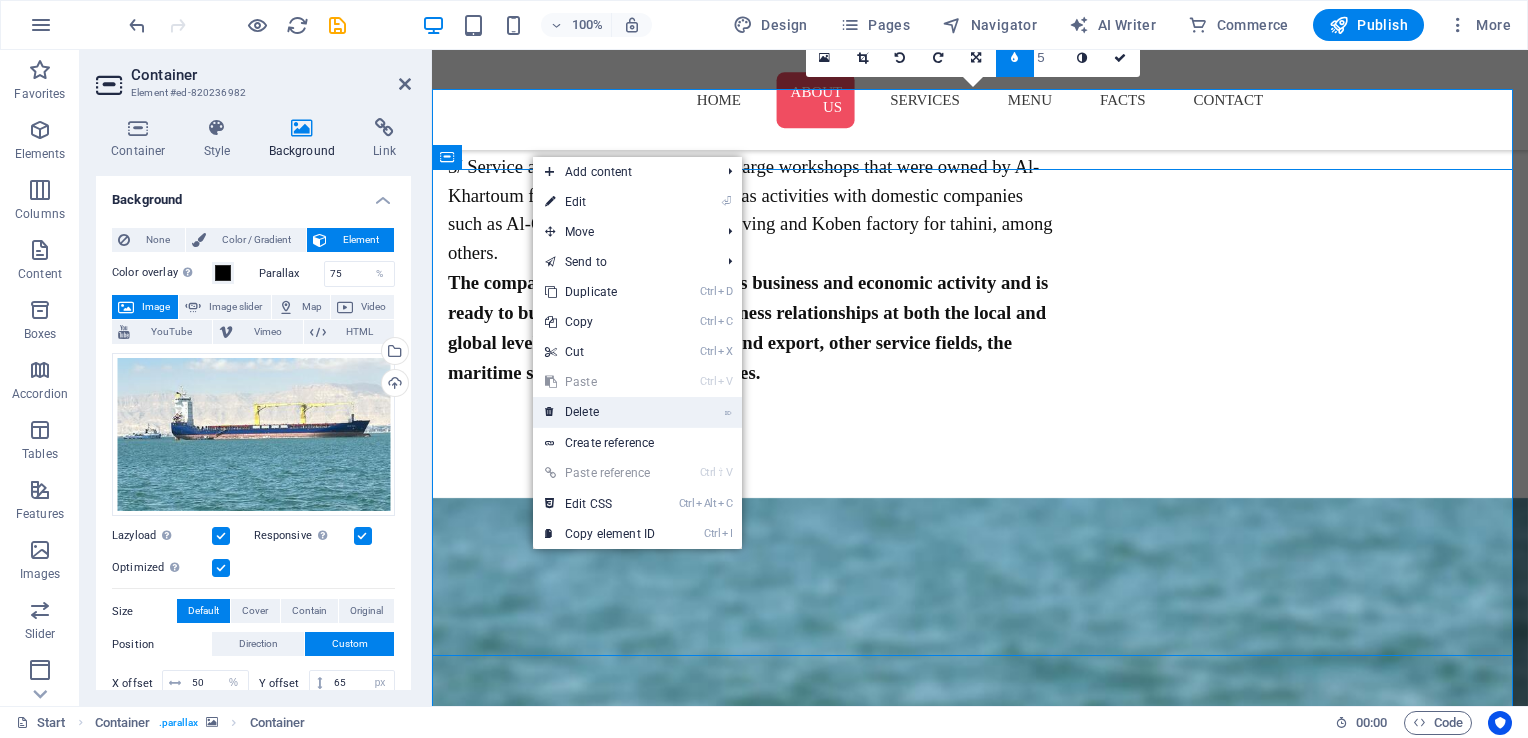 click on "⌦  Delete" at bounding box center [600, 412] 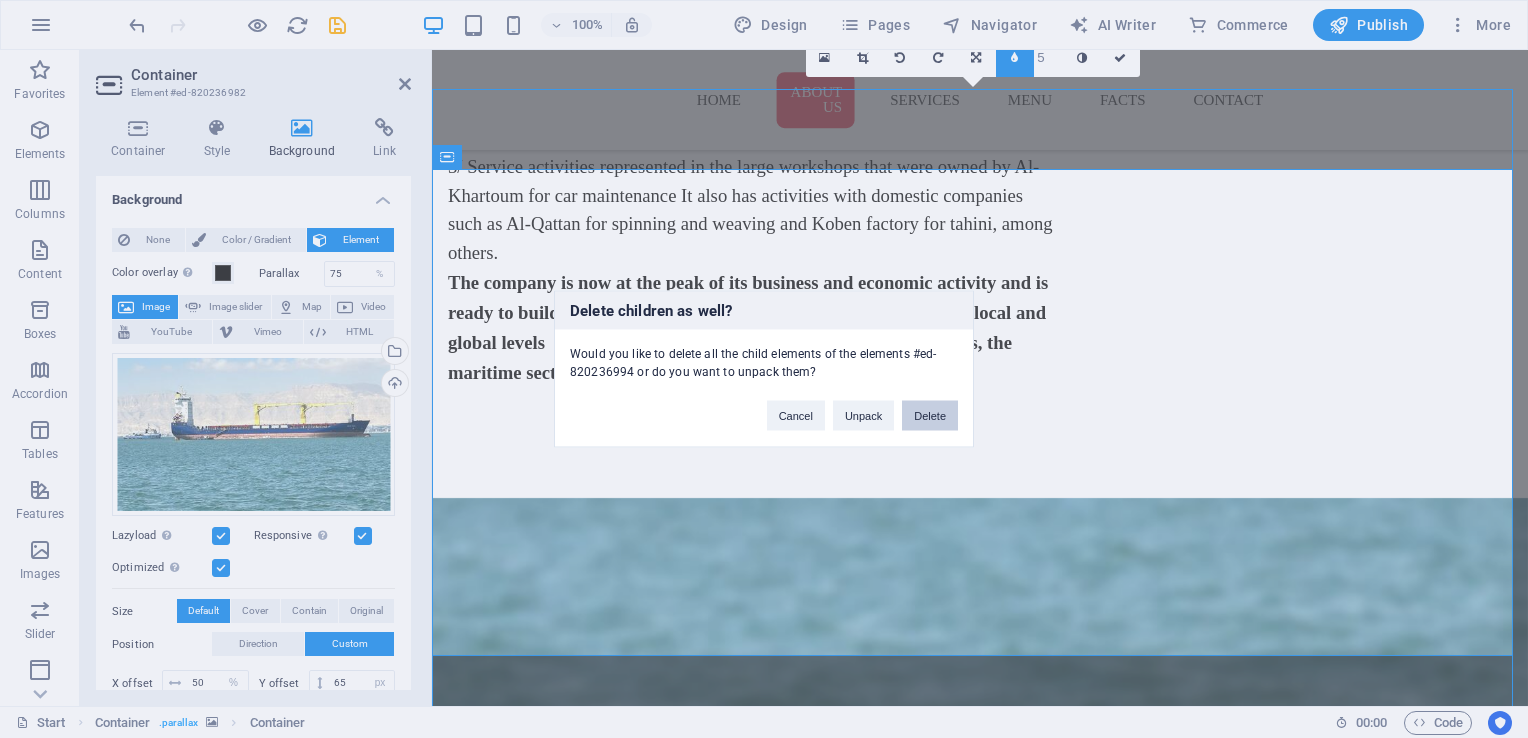click on "Delete" at bounding box center [930, 416] 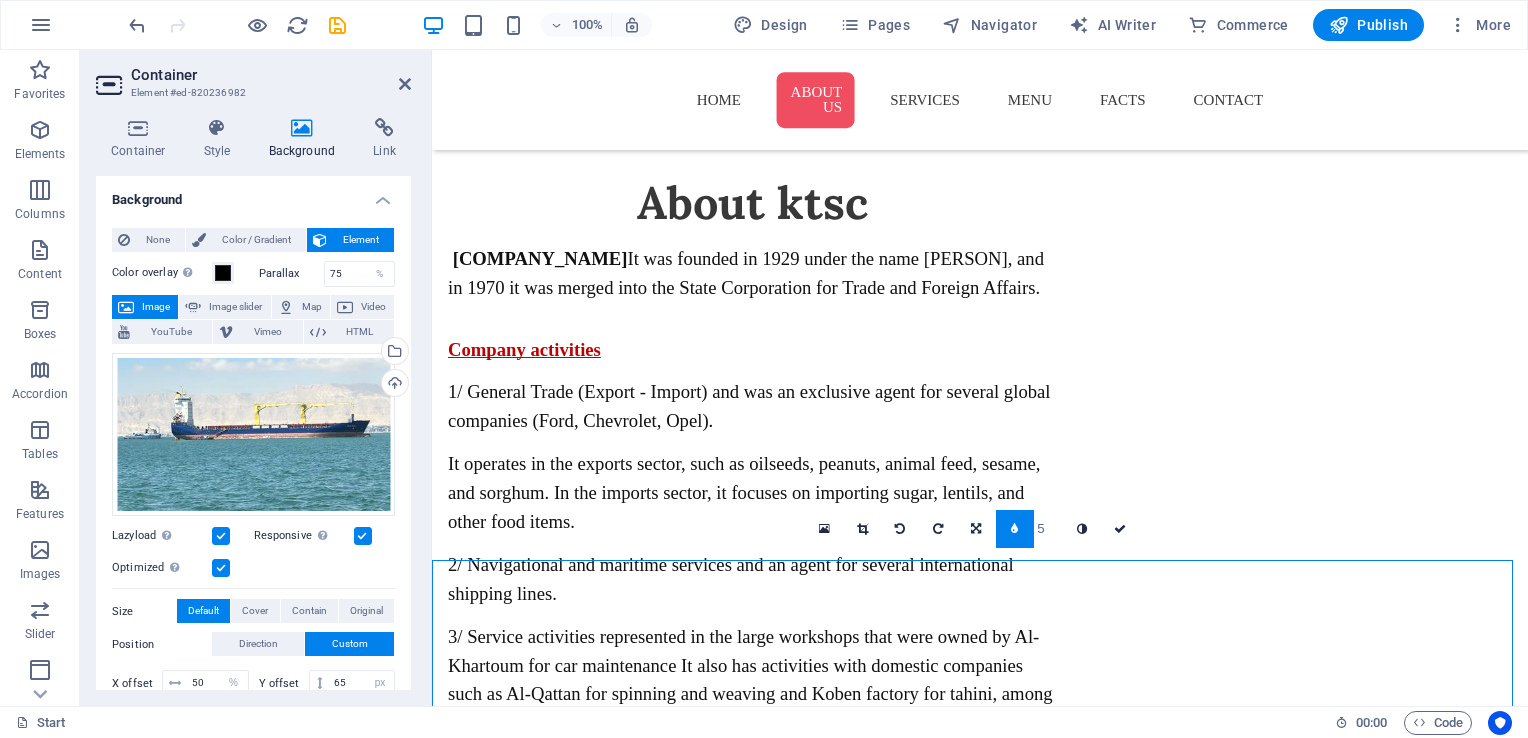 scroll, scrollTop: 1544, scrollLeft: 0, axis: vertical 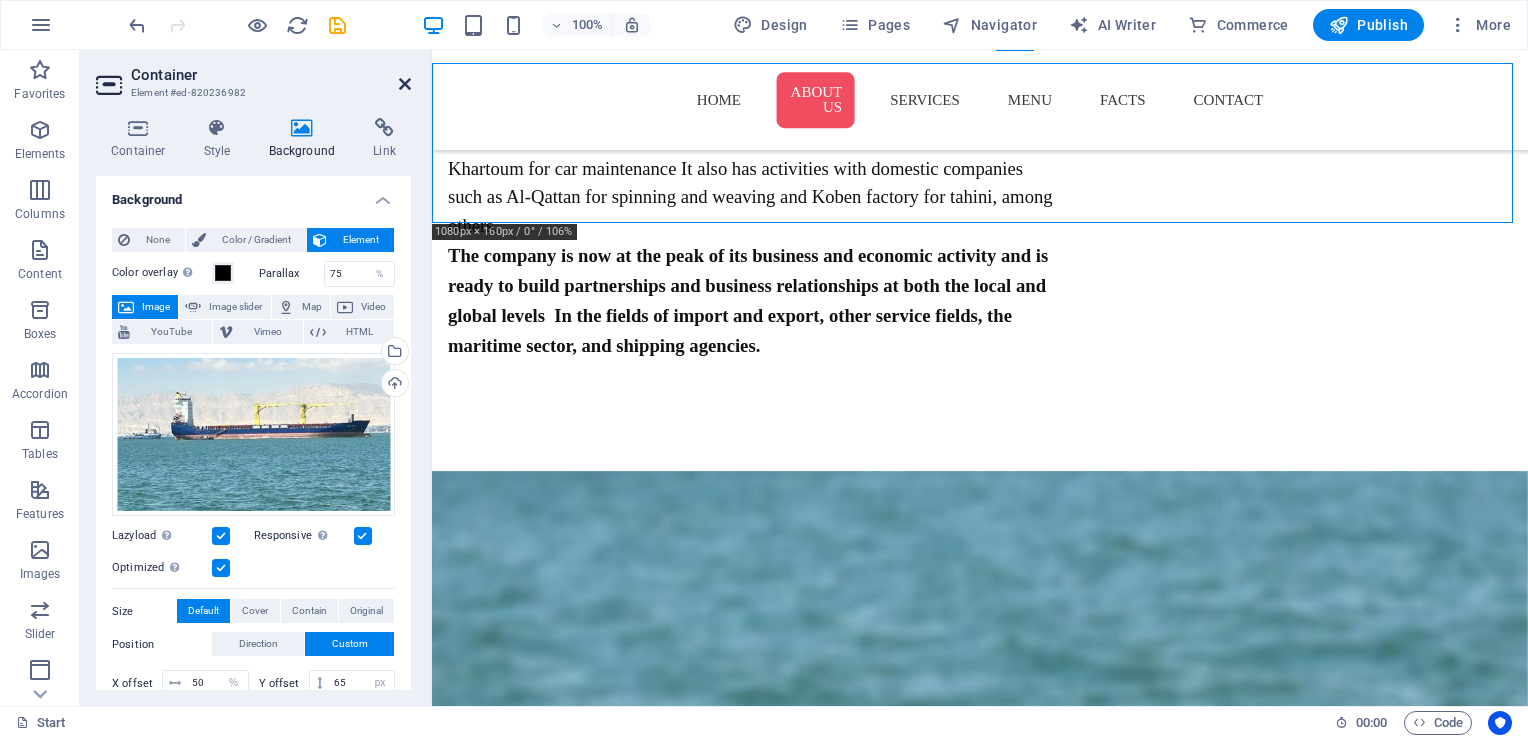 click at bounding box center [405, 84] 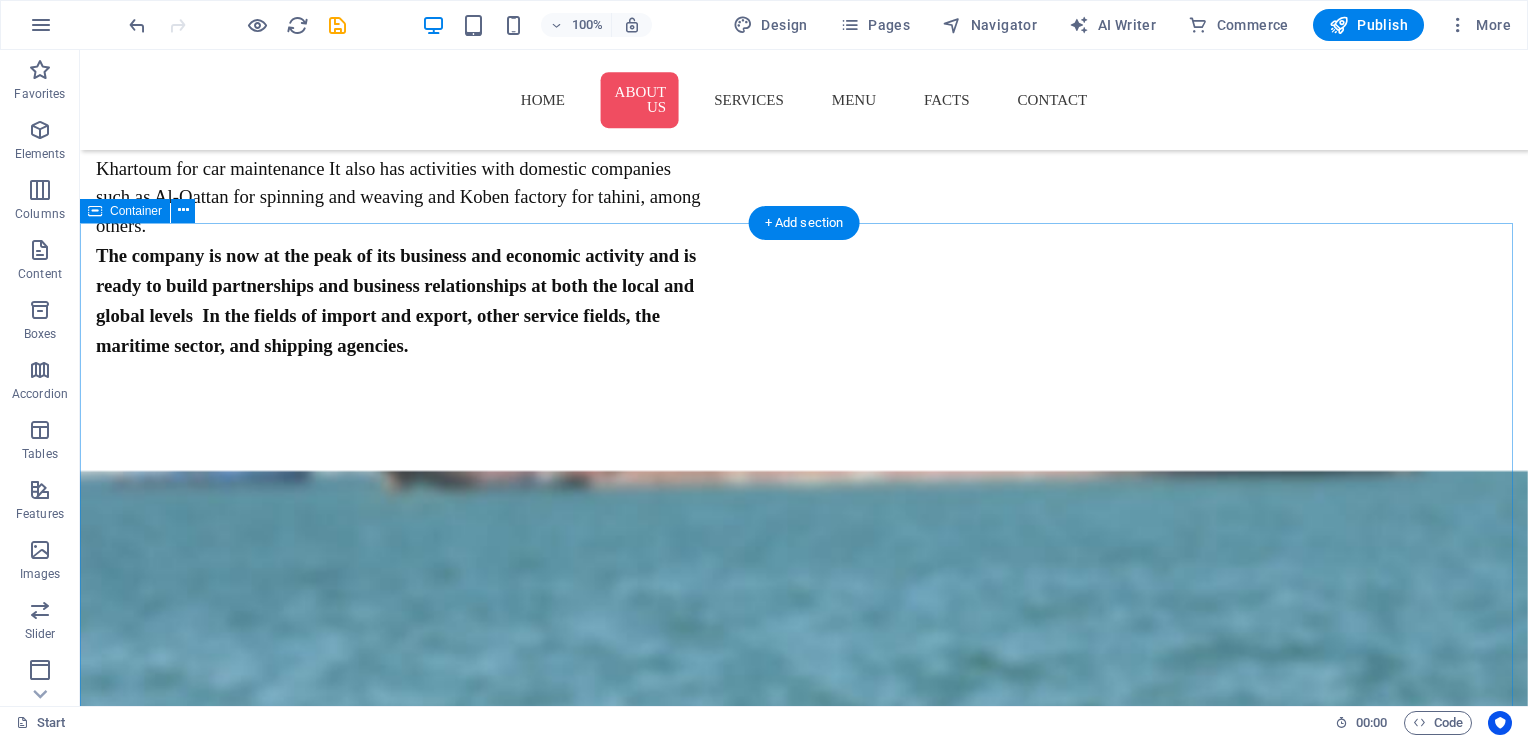 click on "Our Services Ice Cream Lorem ipsum dolor sit amet, consectetur adipisicing elit. Delivery Lorem ipsum dolor sit amet, consectetur adipisicing elit. Catering Lorem ipsum dolor sit amet, consectetur adipisicing elit. Milkshakes Lorem ipsum dolor sit amet, consectetur adipisicing elit. Cakes Lorem ipsum dolor sit amet, consectetur adipisicing elit. Workshops Lorem ipsum dolor sit amet, consectetur adipisicing elit." at bounding box center (804, 1898) 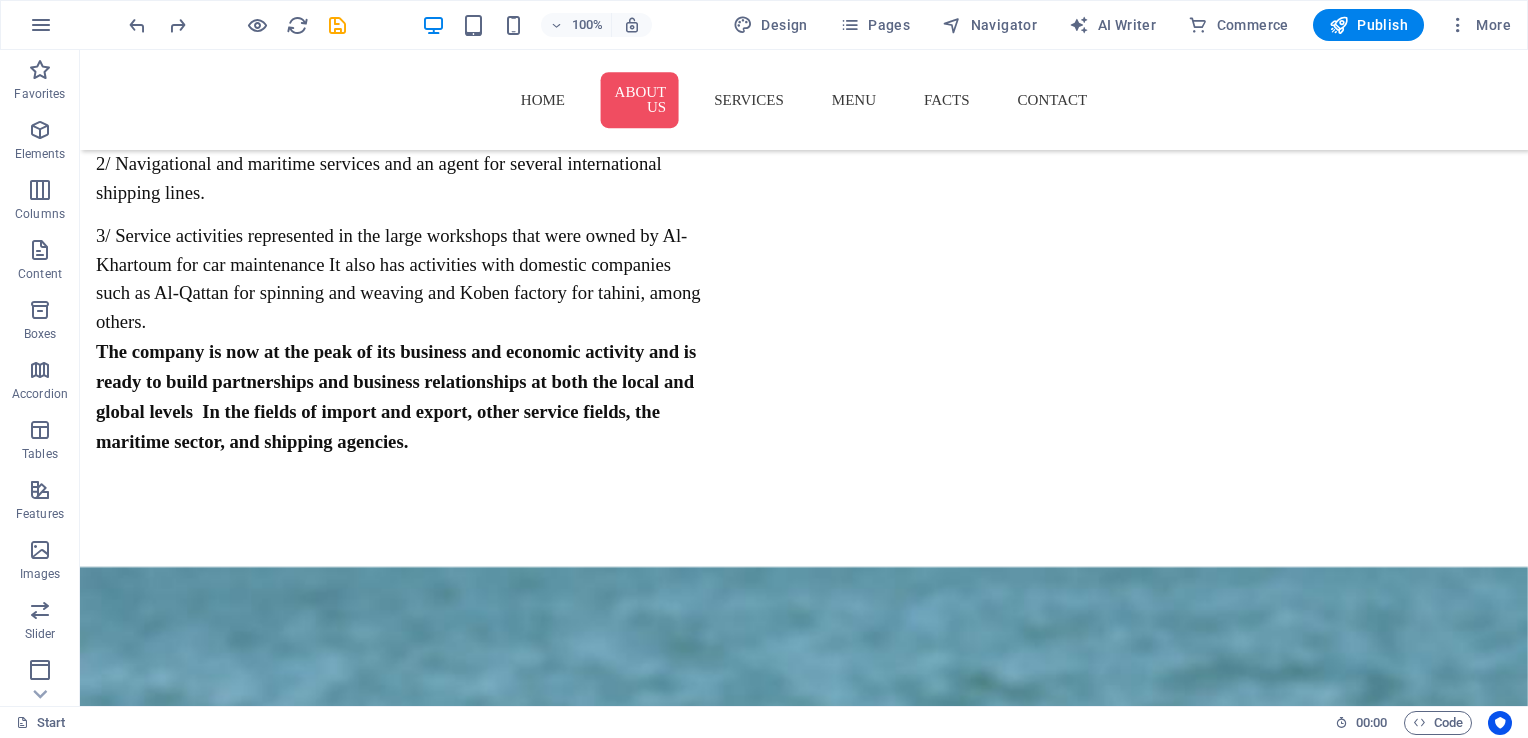 scroll, scrollTop: 1463, scrollLeft: 0, axis: vertical 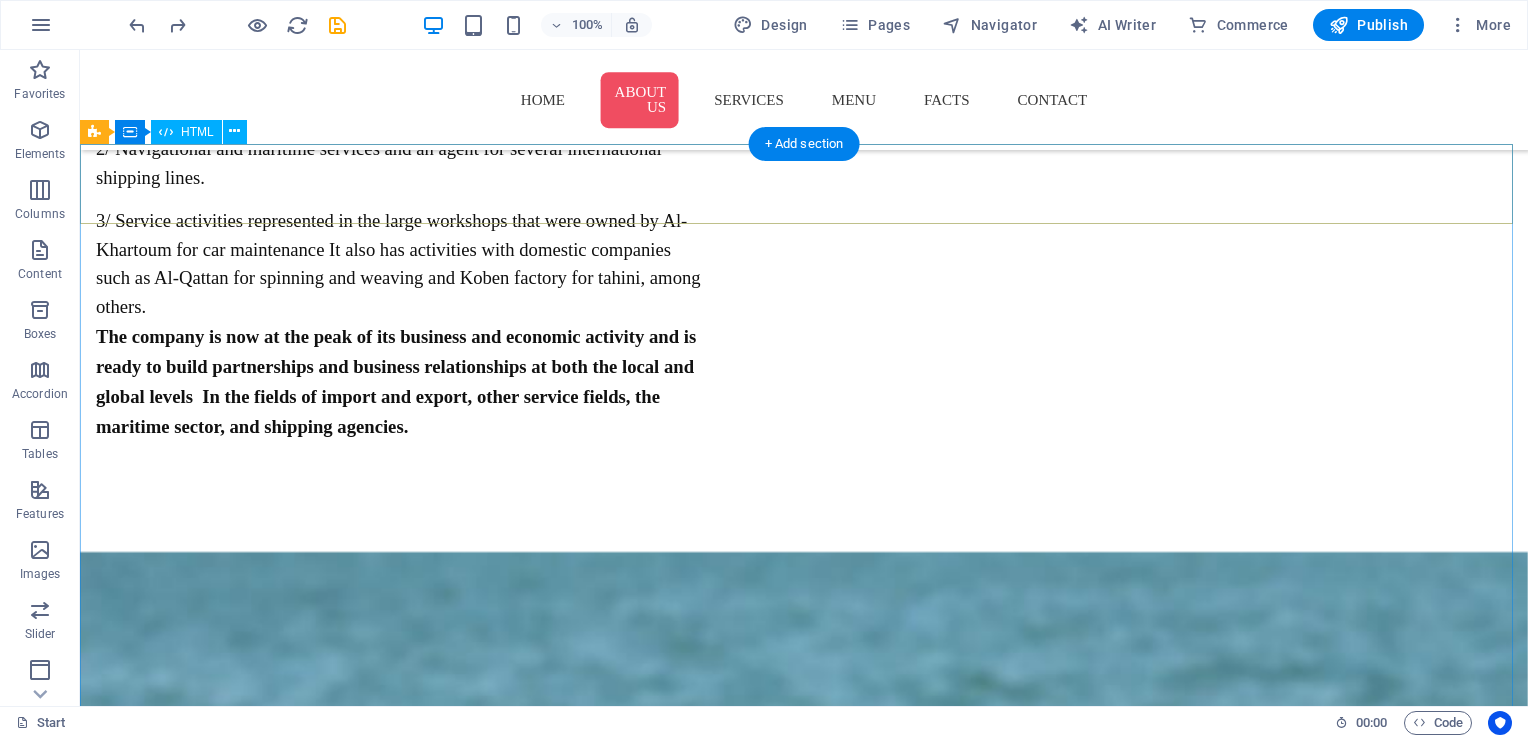 click at bounding box center (804, 1247) 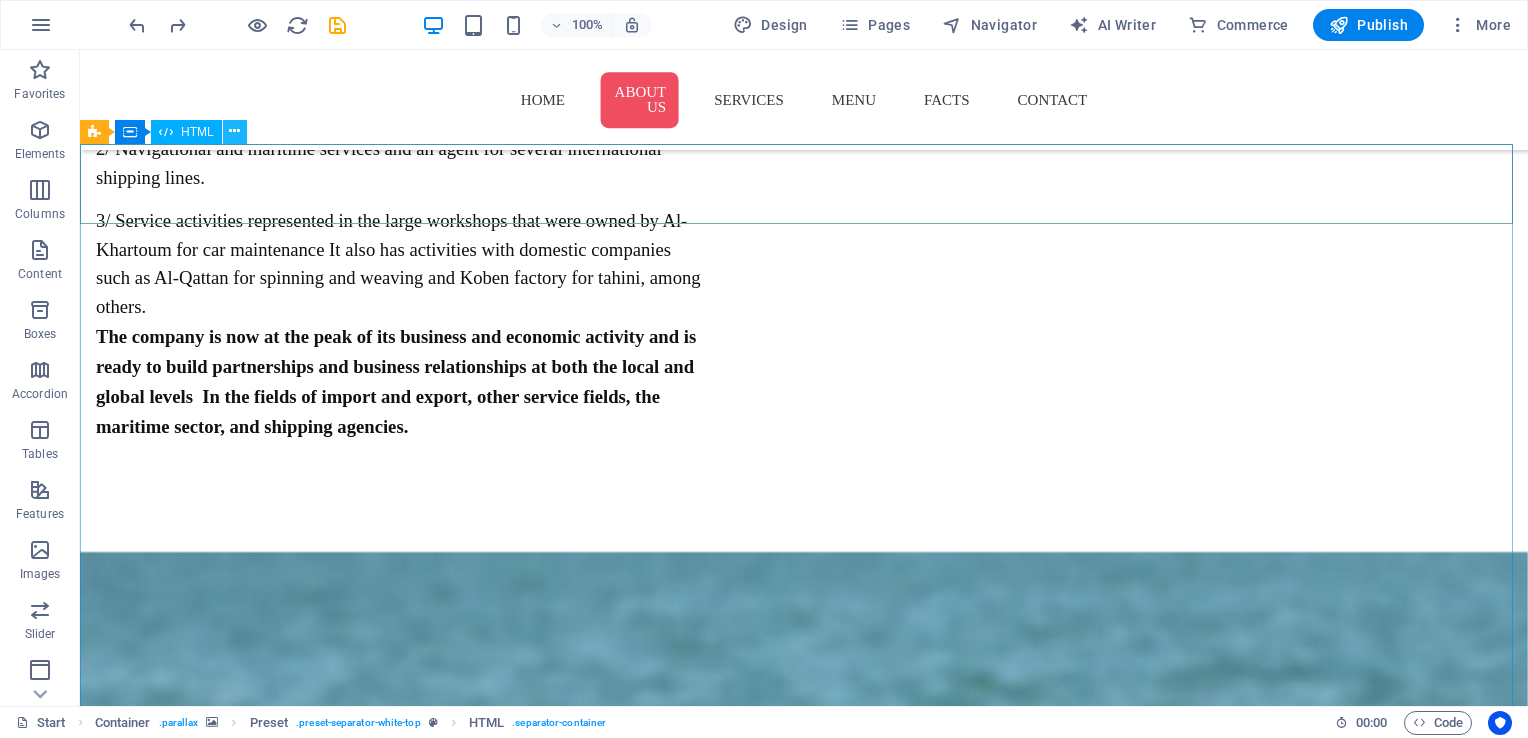 click at bounding box center [234, 131] 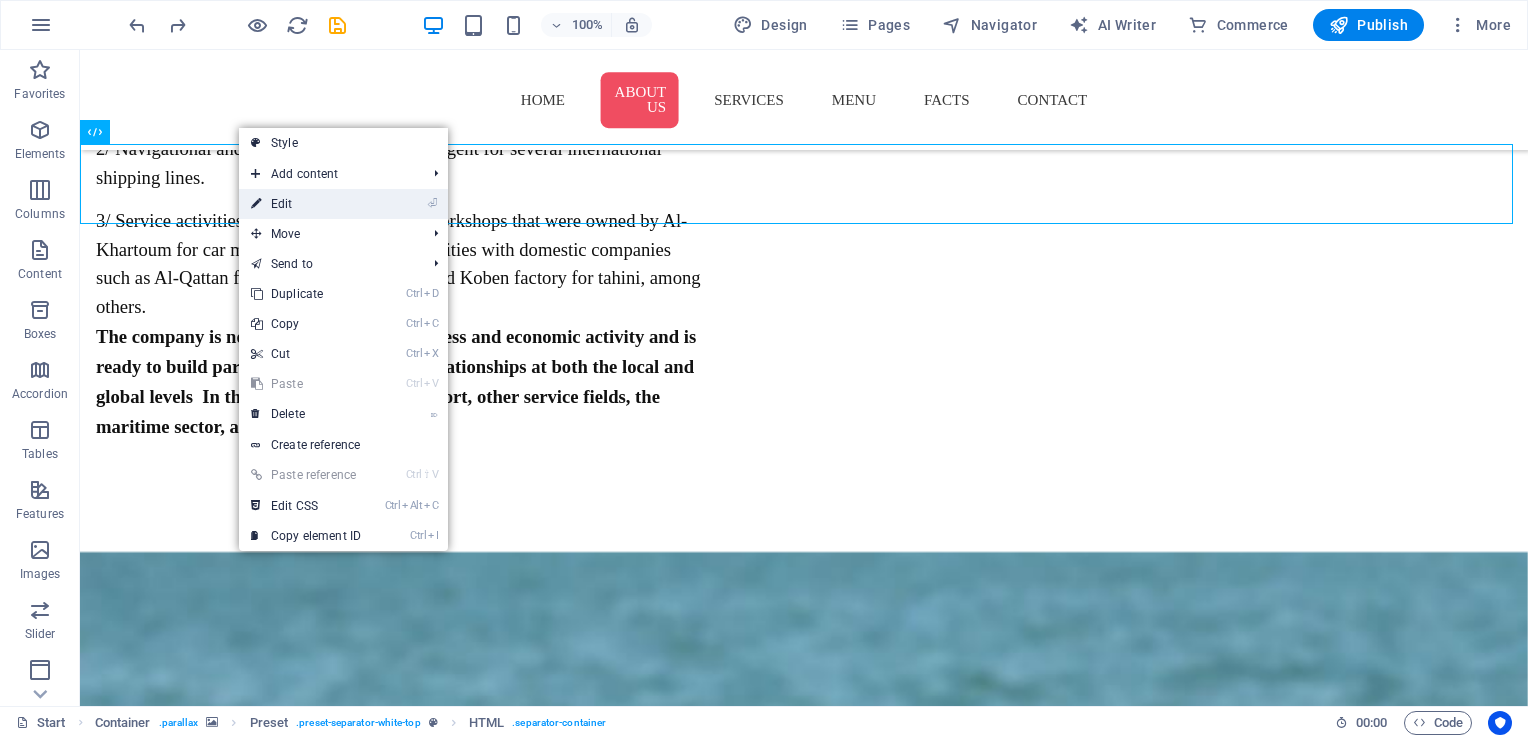 click on "⏎  Edit" at bounding box center [306, 204] 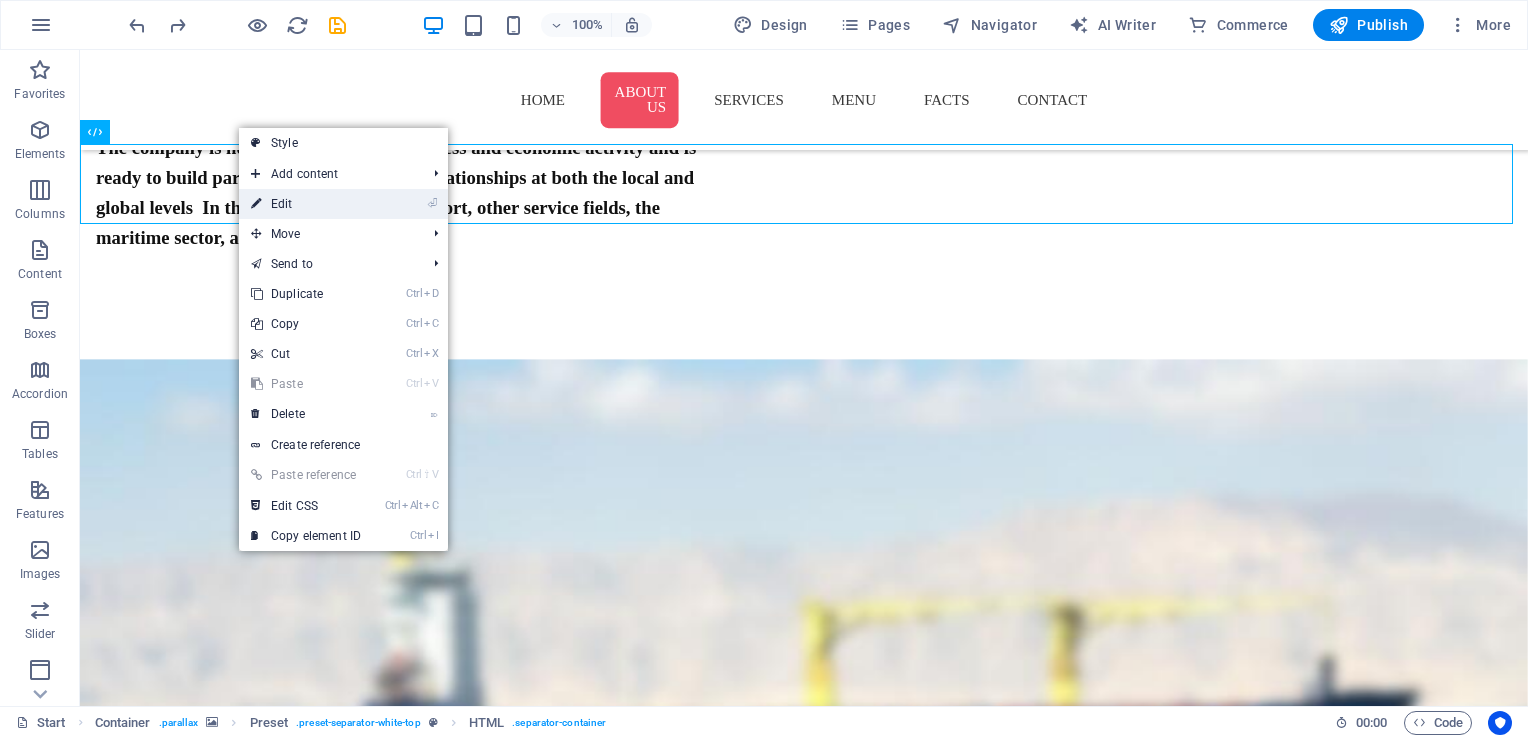 scroll, scrollTop: 1306, scrollLeft: 0, axis: vertical 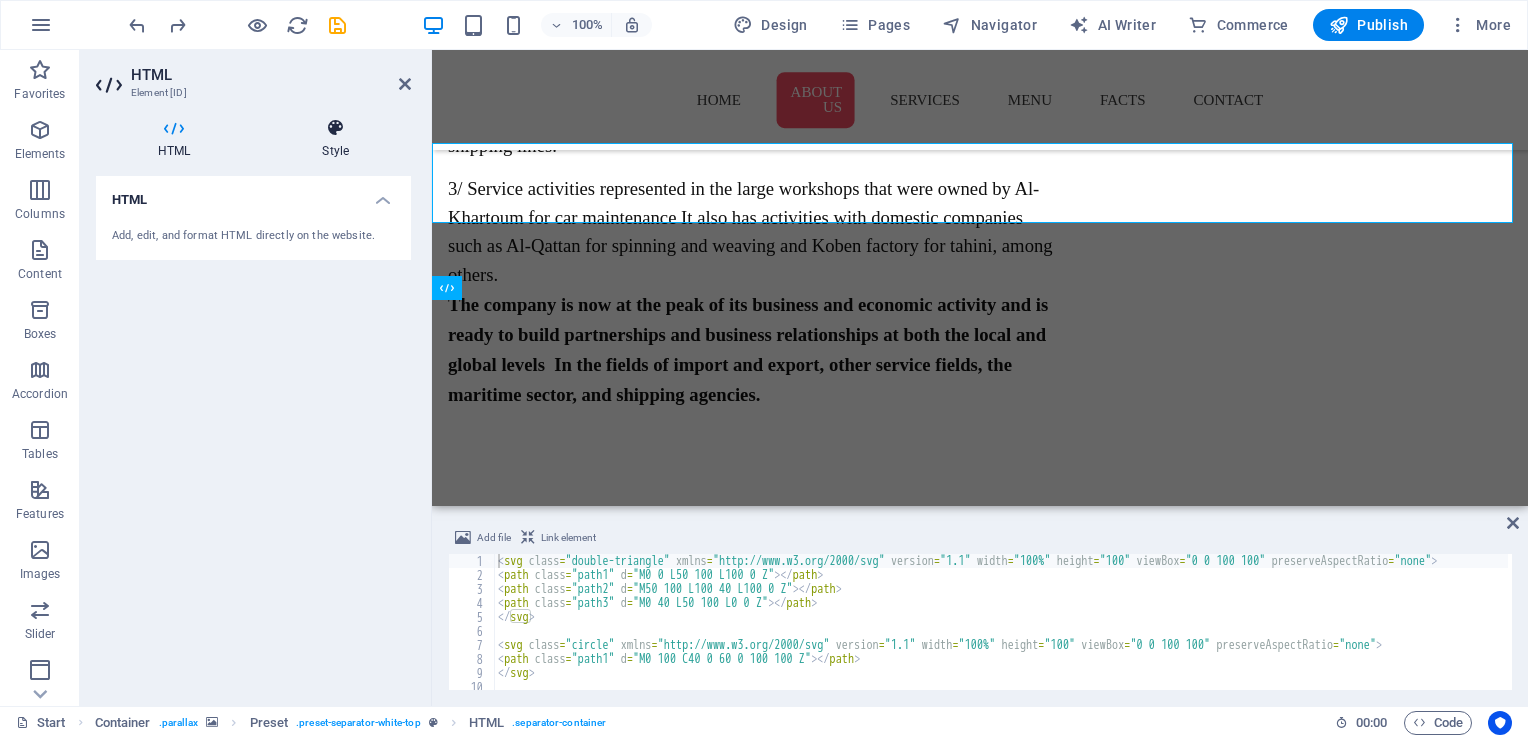 click at bounding box center (335, 128) 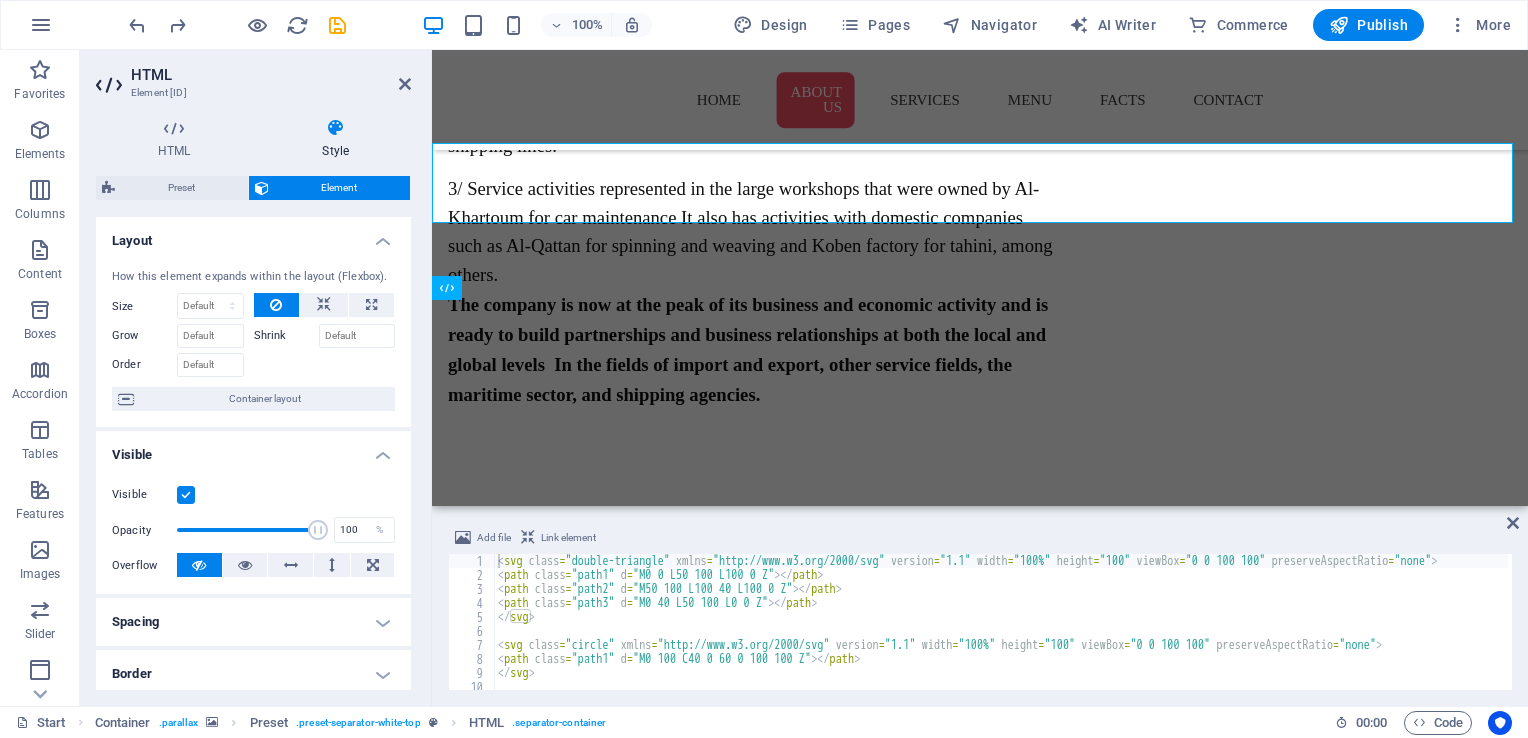 click on "HTML Element [ID]" at bounding box center [253, 76] 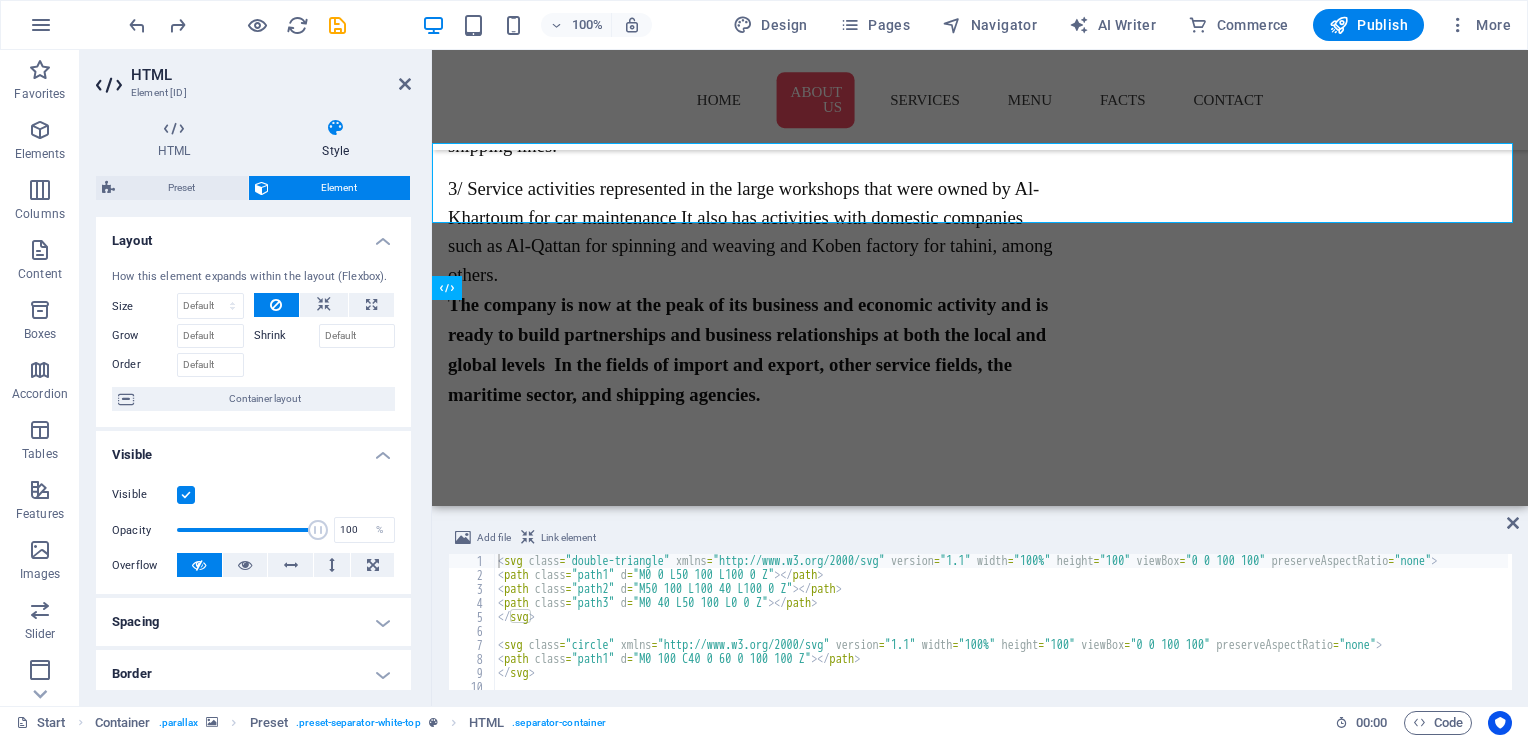 click on "HTML Element [ID]" at bounding box center [253, 76] 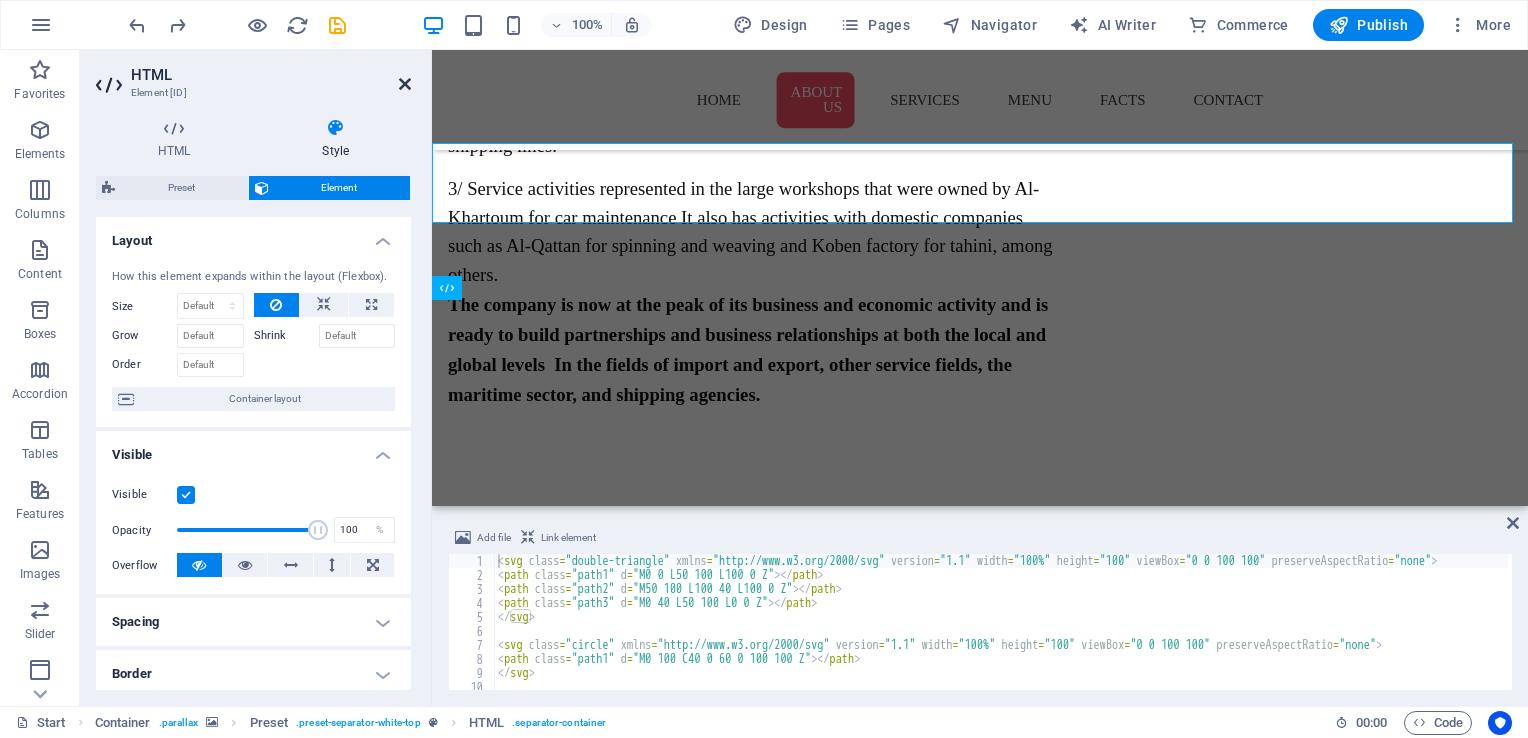 click at bounding box center [405, 84] 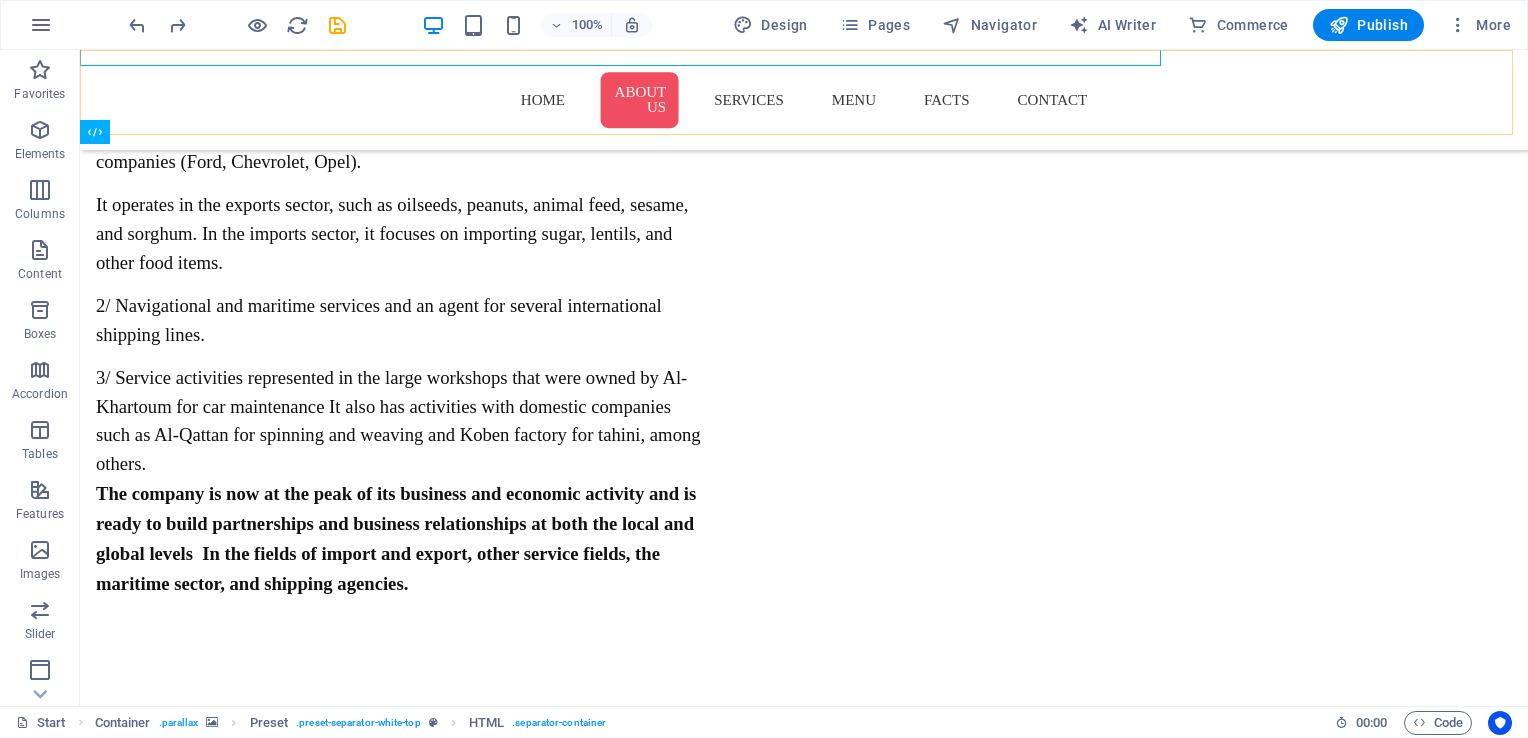 scroll, scrollTop: 1463, scrollLeft: 0, axis: vertical 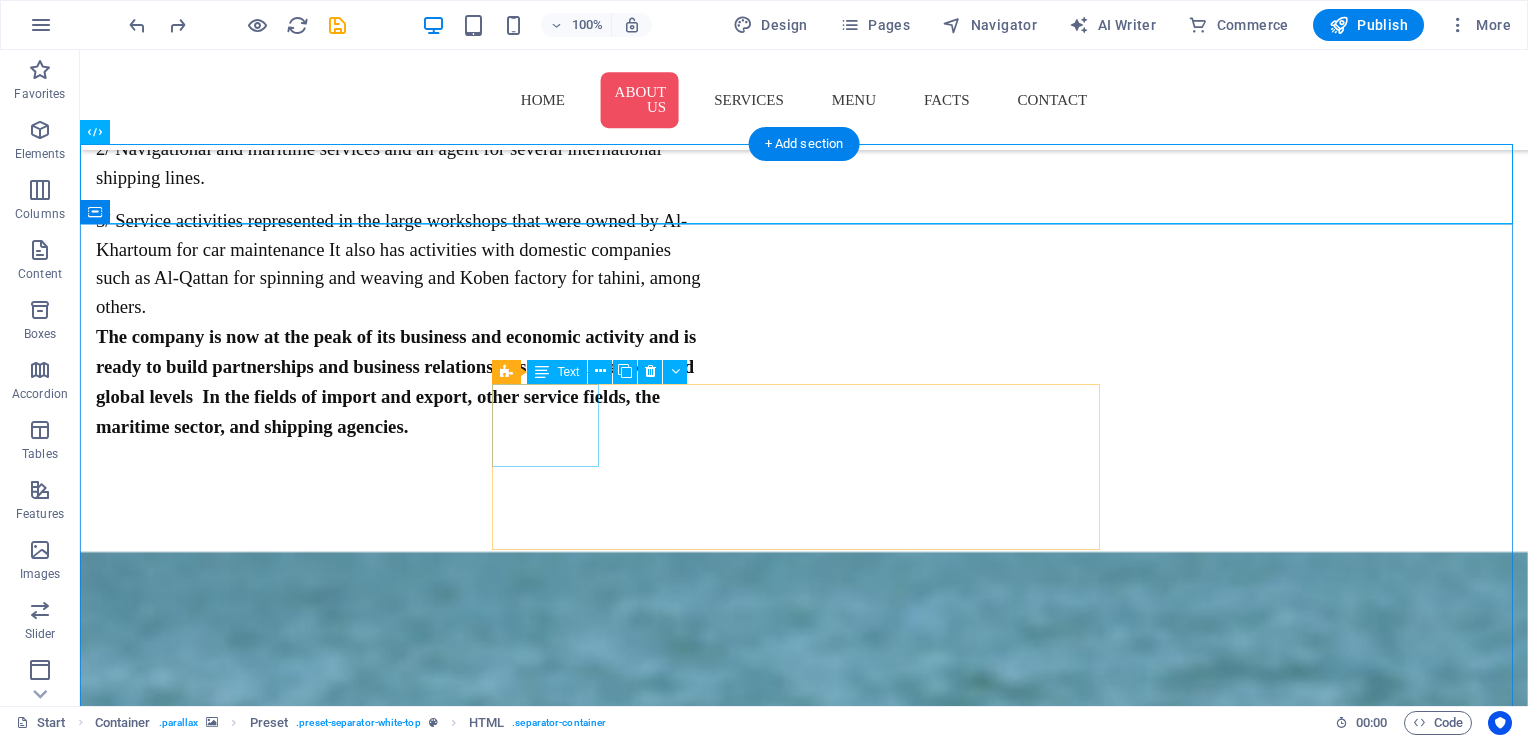click on "Monday closed" at bounding box center [804, 1488] 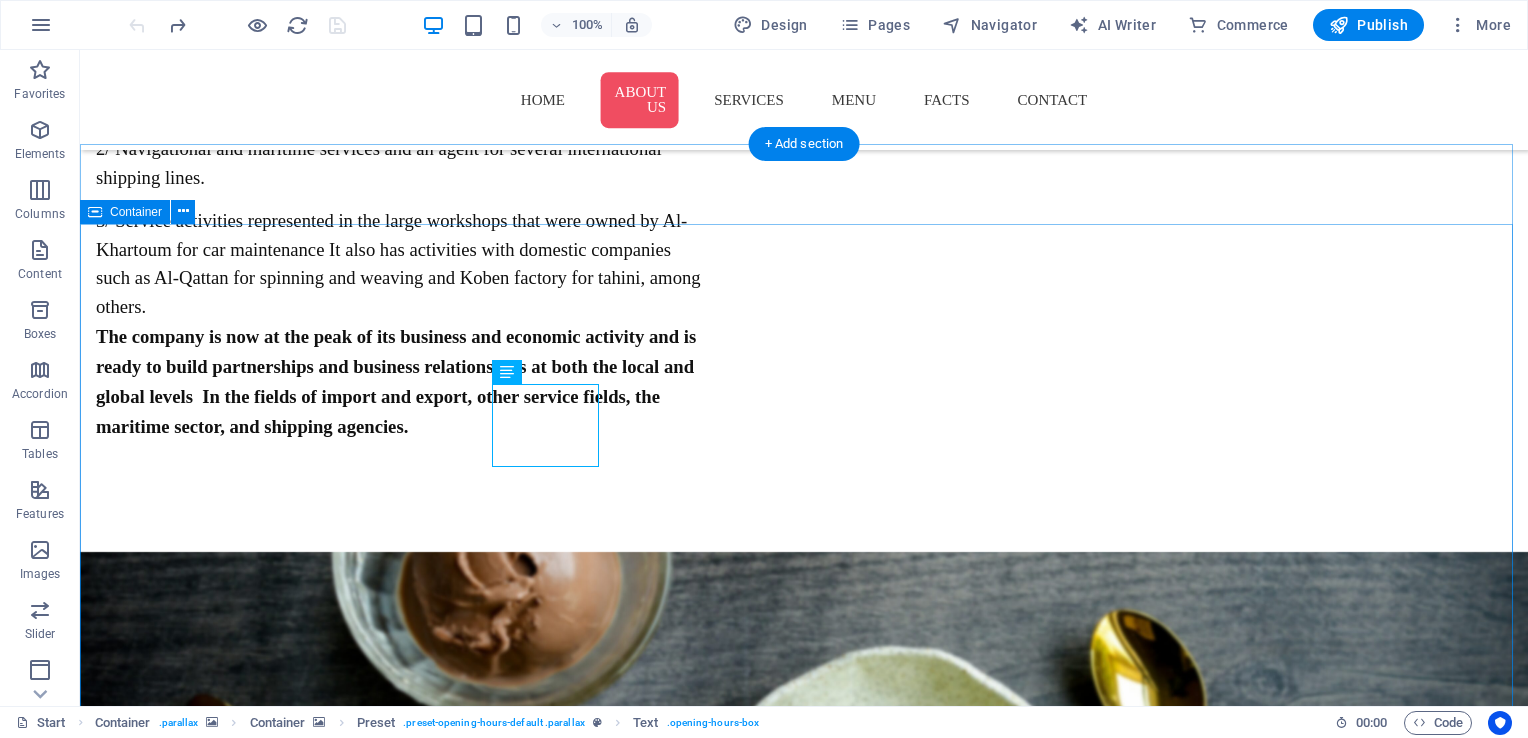 click on "Monday closed Tuesday [TIME] Wednesday [TIME] Thursday [TIME] Friday [TIME] Saturday [TIME] Sunday [TIME]" at bounding box center (804, 1738) 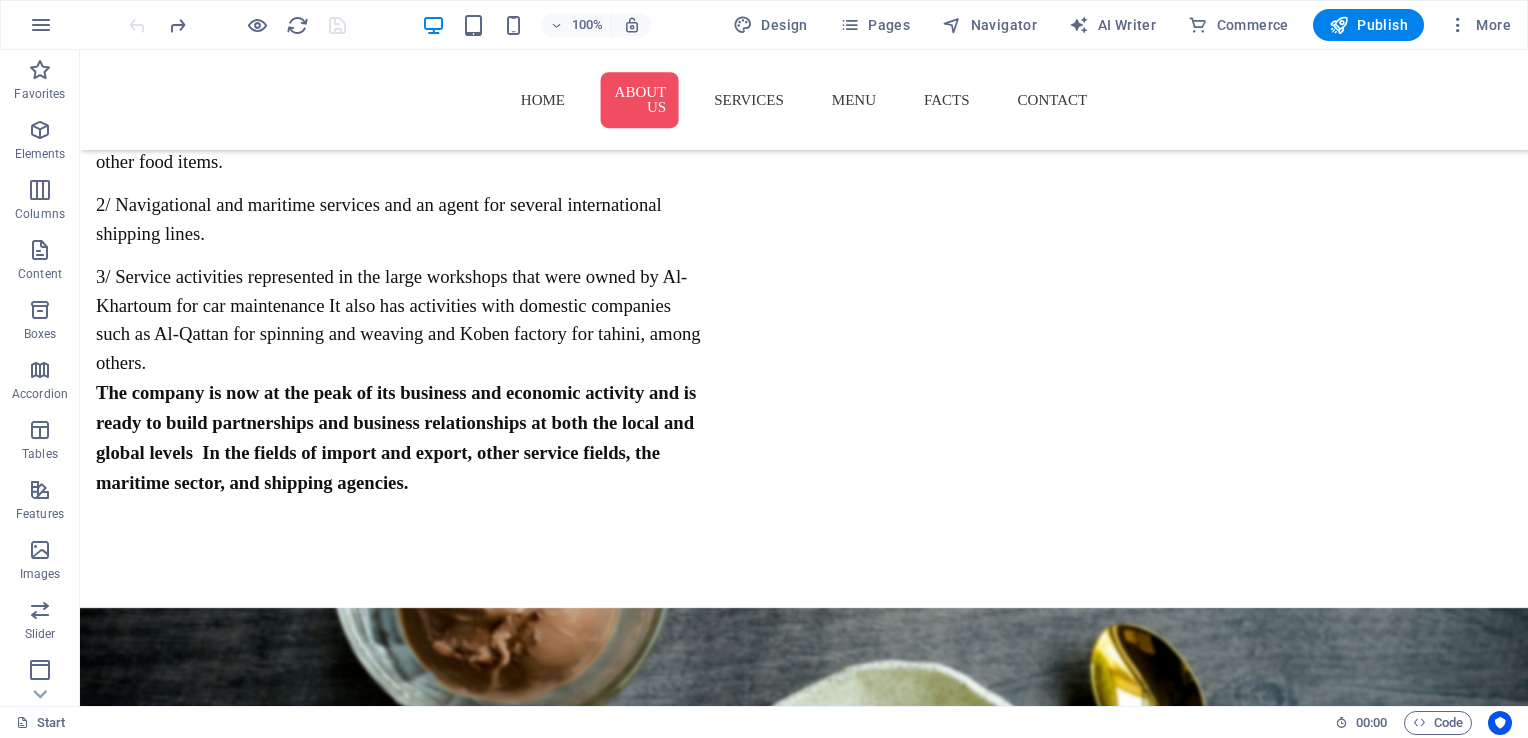 scroll, scrollTop: 1392, scrollLeft: 0, axis: vertical 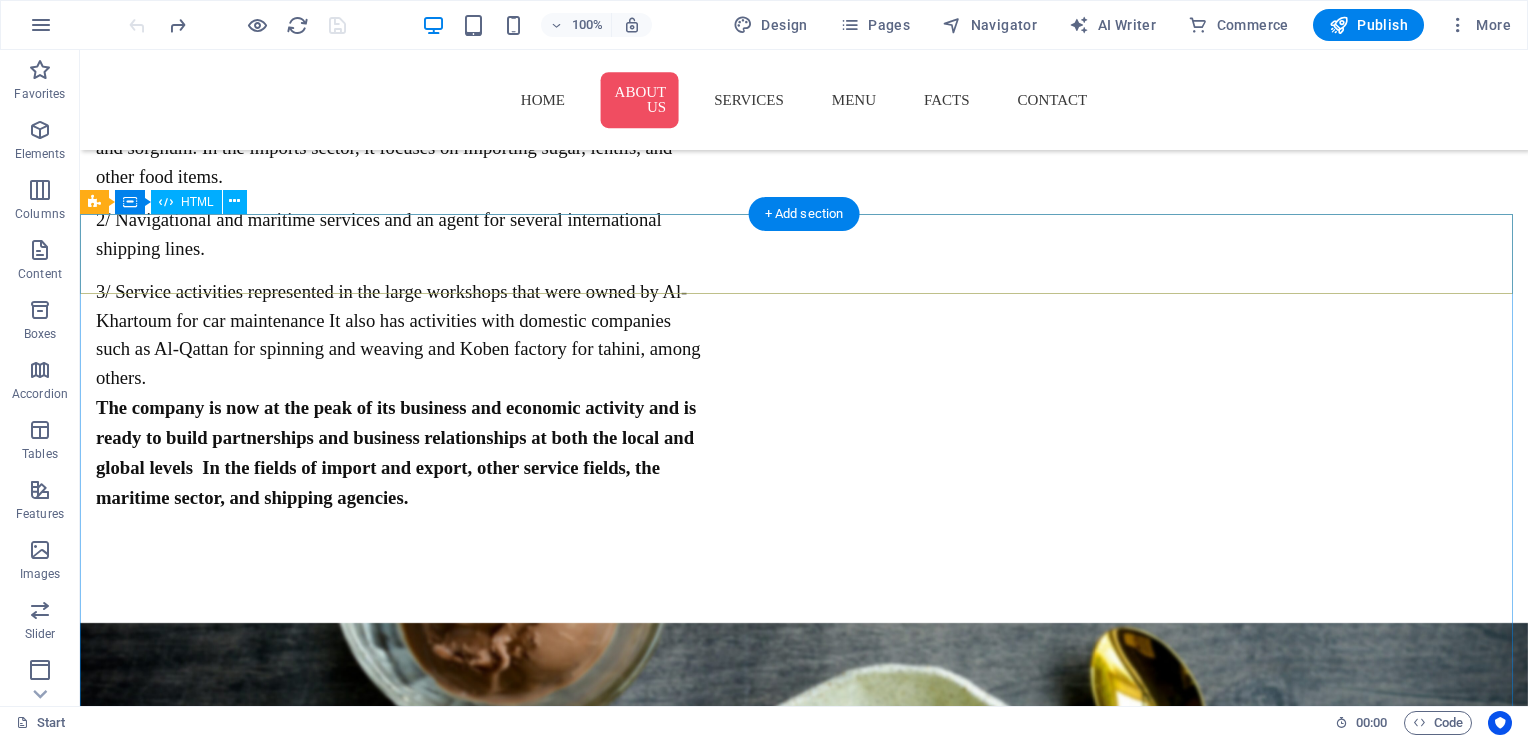 click at bounding box center (804, 1318) 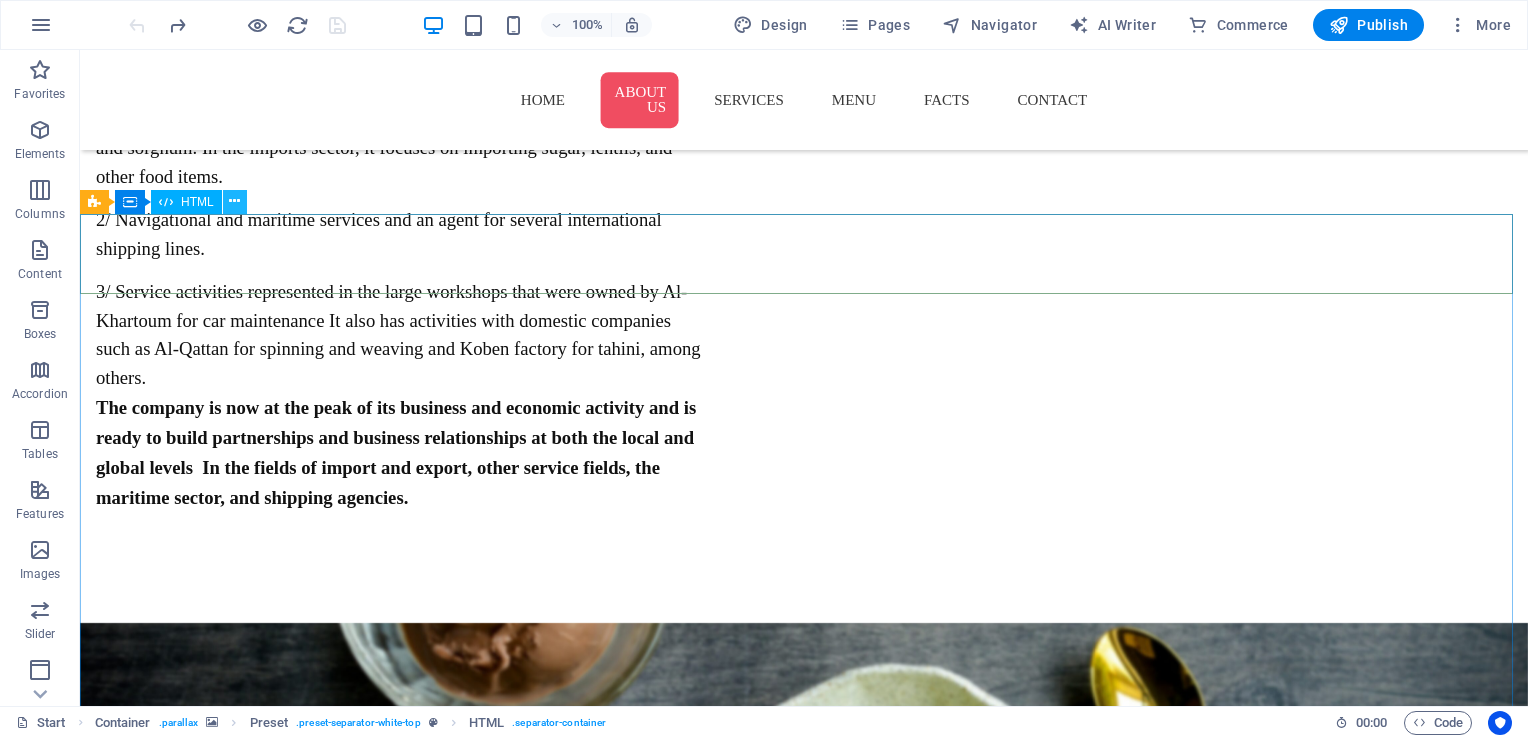 click at bounding box center [235, 202] 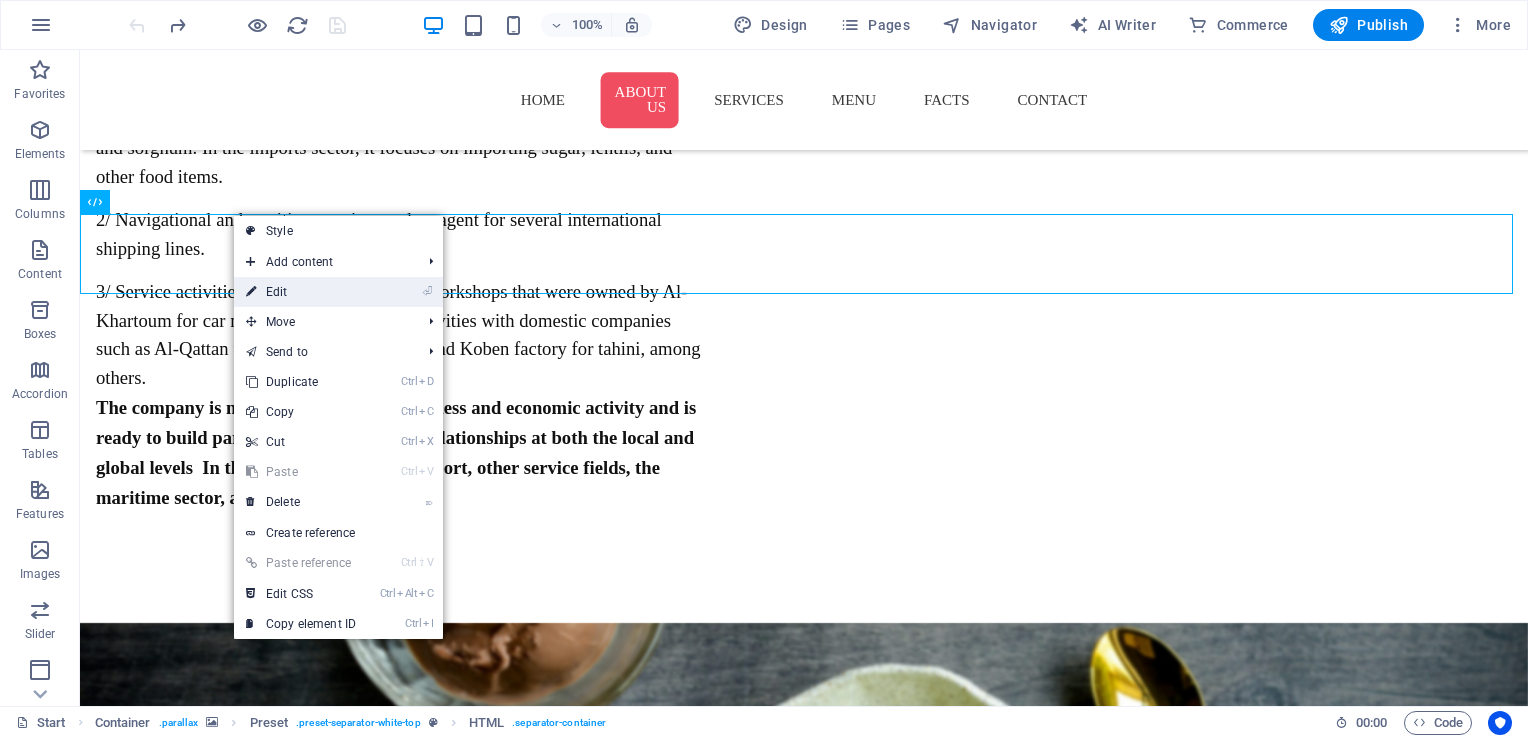 click on "⏎  Edit" at bounding box center (301, 292) 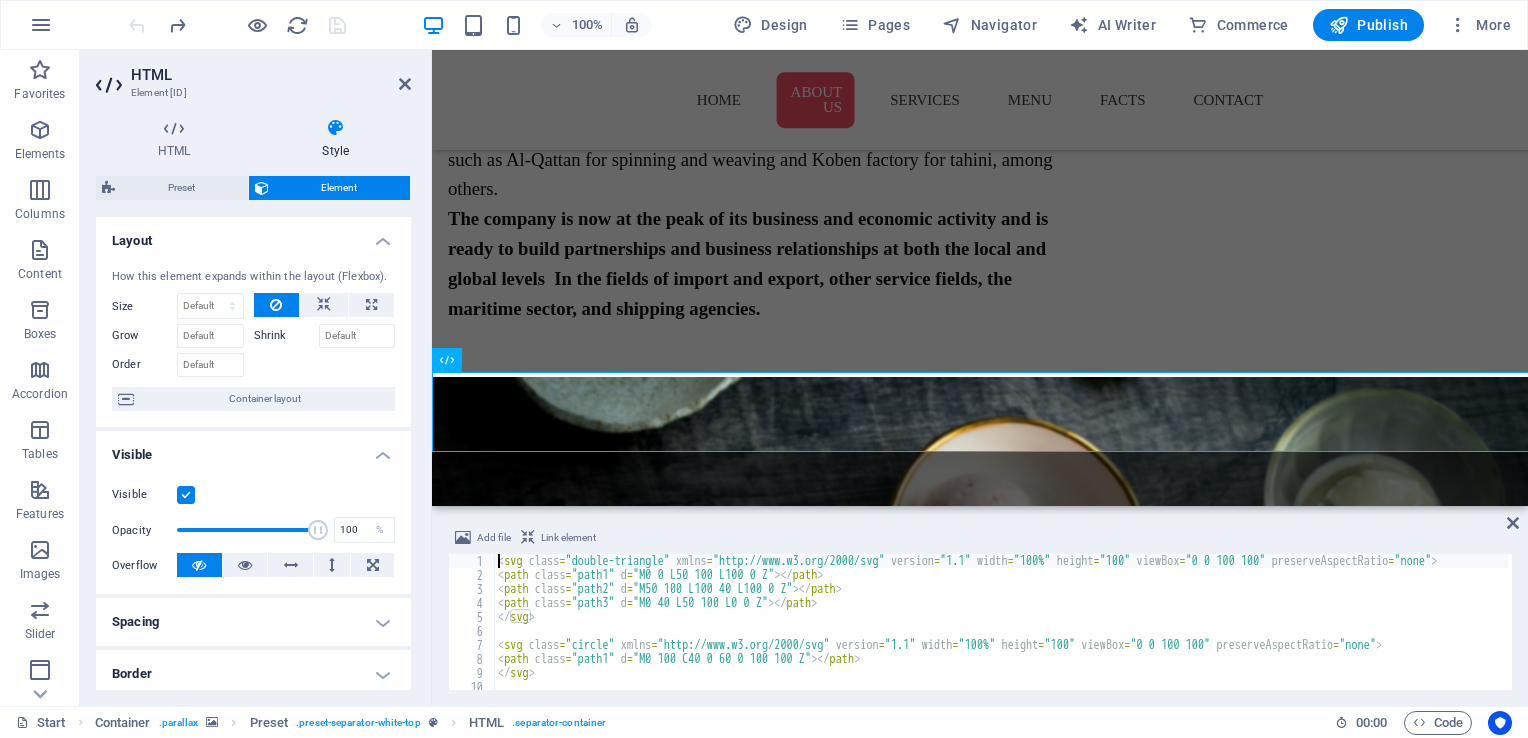 scroll, scrollTop: 1235, scrollLeft: 0, axis: vertical 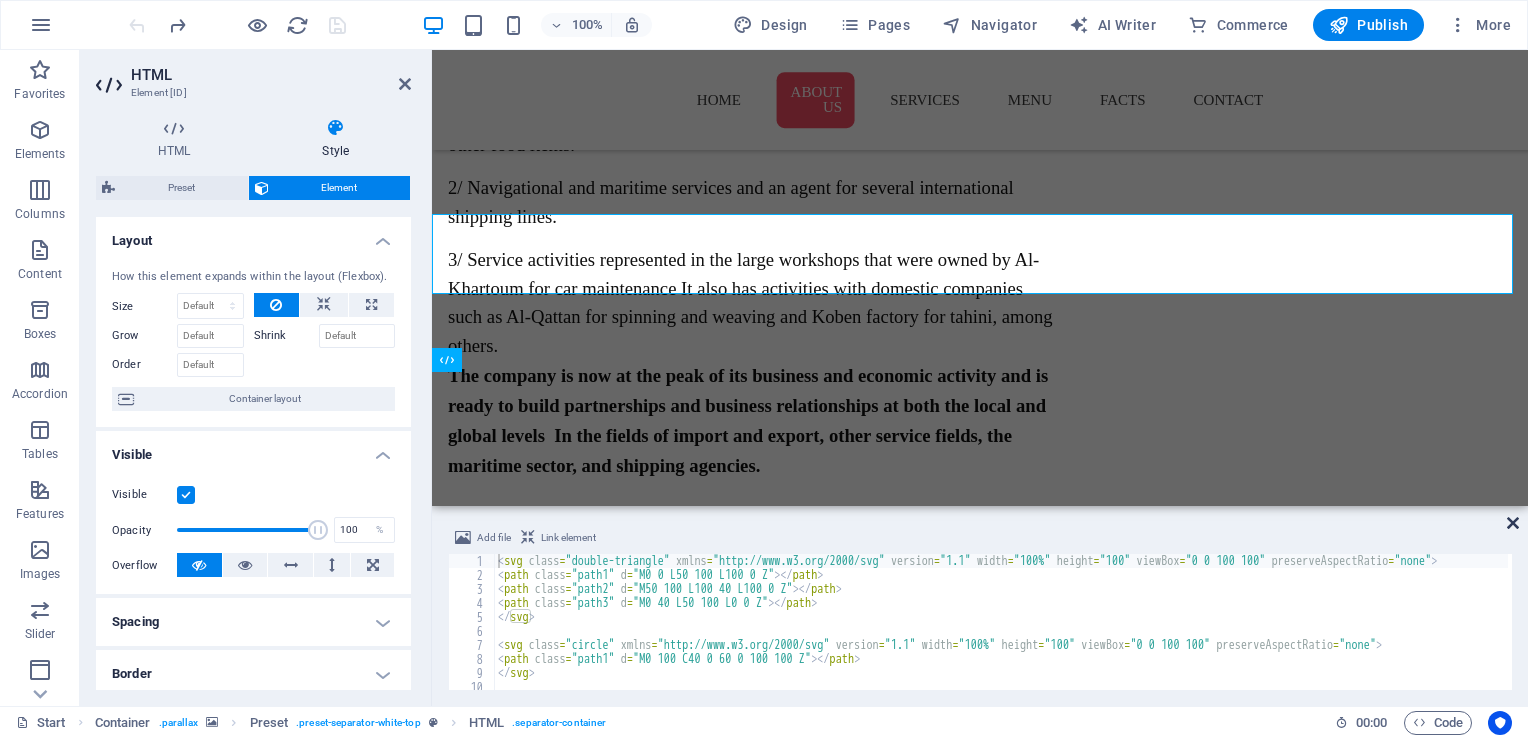 click at bounding box center [1513, 523] 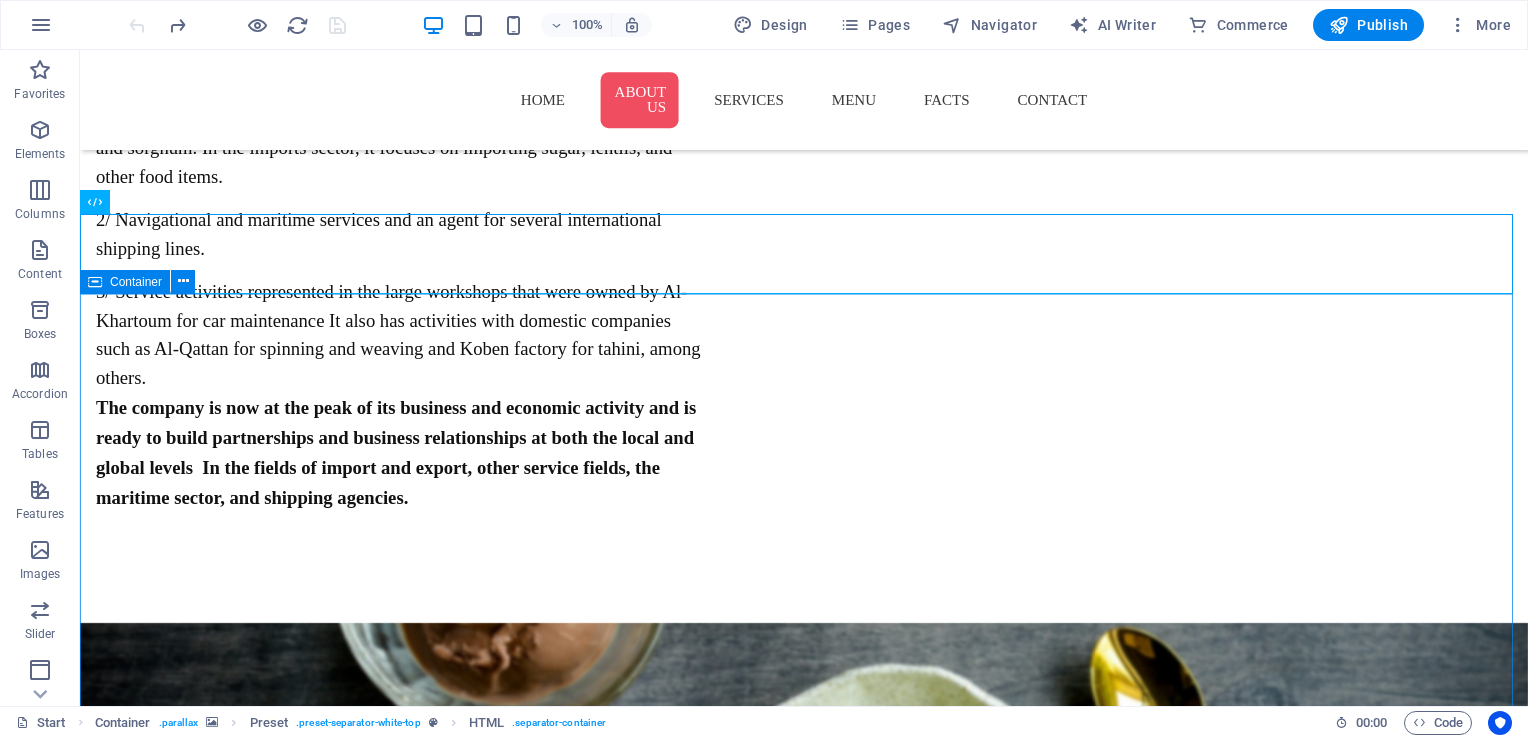 click on "Container" at bounding box center (144, 282) 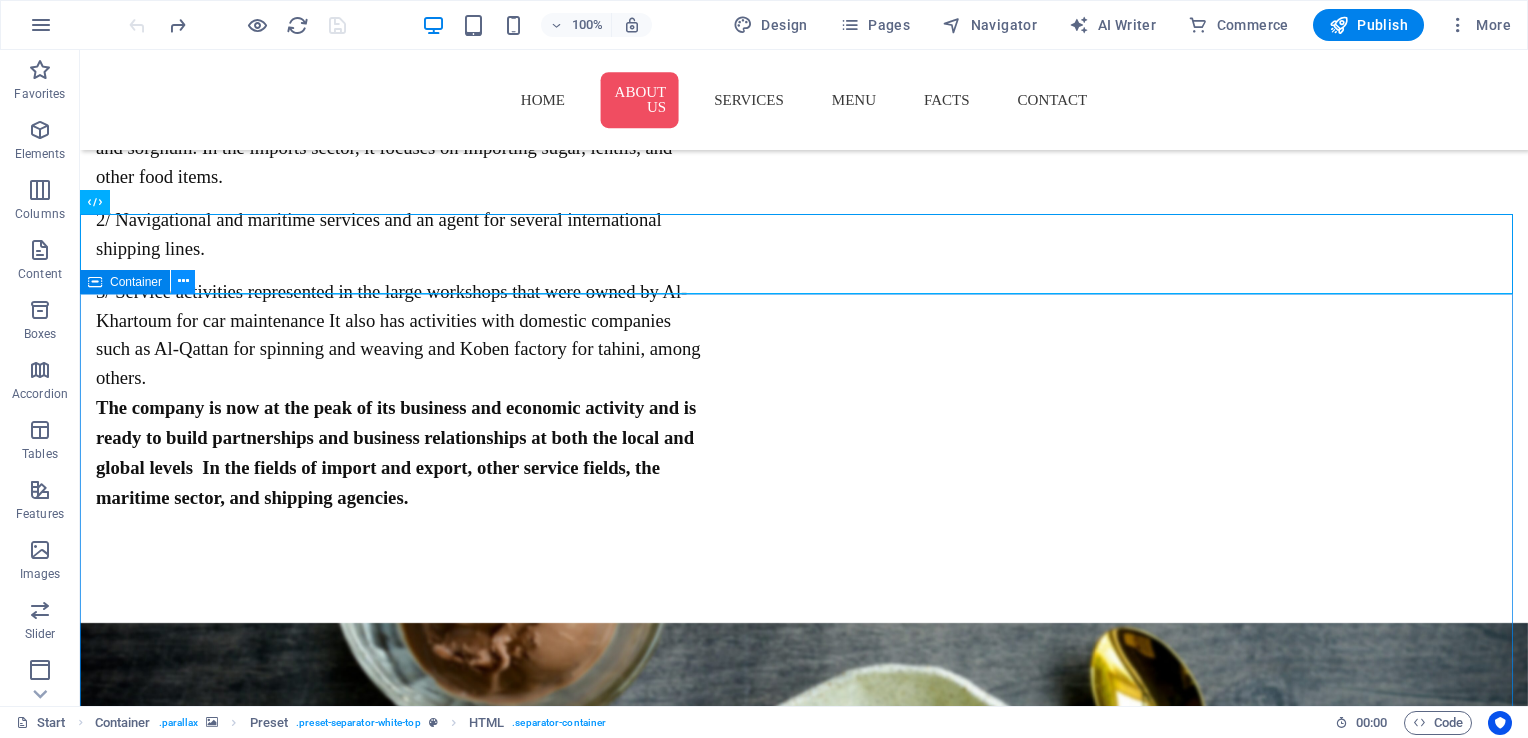 click at bounding box center (183, 281) 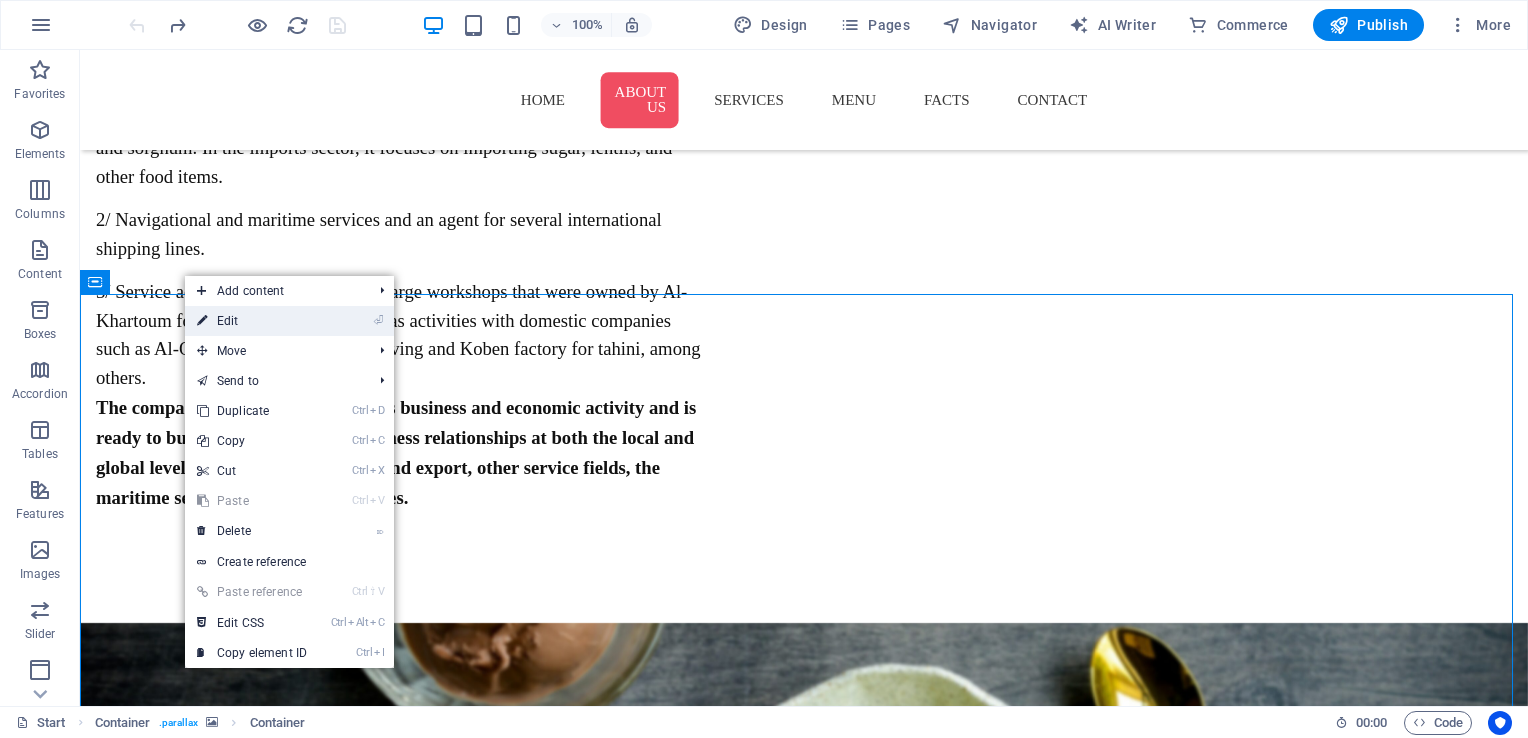 click on "⏎  Edit" at bounding box center (252, 321) 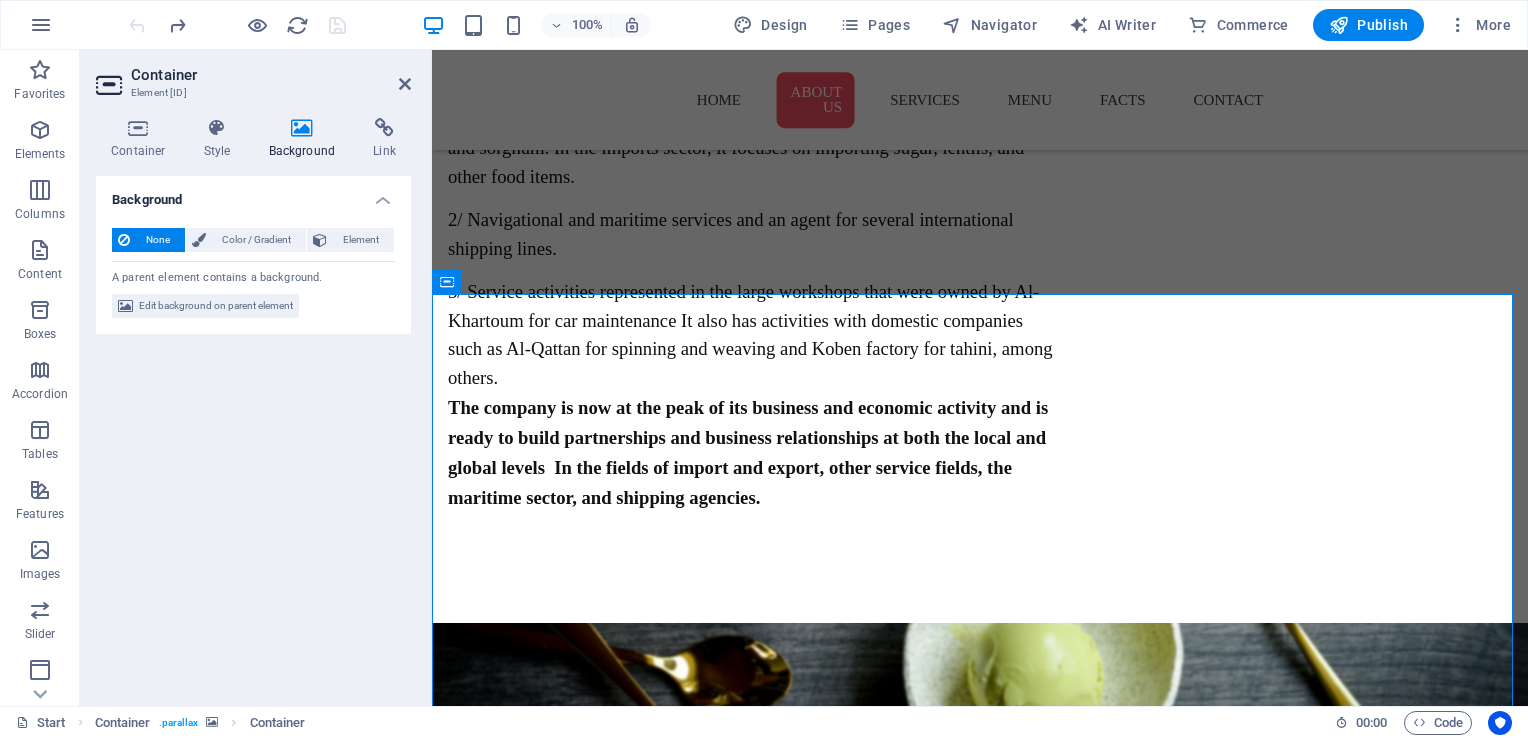 click at bounding box center [302, 128] 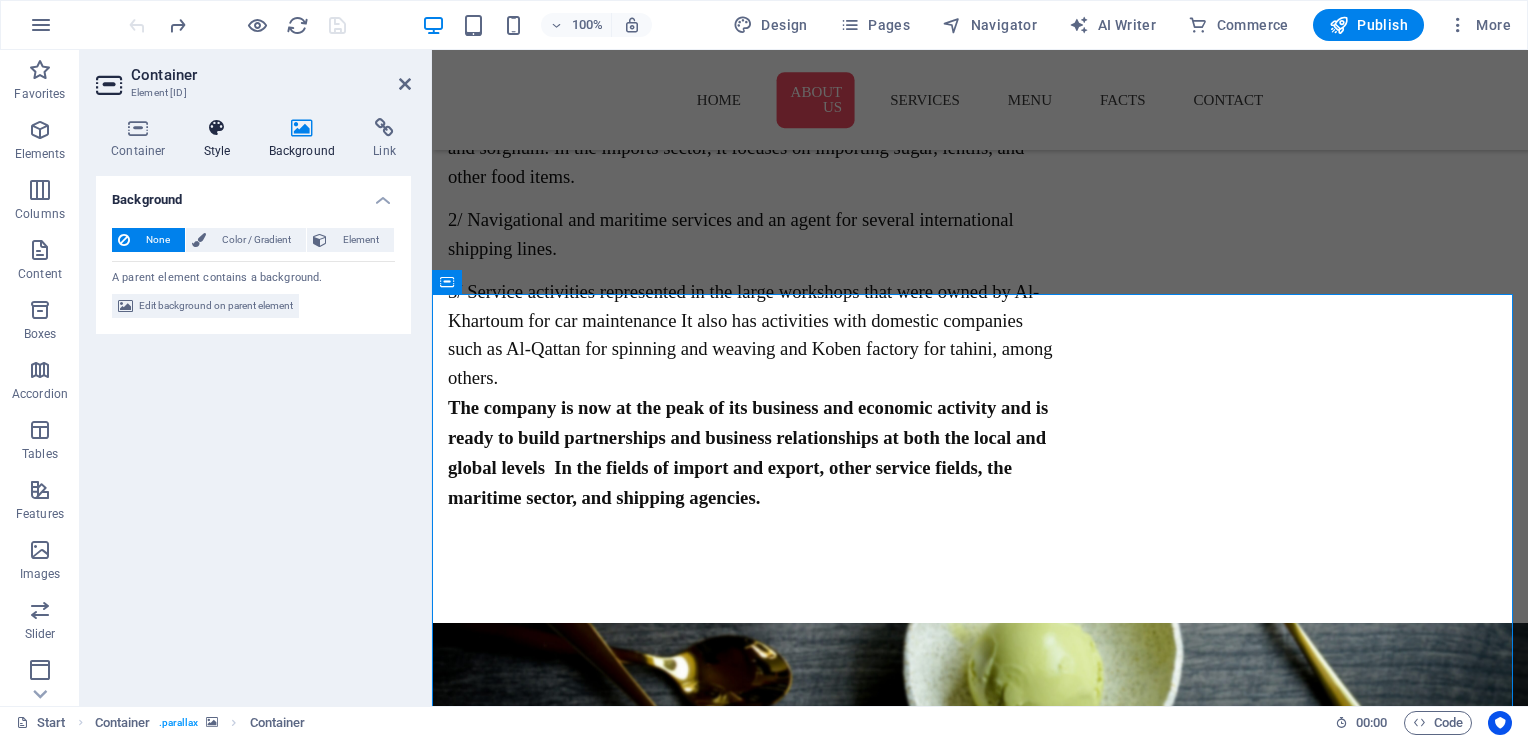 click at bounding box center [217, 128] 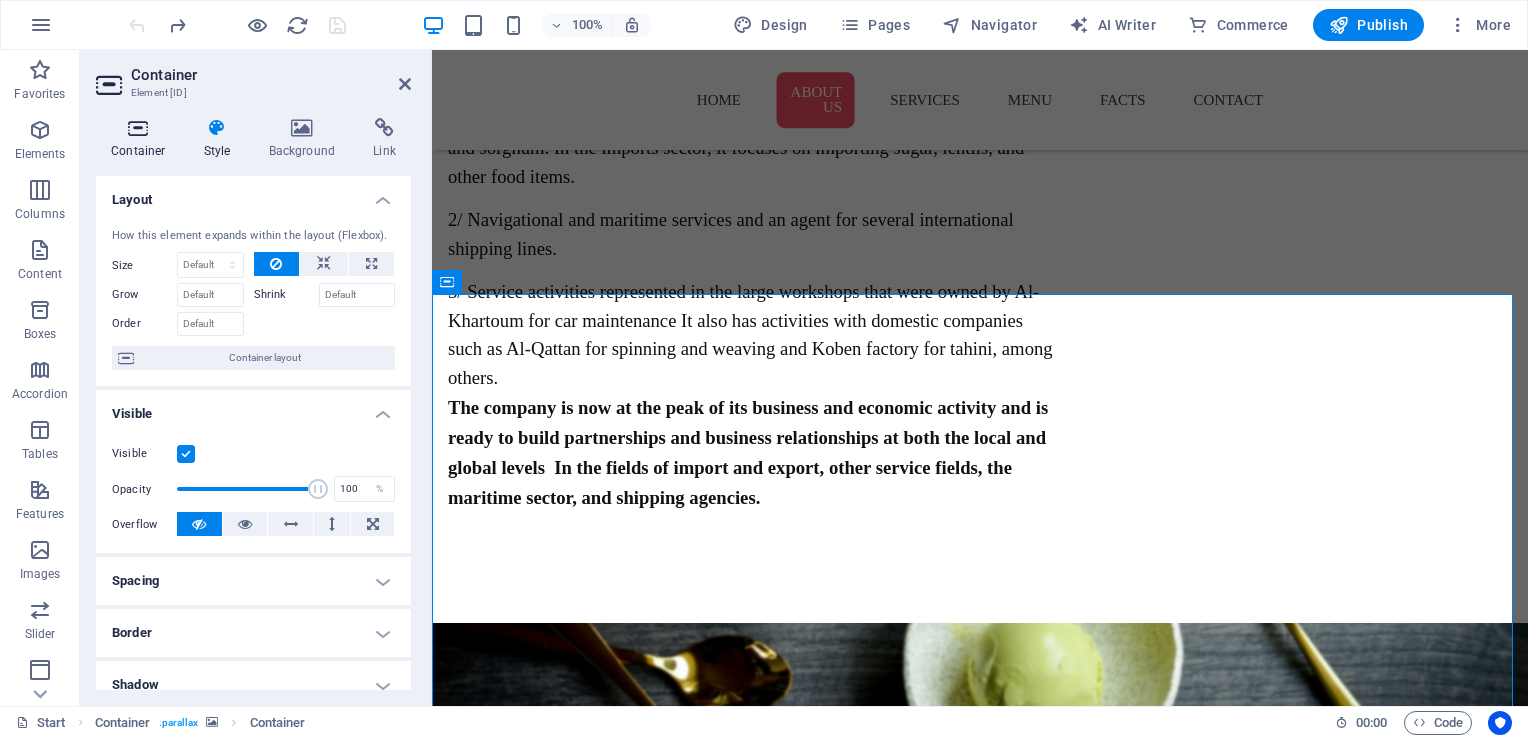 click on "Container" at bounding box center [142, 139] 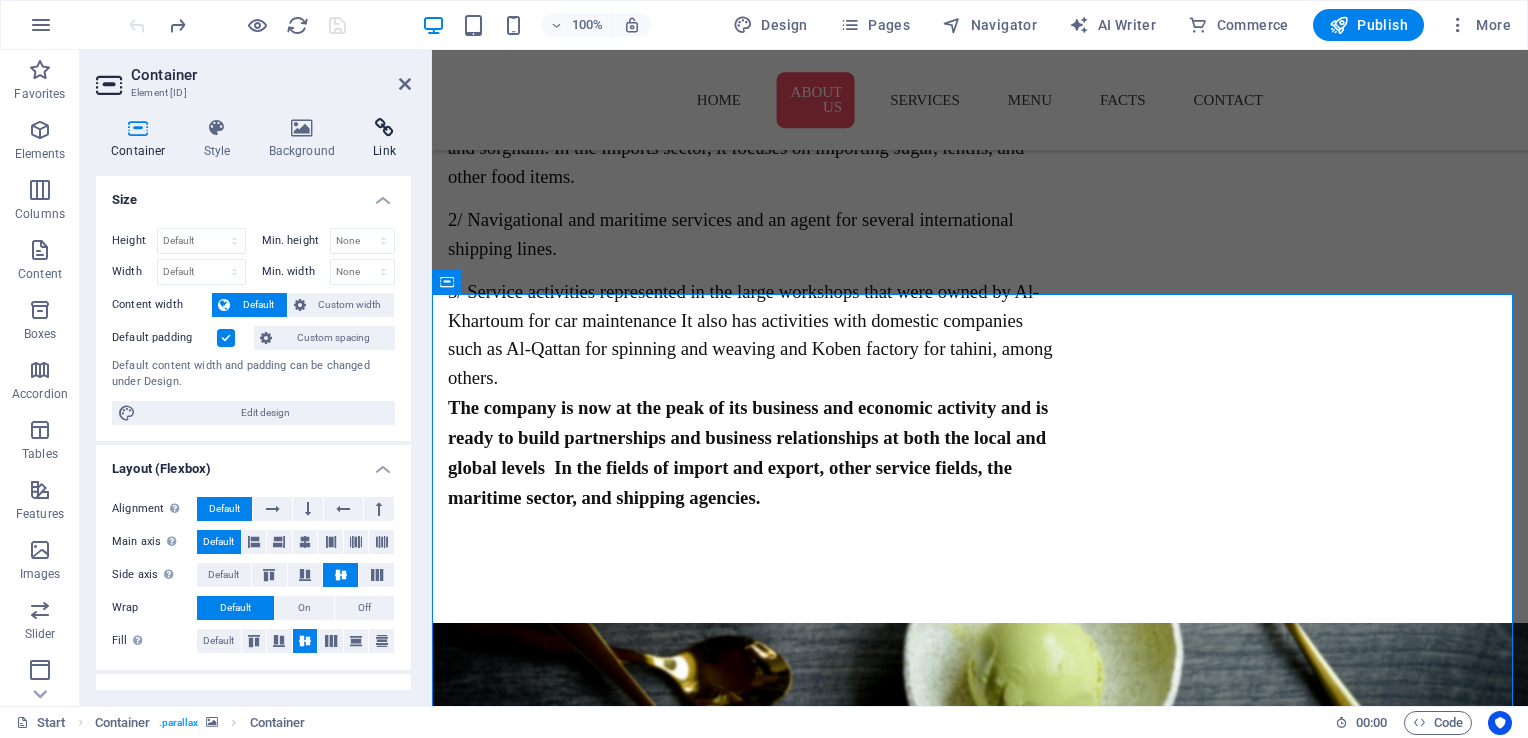 click at bounding box center [384, 128] 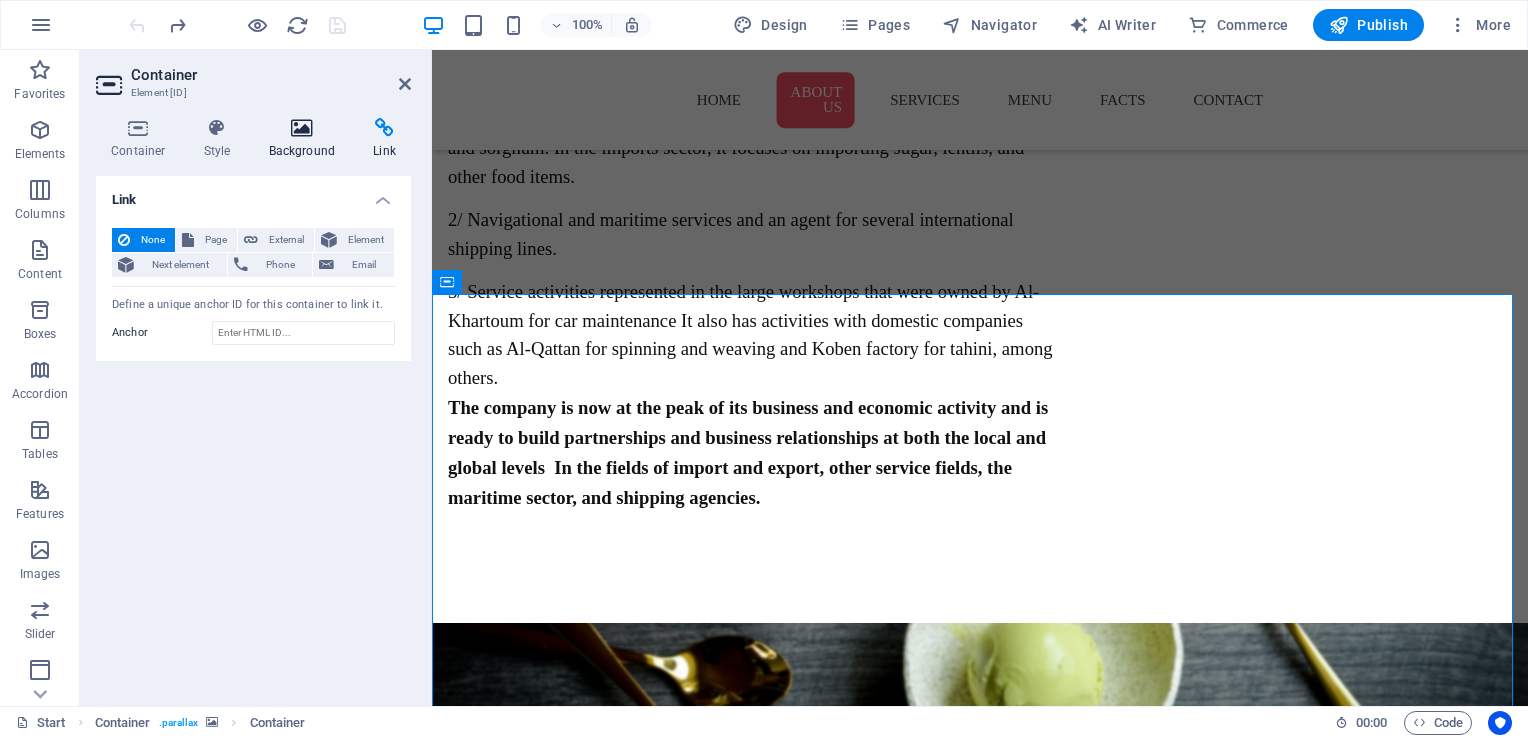 click on "Background" at bounding box center [306, 139] 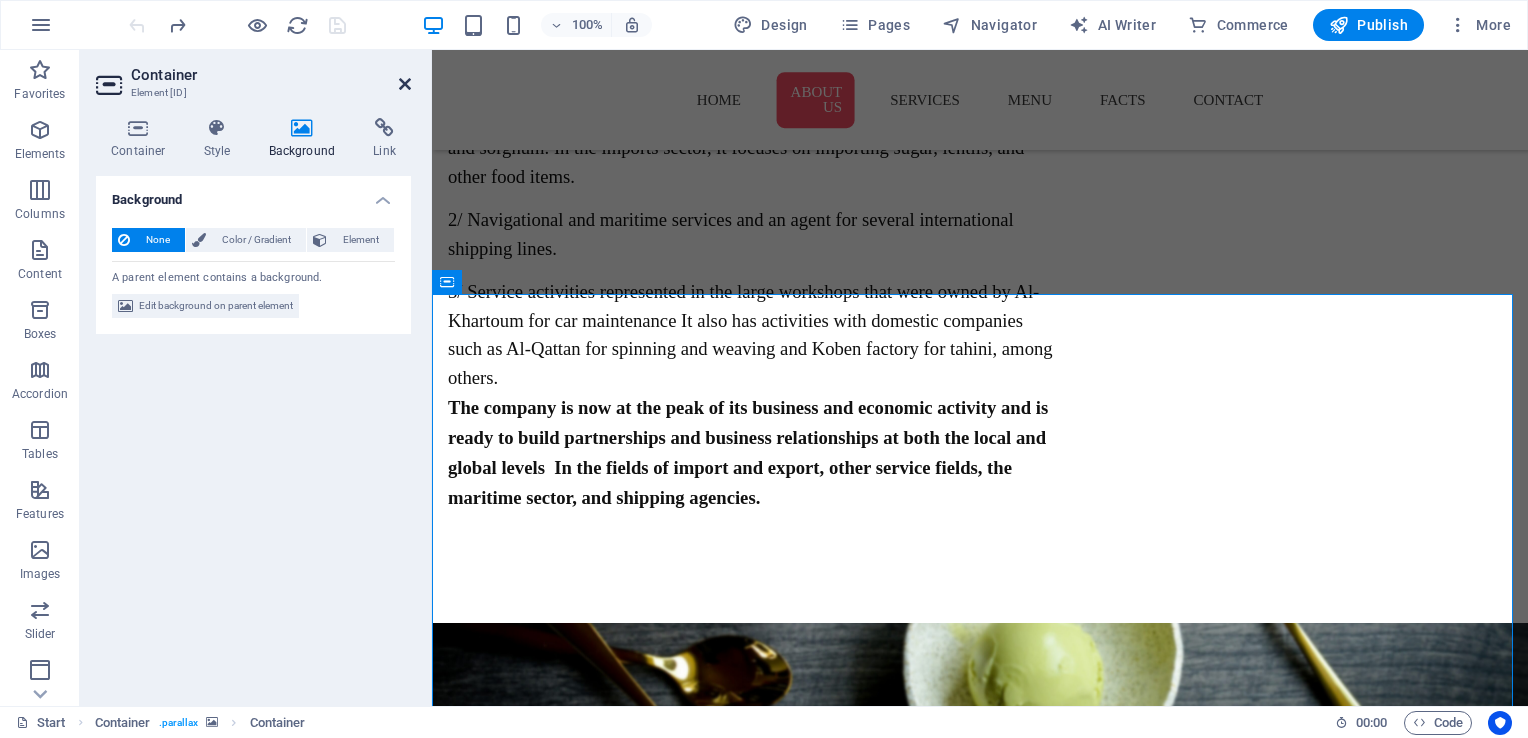 click at bounding box center [405, 84] 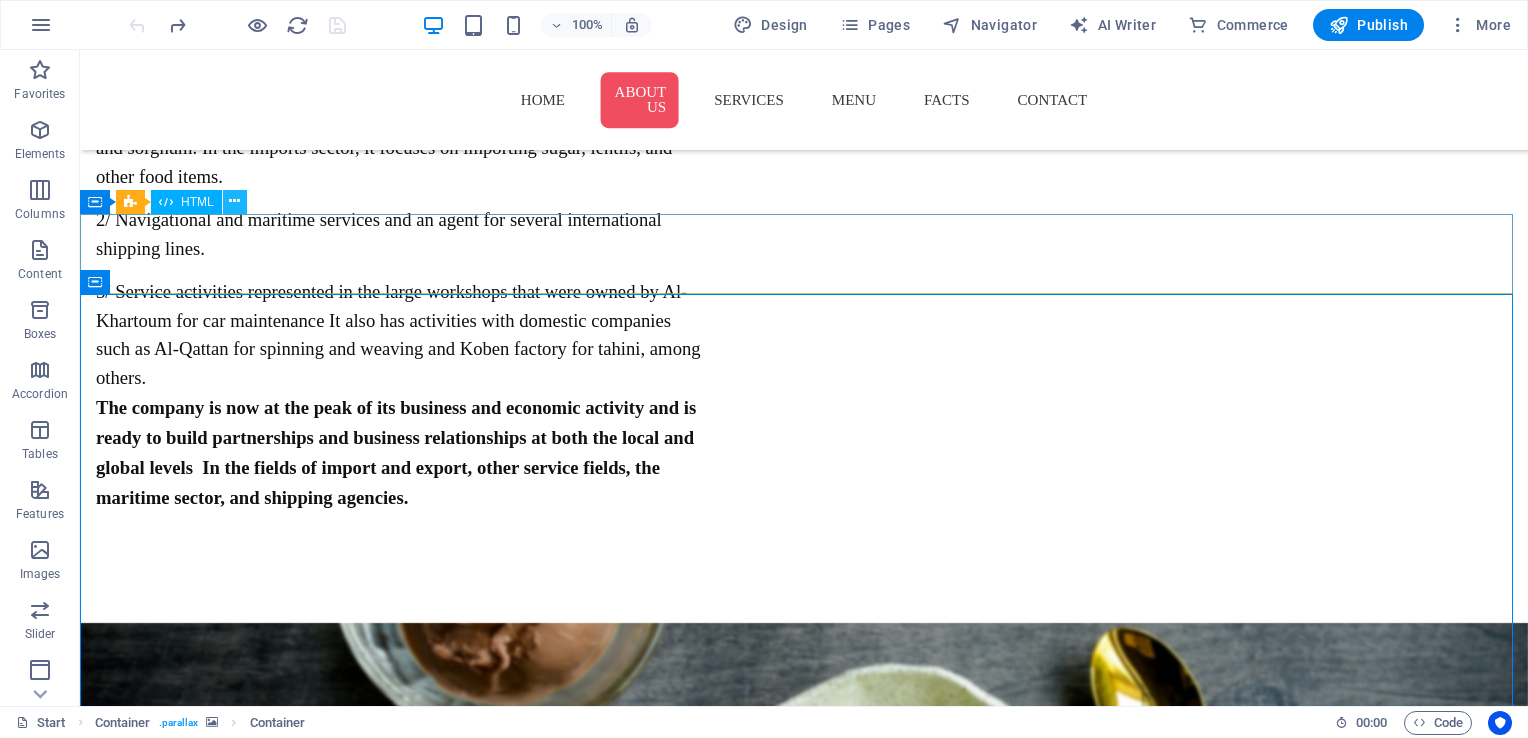 click at bounding box center [235, 202] 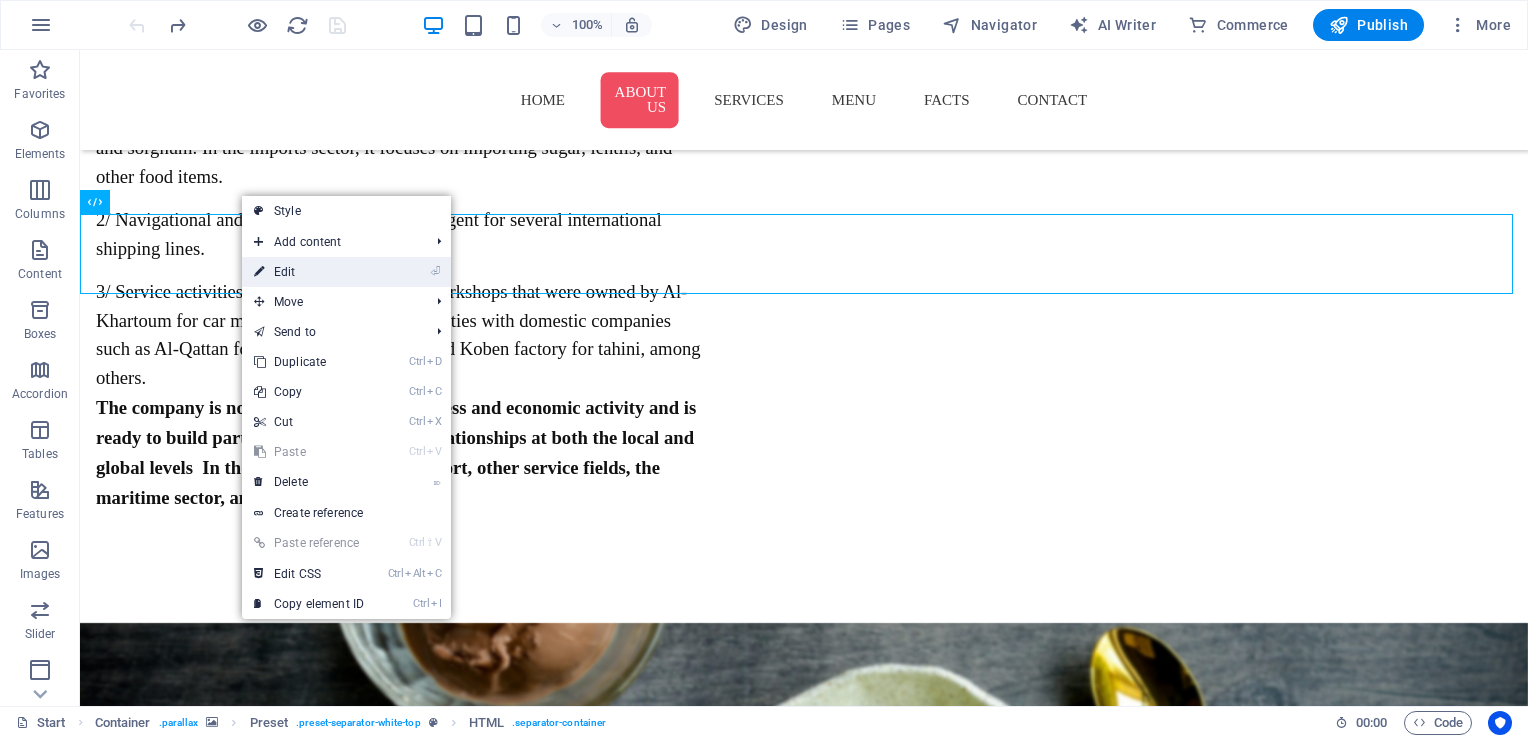 click on "⏎  Edit" at bounding box center (309, 272) 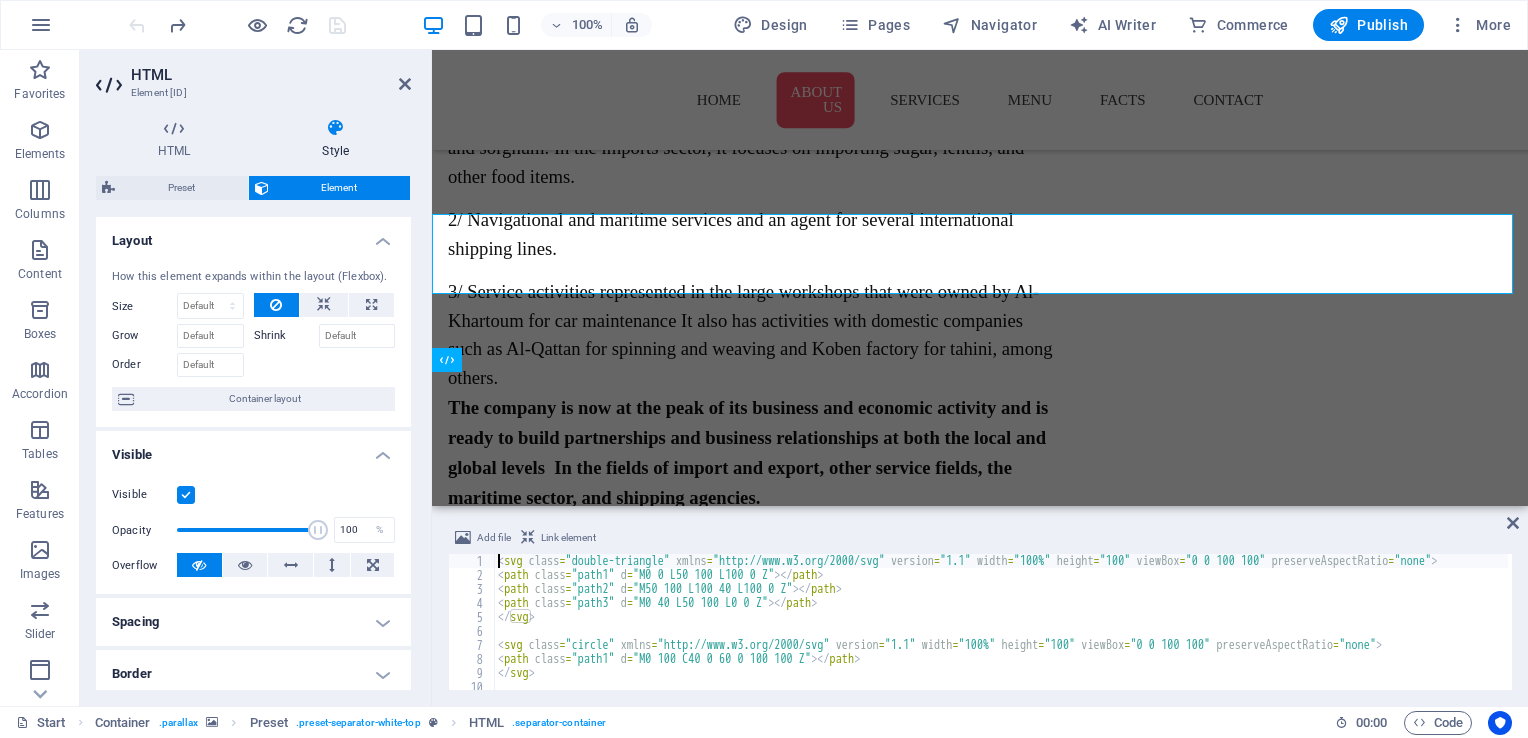scroll, scrollTop: 1235, scrollLeft: 0, axis: vertical 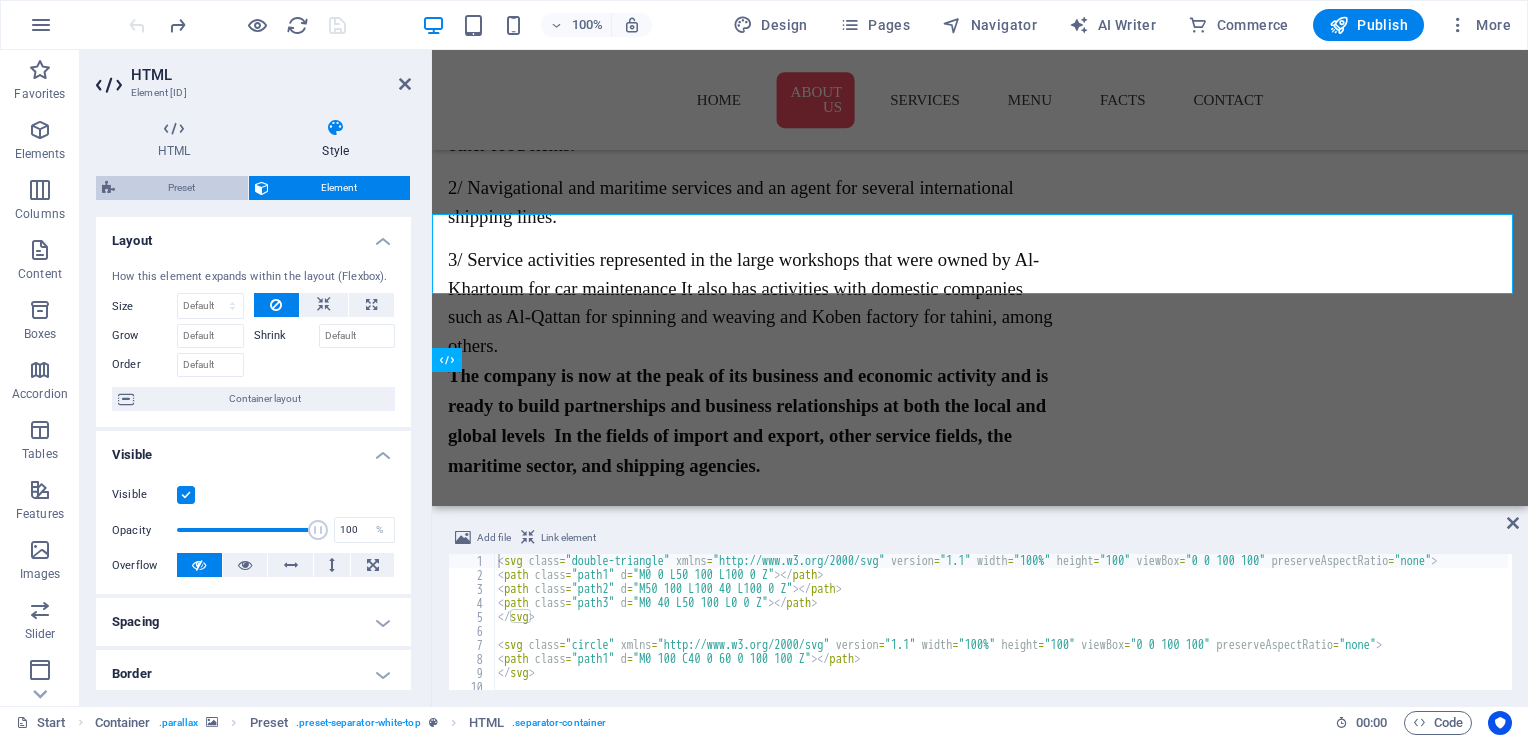 click on "Preset" at bounding box center (181, 188) 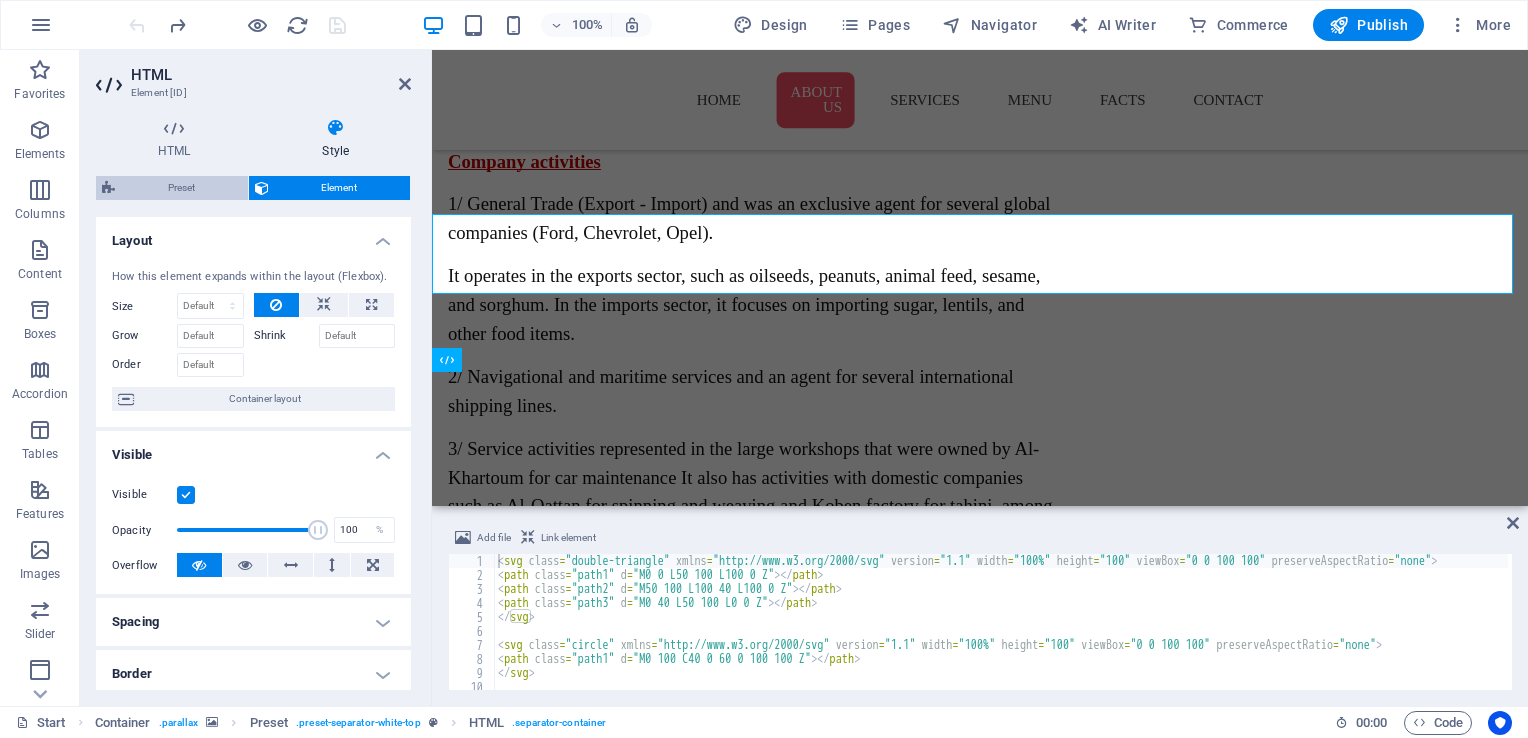 select on "rem" 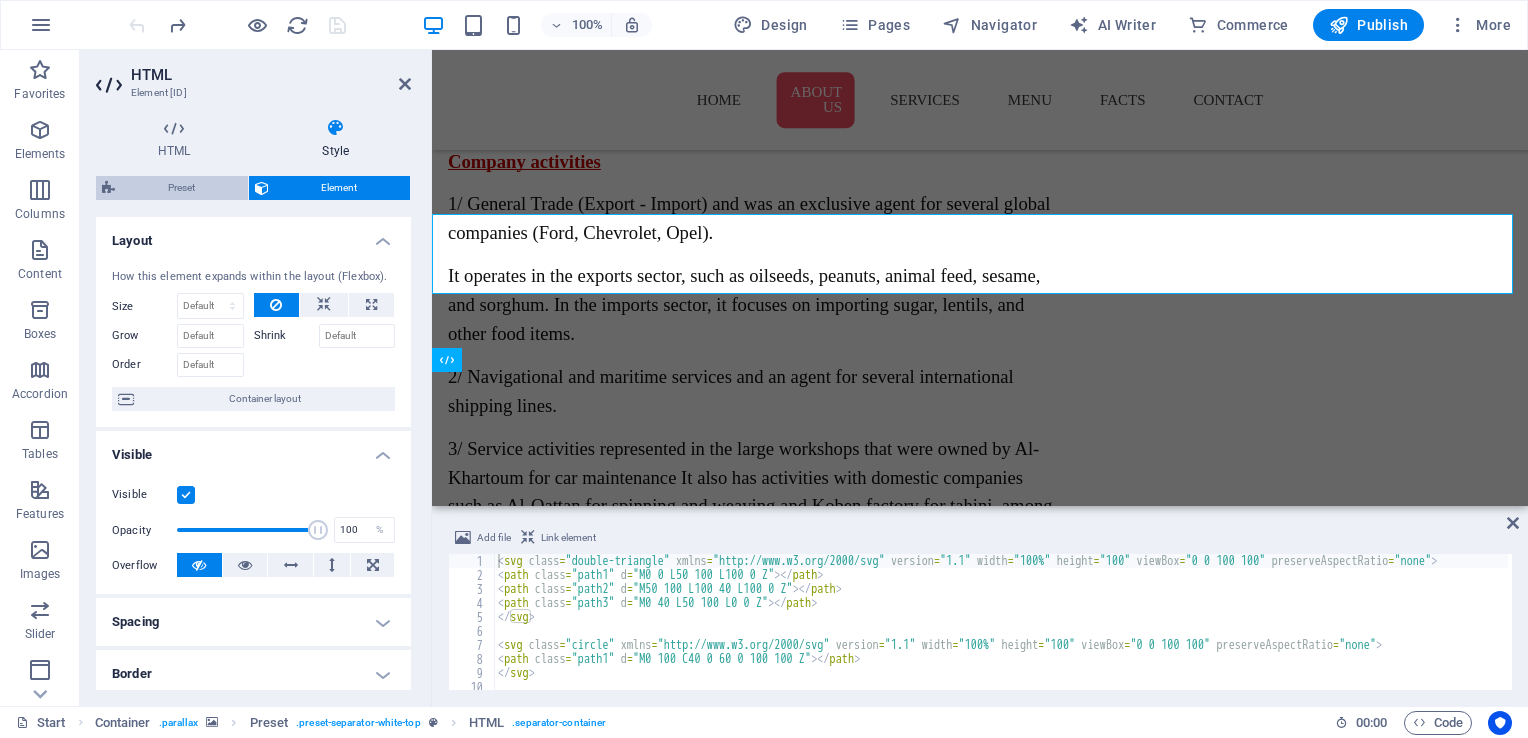 select on "rem" 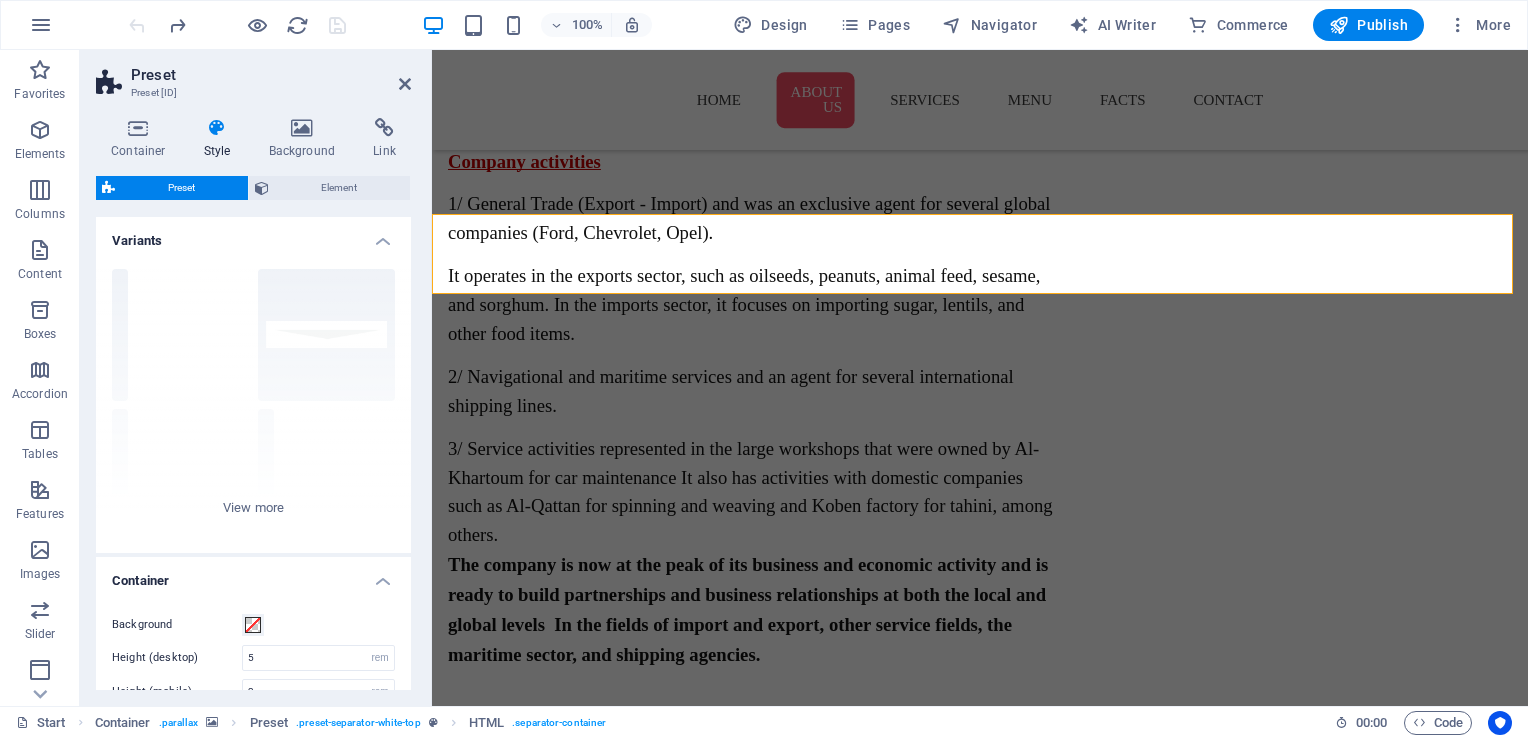 scroll, scrollTop: 1392, scrollLeft: 0, axis: vertical 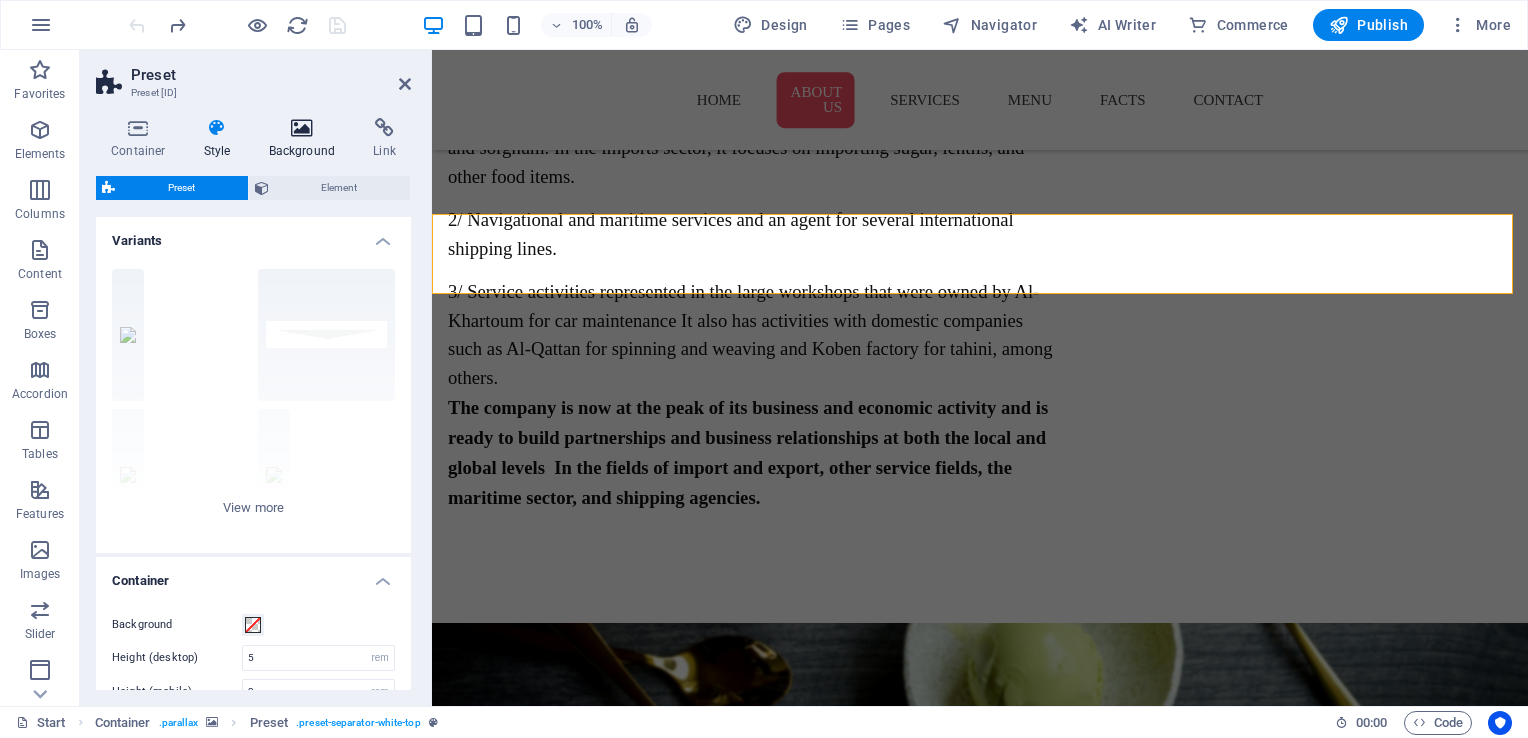click on "Background" at bounding box center [306, 139] 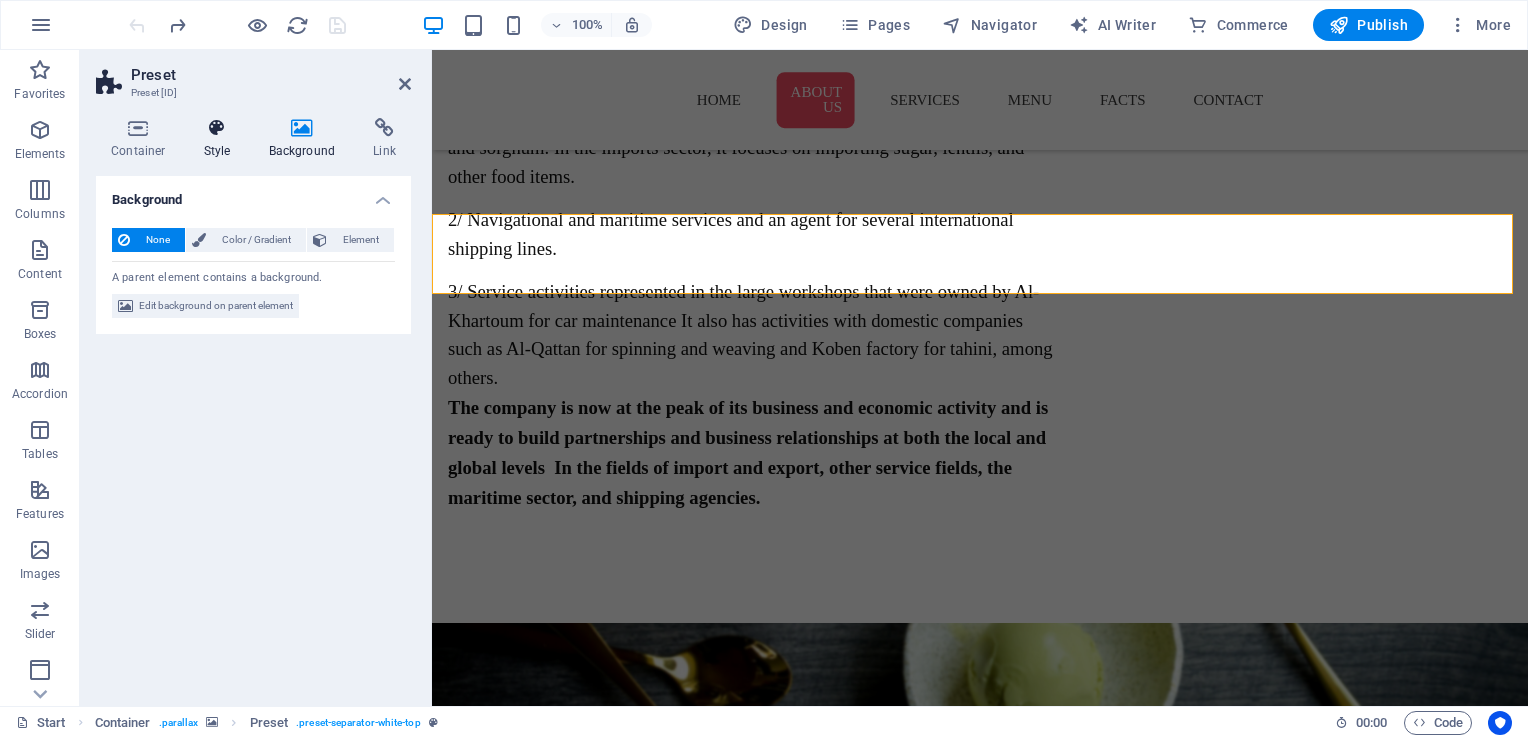 click on "Style" at bounding box center (221, 139) 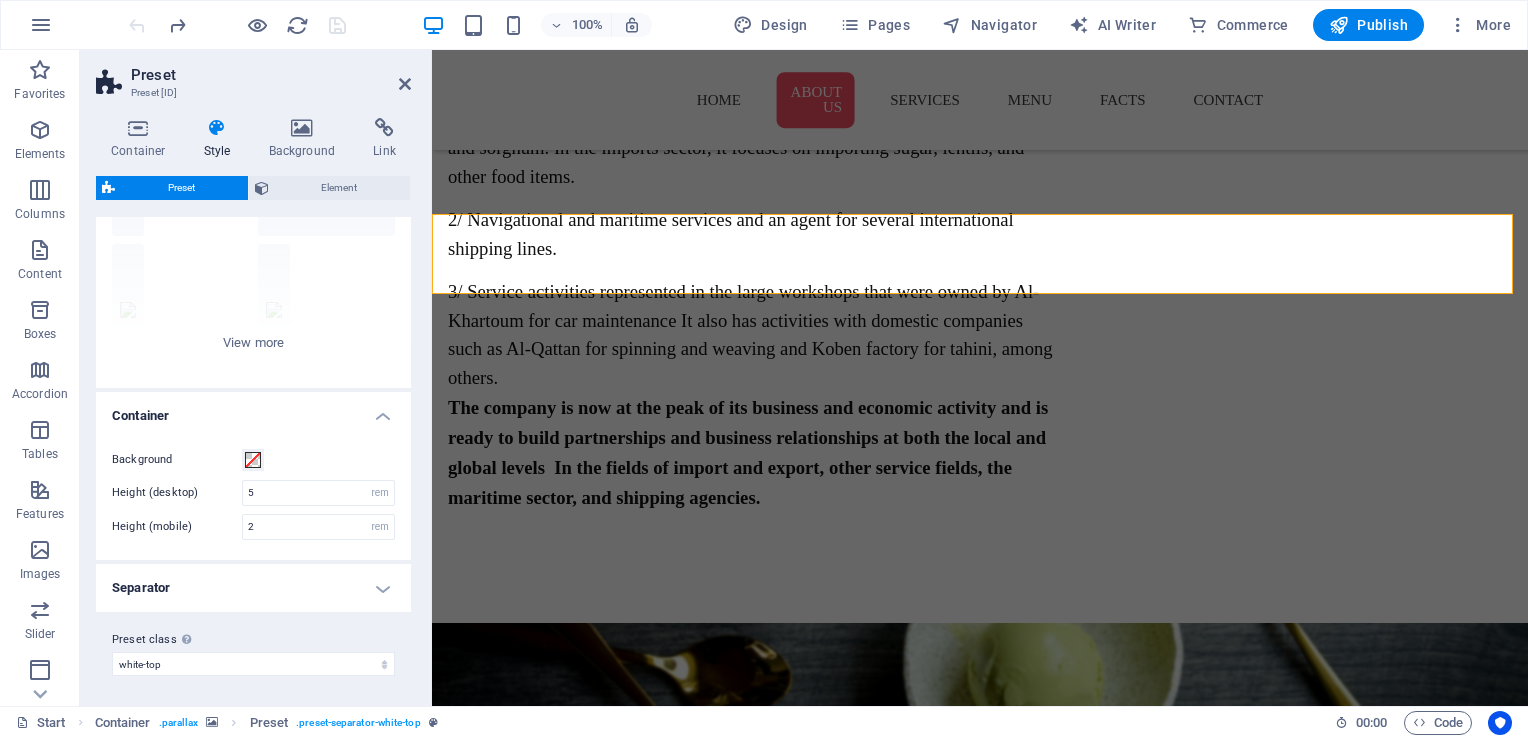 scroll, scrollTop: 0, scrollLeft: 0, axis: both 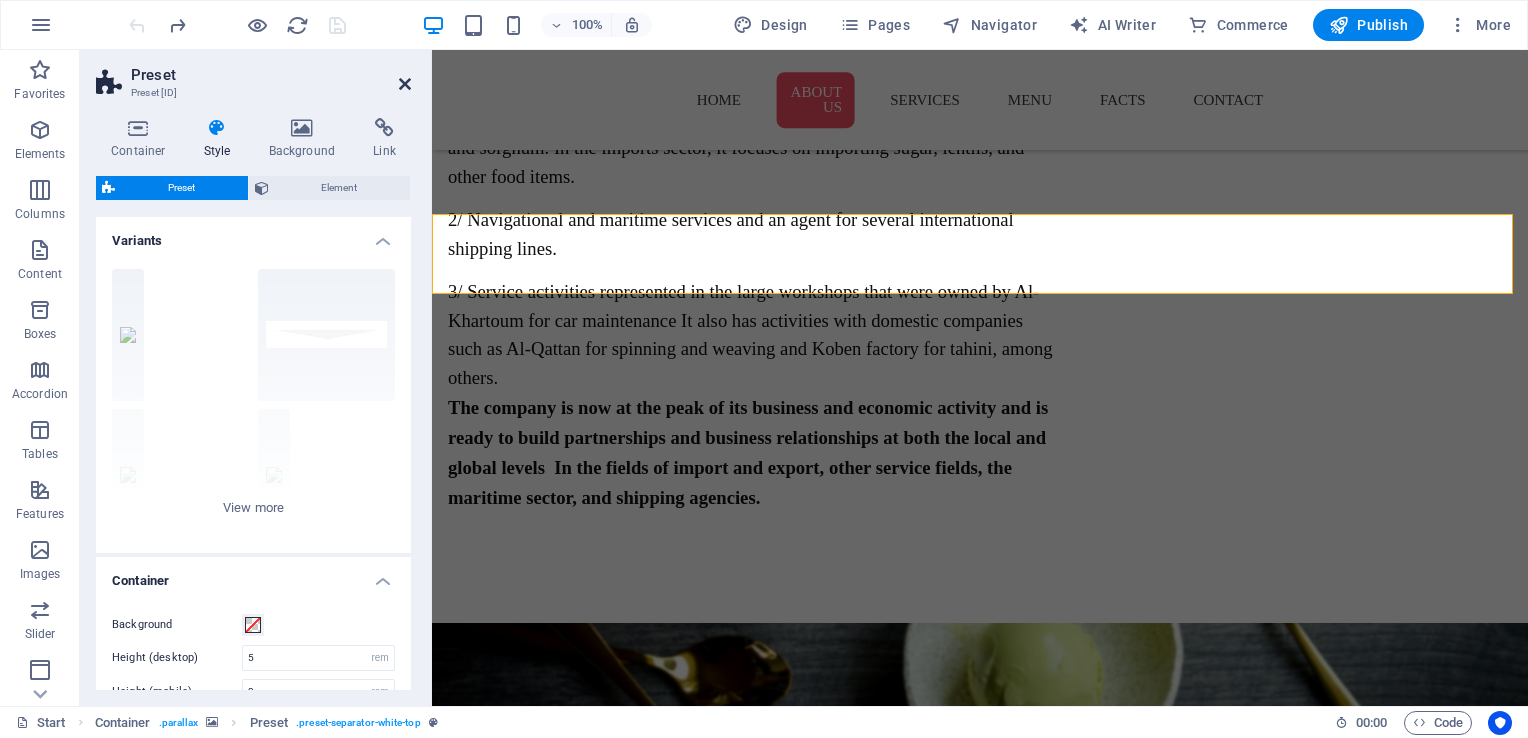 click at bounding box center [405, 84] 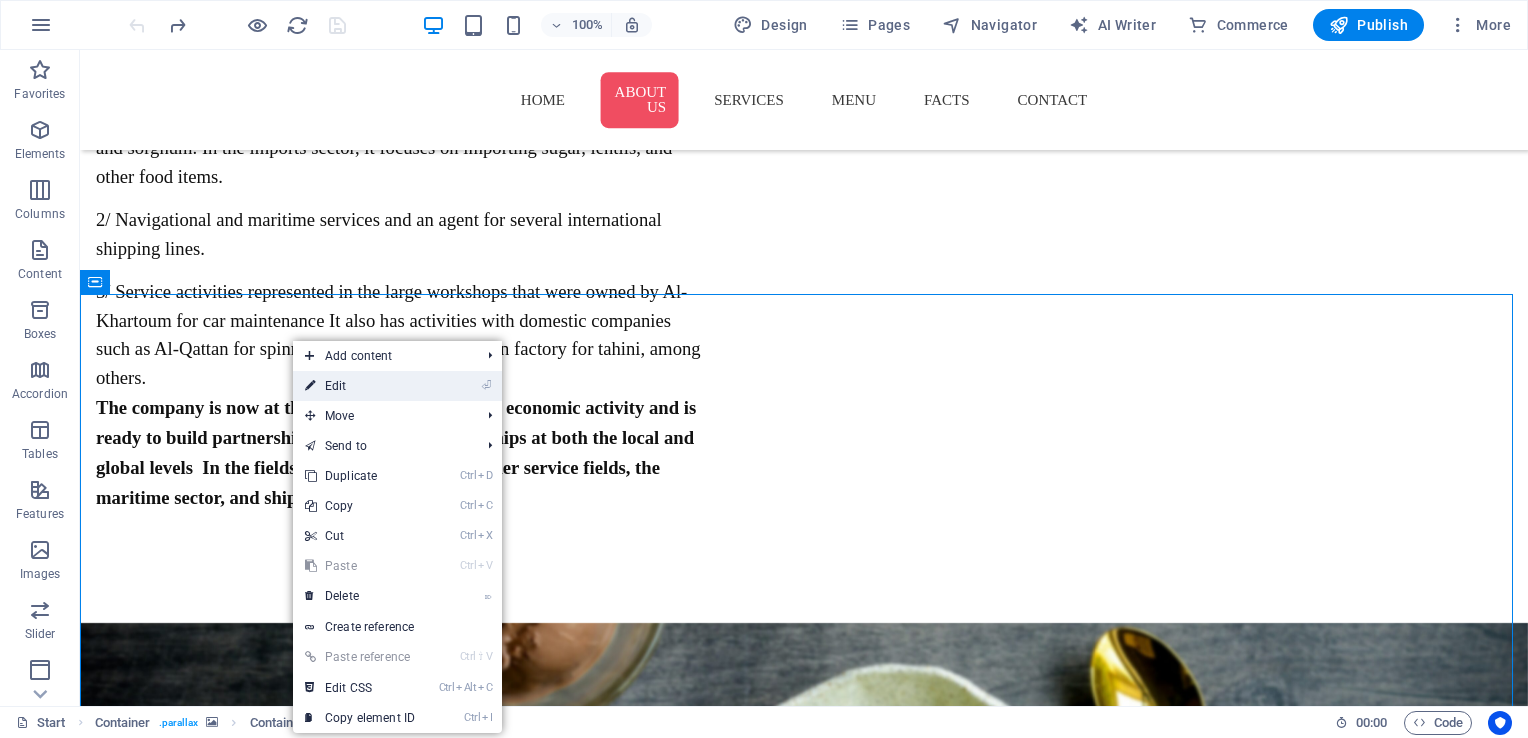 click on "⏎  Edit" at bounding box center (360, 386) 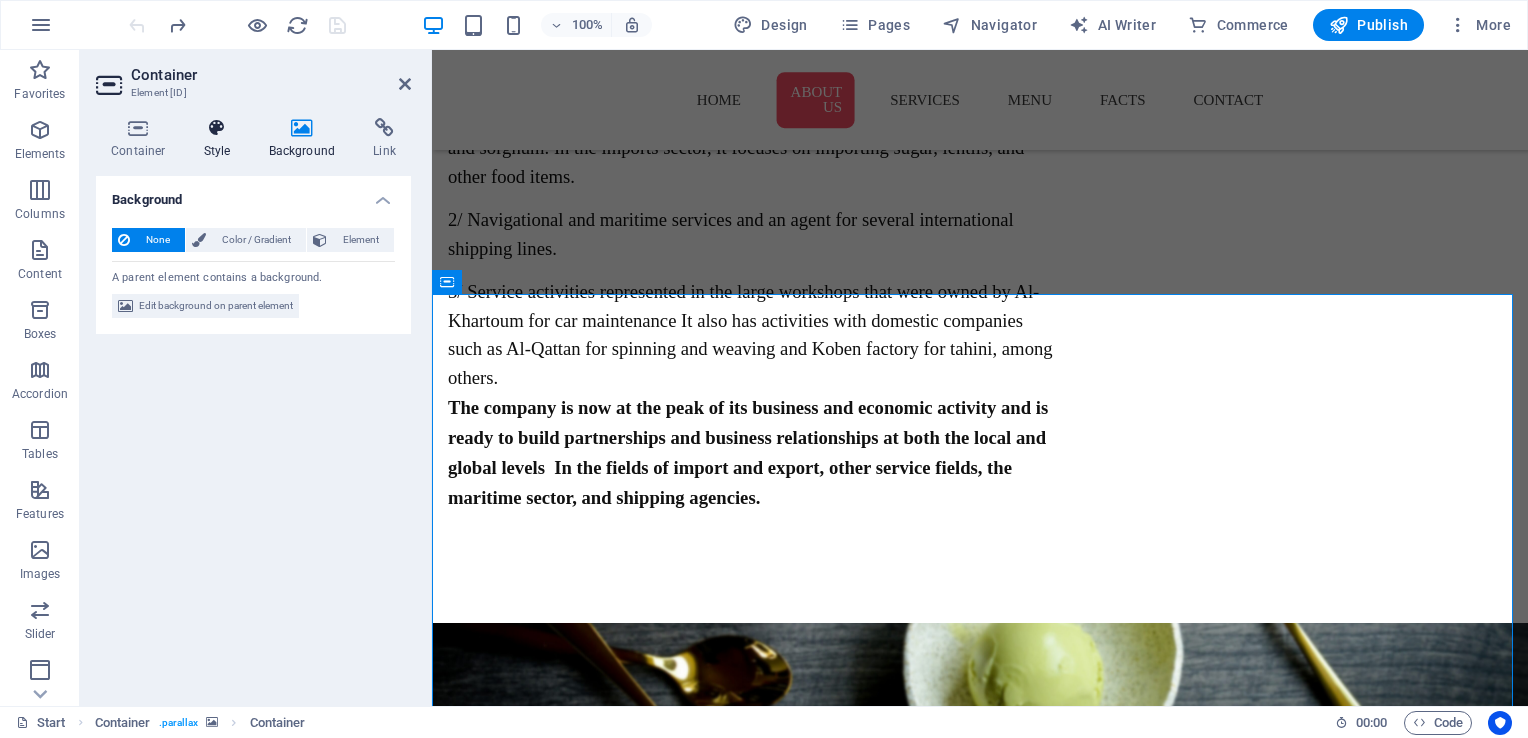click at bounding box center (217, 128) 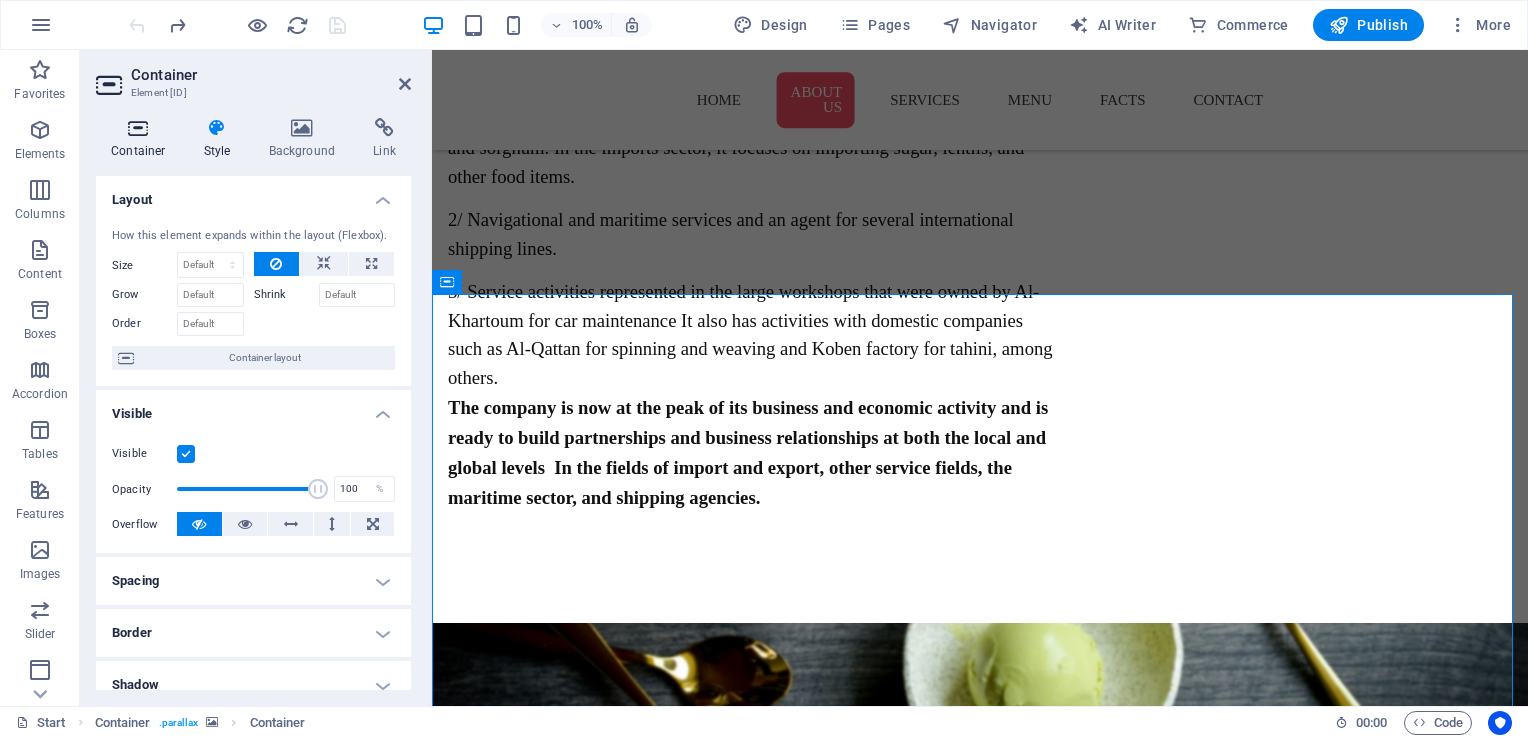 click at bounding box center (138, 128) 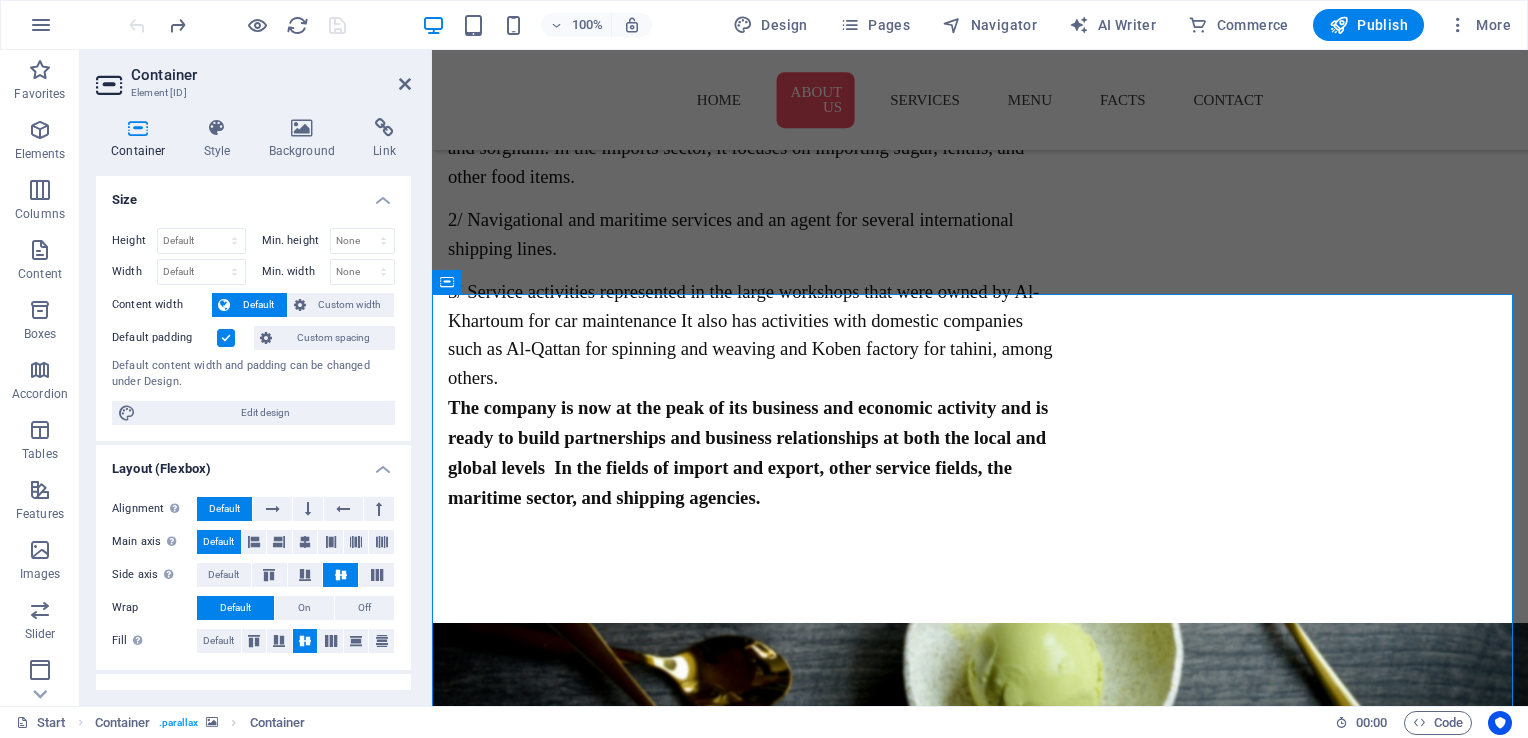drag, startPoint x: 405, startPoint y: 257, endPoint x: 406, endPoint y: 407, distance: 150.00333 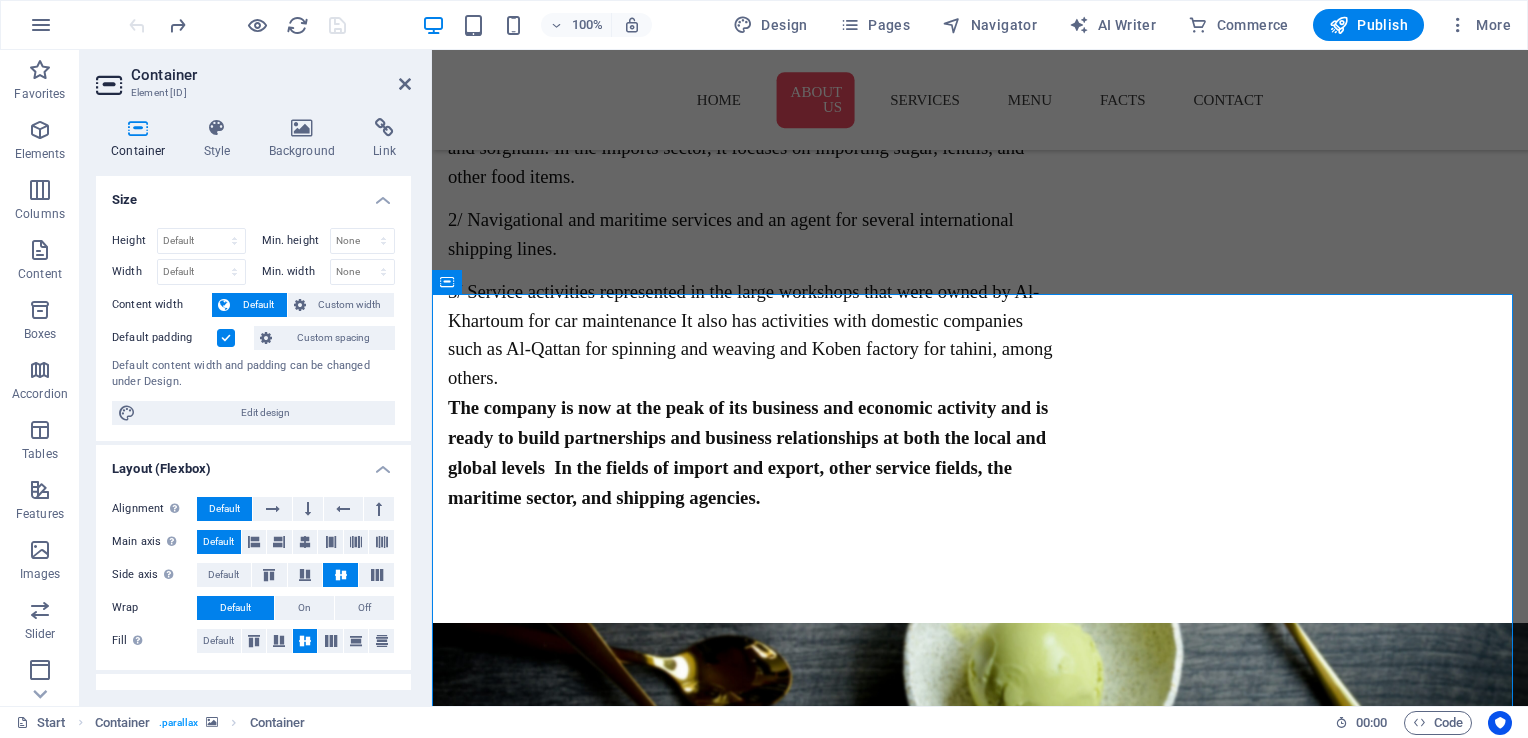 click on "Height Default px rem % vh vw Min. height None px rem % vh vw Width Default px rem % em vh vw Min. width None px rem % vh vw Content width Default Custom width Width Default px rem % em vh vw Min. width None px rem % vh vw Default padding Custom spacing Default content width and padding can be changed under Design. Edit design" at bounding box center (253, 326) 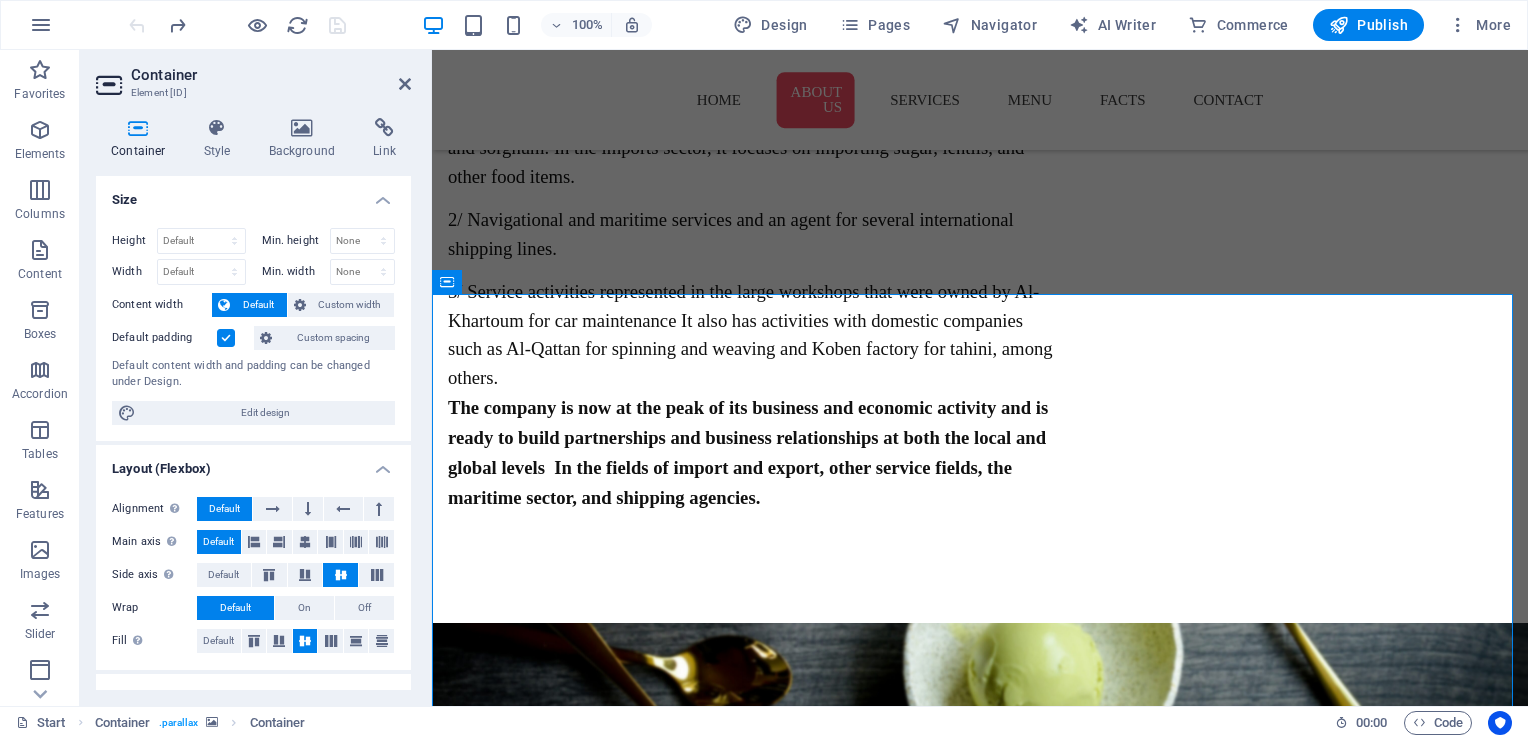 drag, startPoint x: 406, startPoint y: 407, endPoint x: 409, endPoint y: 502, distance: 95.047356 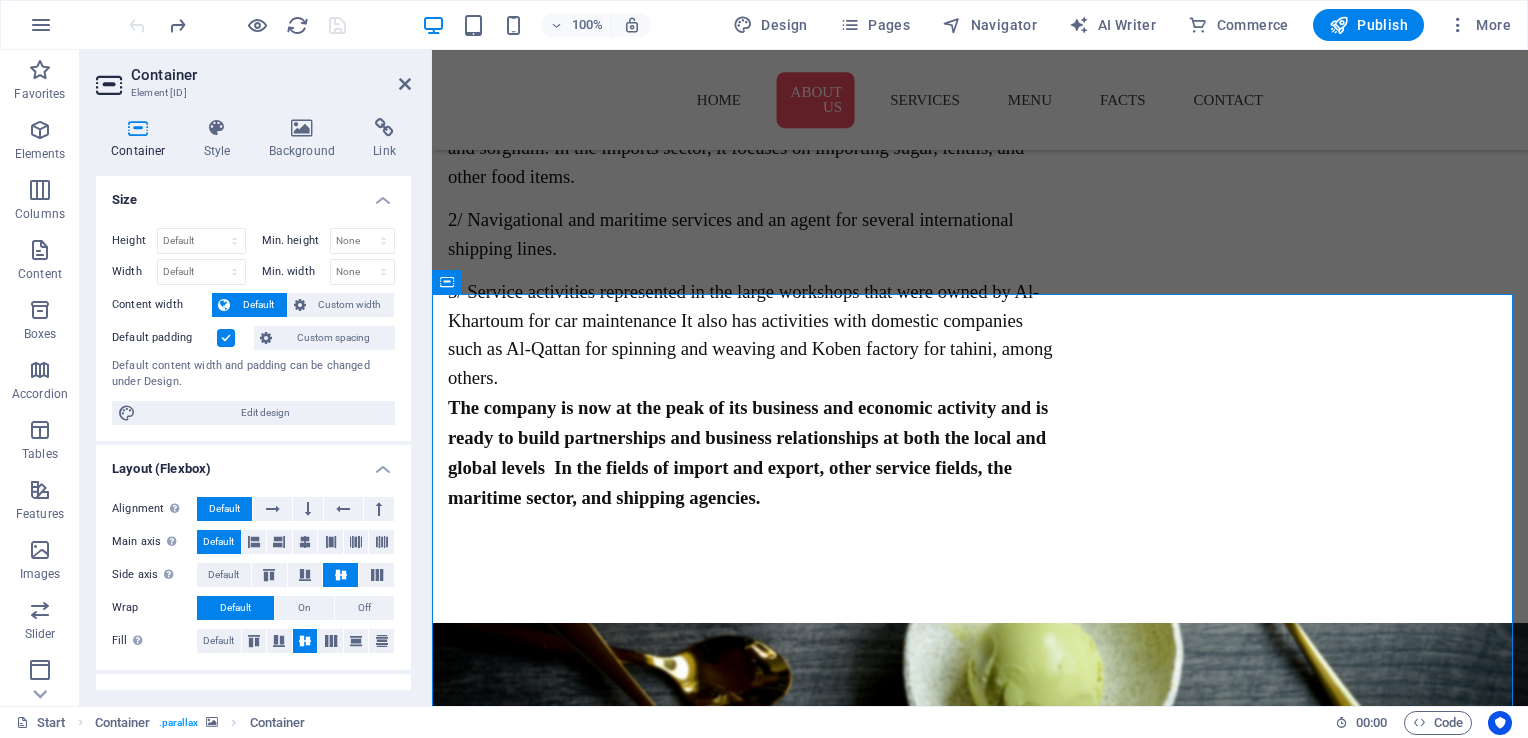 click on "Size Height Default px rem % vh vw Min. height None px rem % vh vw Width Default px rem % em vh vw Min. width None px rem % vh vw Content width Default Custom width Width Default px rem % em vh vw Min. width None px rem % vh vw Default padding Custom spacing Default content width and padding can be changed under Design. Edit design Layout (Flexbox) Alignment Determines the flex direction. Default Main axis Determine how elements should behave along the main axis inside this container (justify content). Default Side axis Control the vertical direction of the element inside of the container (align items). Default Wrap Default On Off Fill Controls the distances and direction of elements on the y-axis across several lines (align content). Default Accessibility ARIA helps assistive technologies (like screen readers) to understand the role, state, and behavior of web elements Role The ARIA role defines the purpose of an element.  Here you can find all explanations and recommendations None Alert Article Banner Timer" at bounding box center [253, 433] 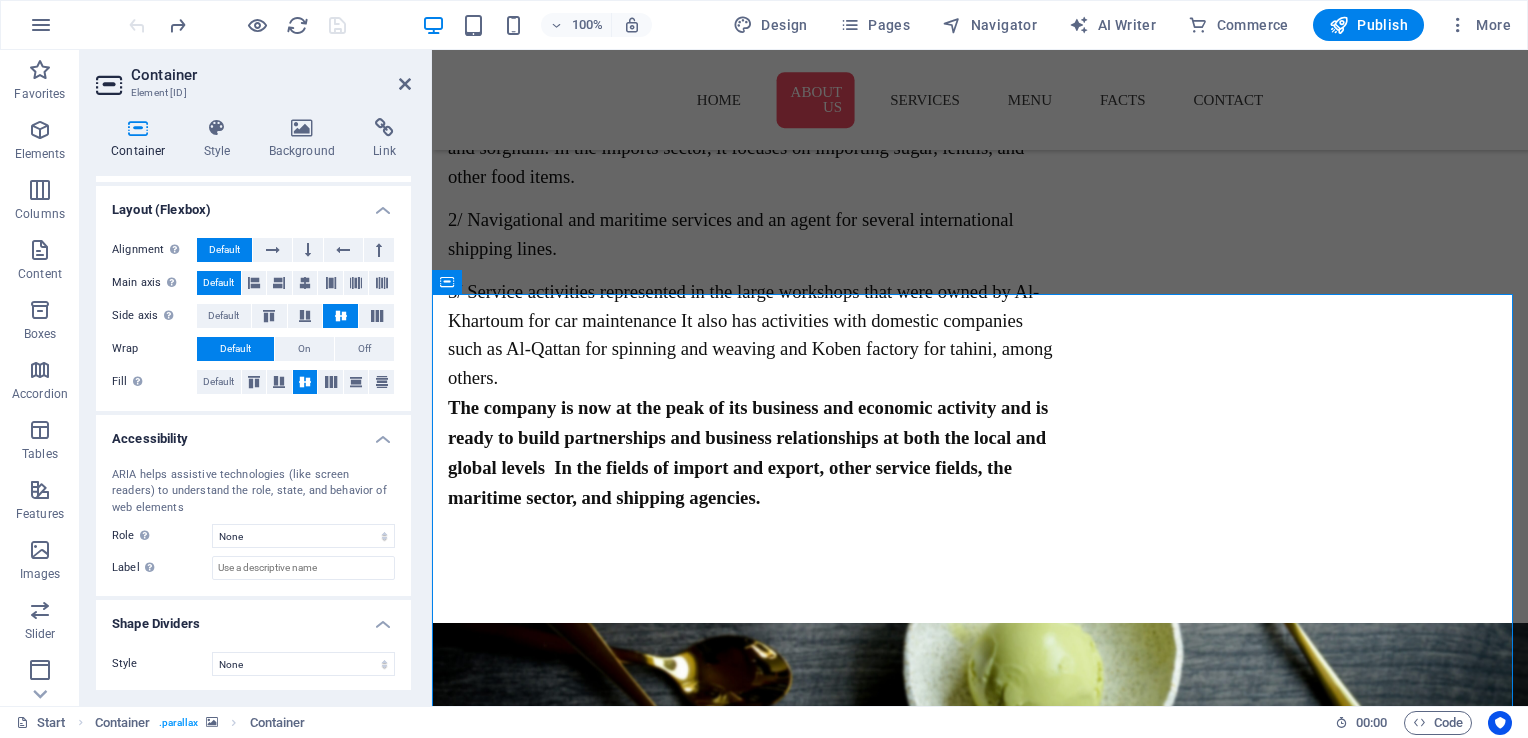 scroll, scrollTop: 0, scrollLeft: 0, axis: both 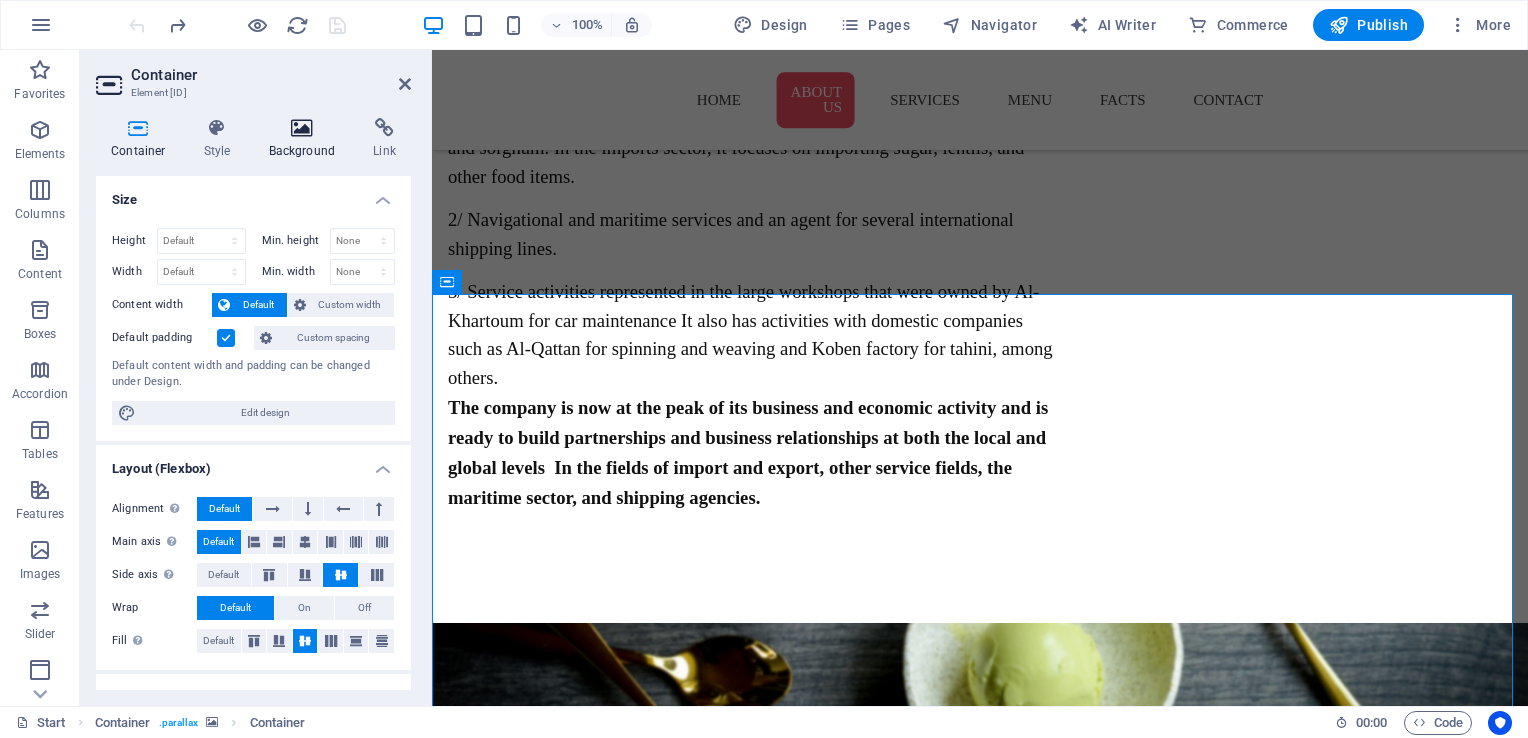 click at bounding box center [302, 128] 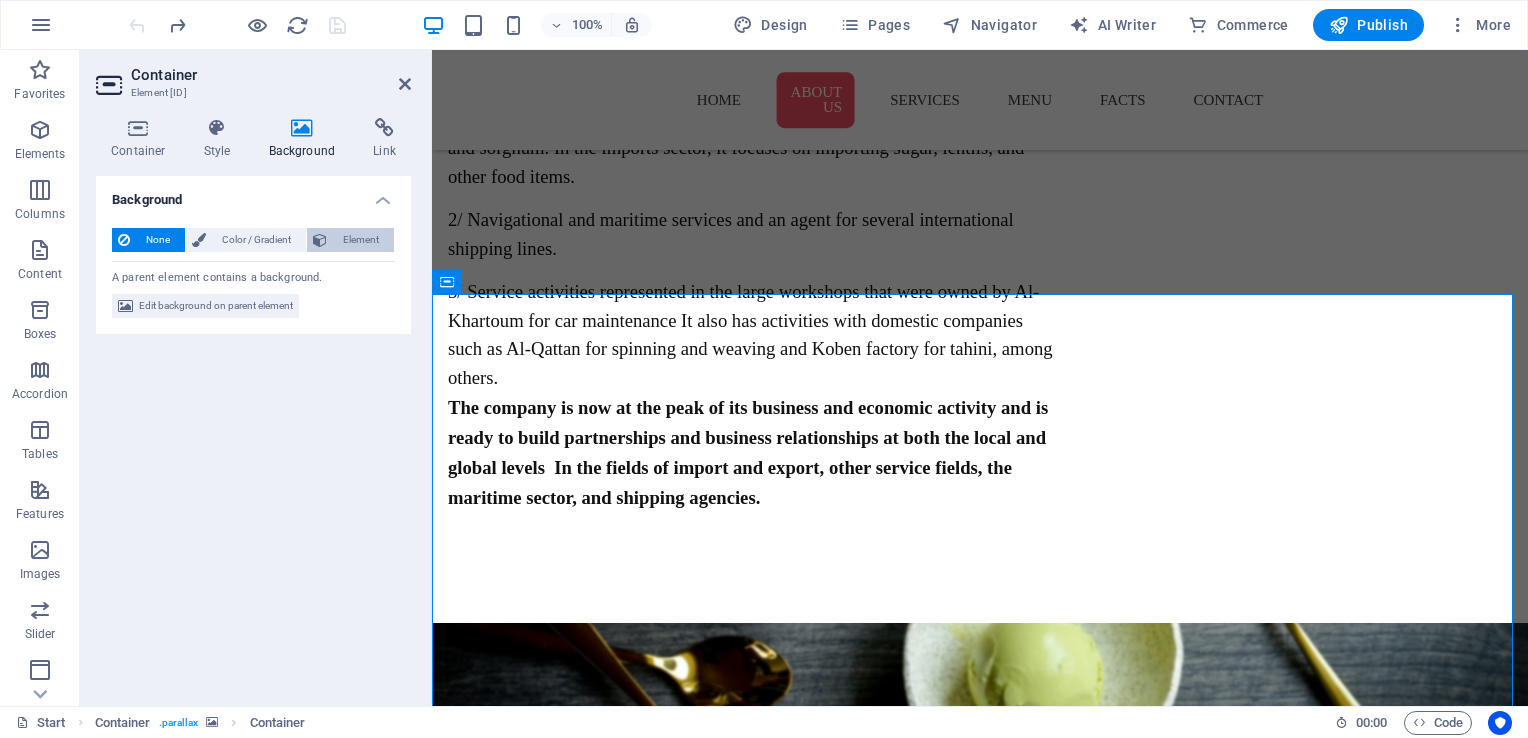 click on "Element" at bounding box center (360, 240) 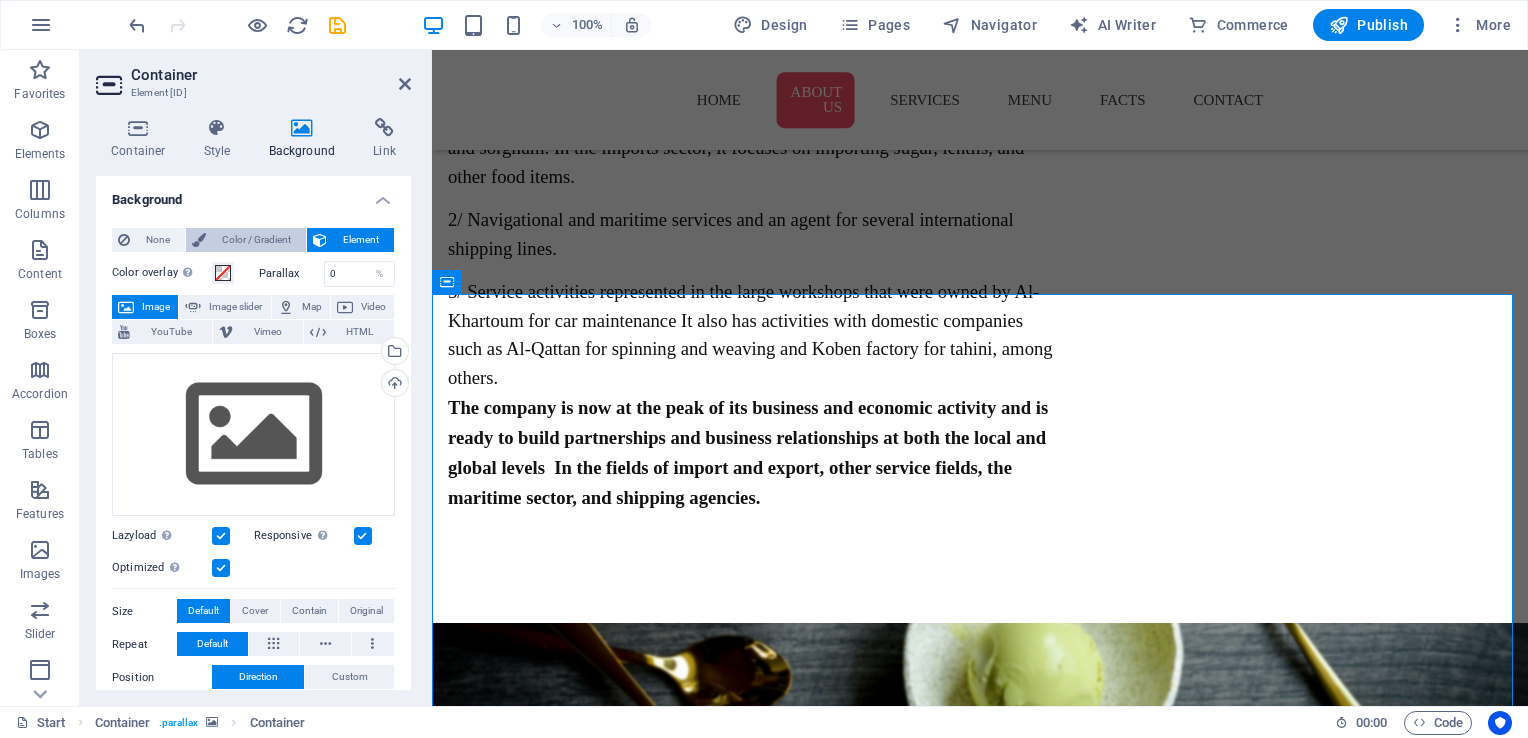 click on "Color / Gradient" at bounding box center (256, 240) 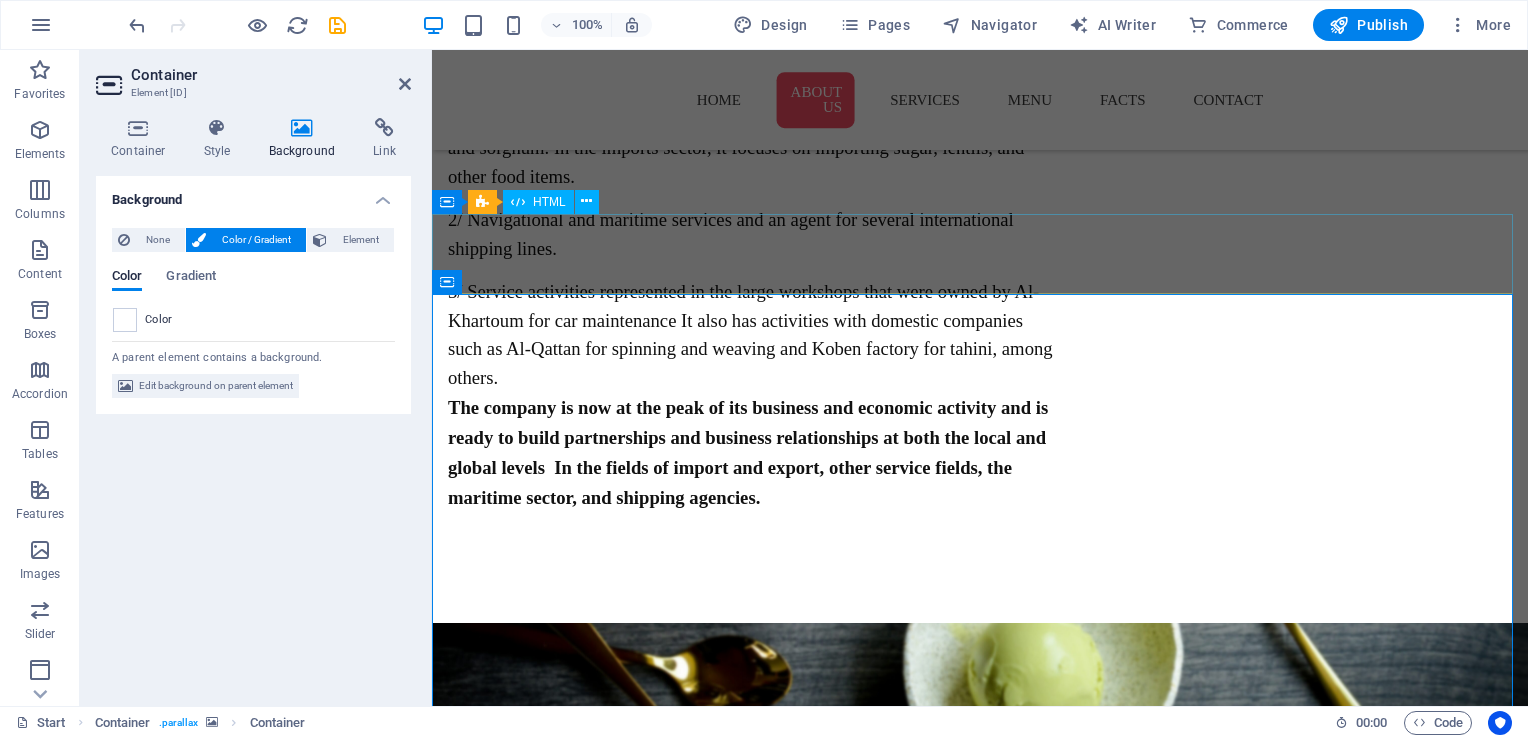 click at bounding box center [980, 1318] 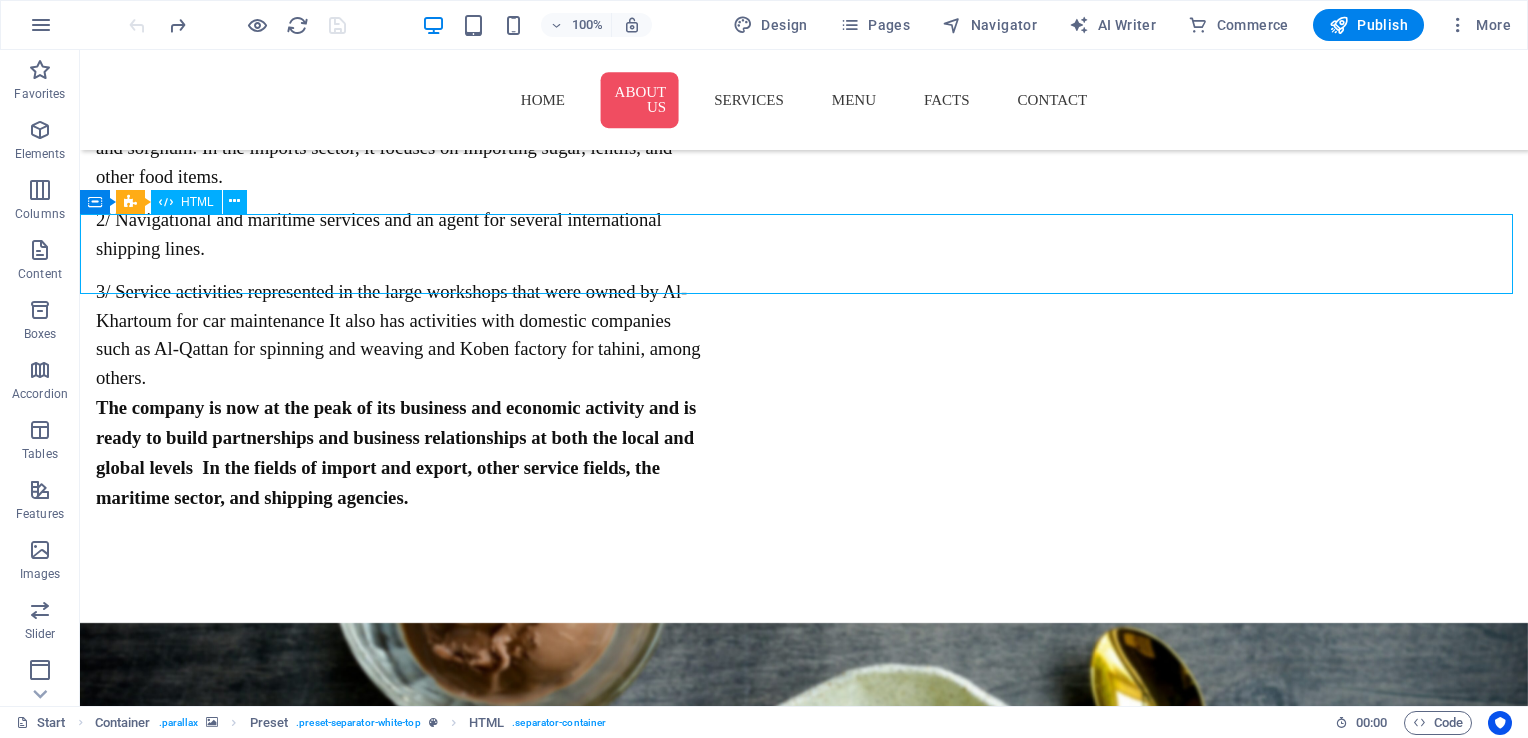 click at bounding box center [804, 1318] 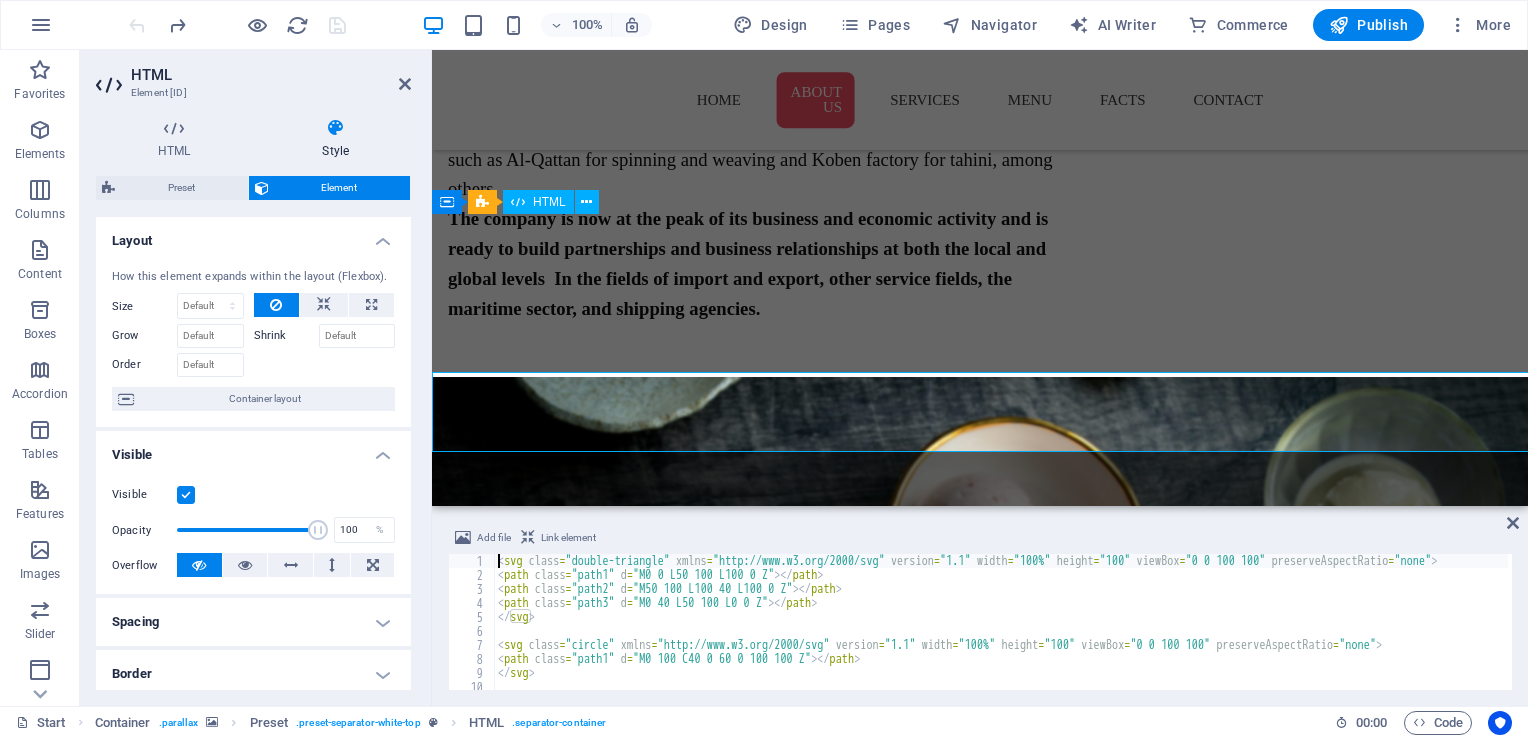 scroll, scrollTop: 1235, scrollLeft: 0, axis: vertical 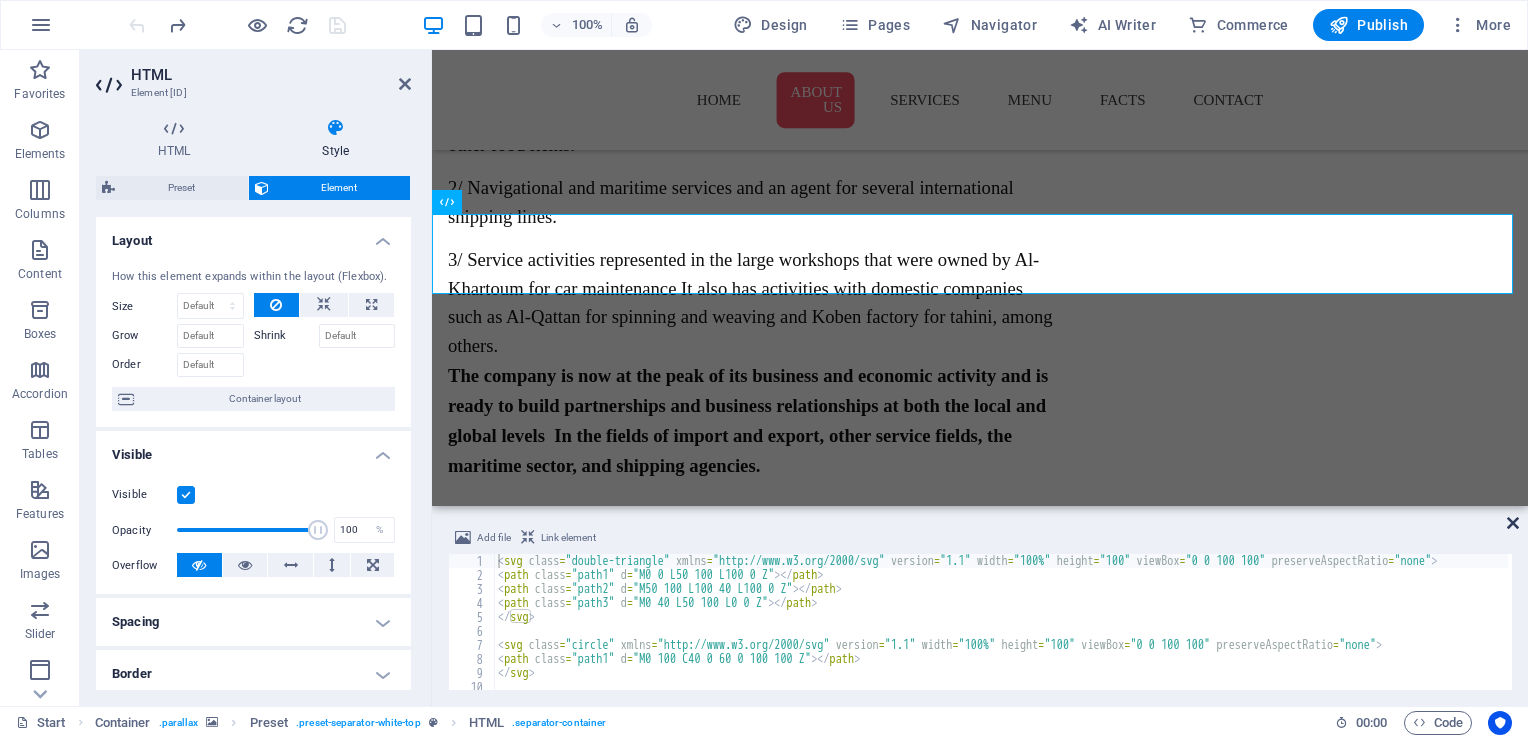 click at bounding box center [1513, 523] 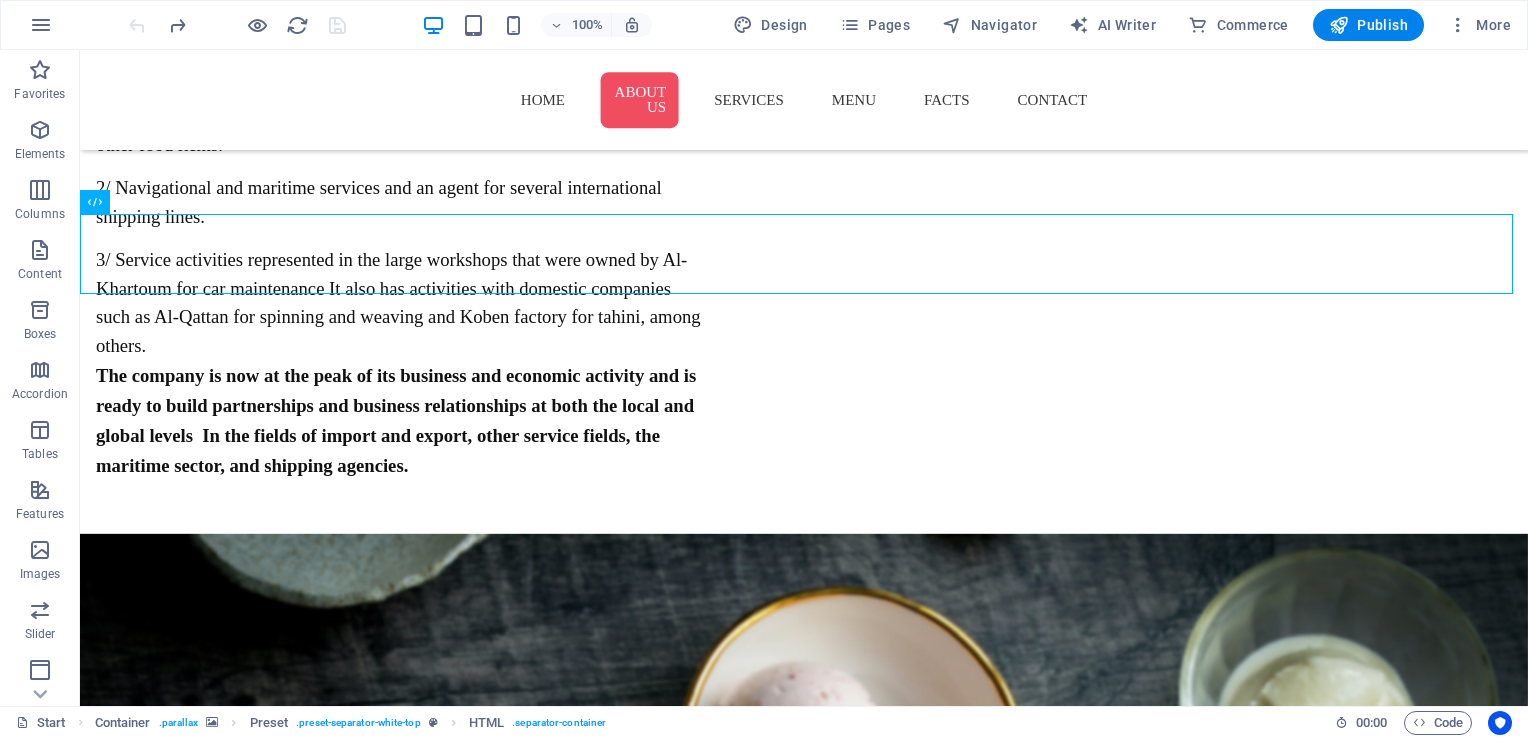 scroll, scrollTop: 1392, scrollLeft: 0, axis: vertical 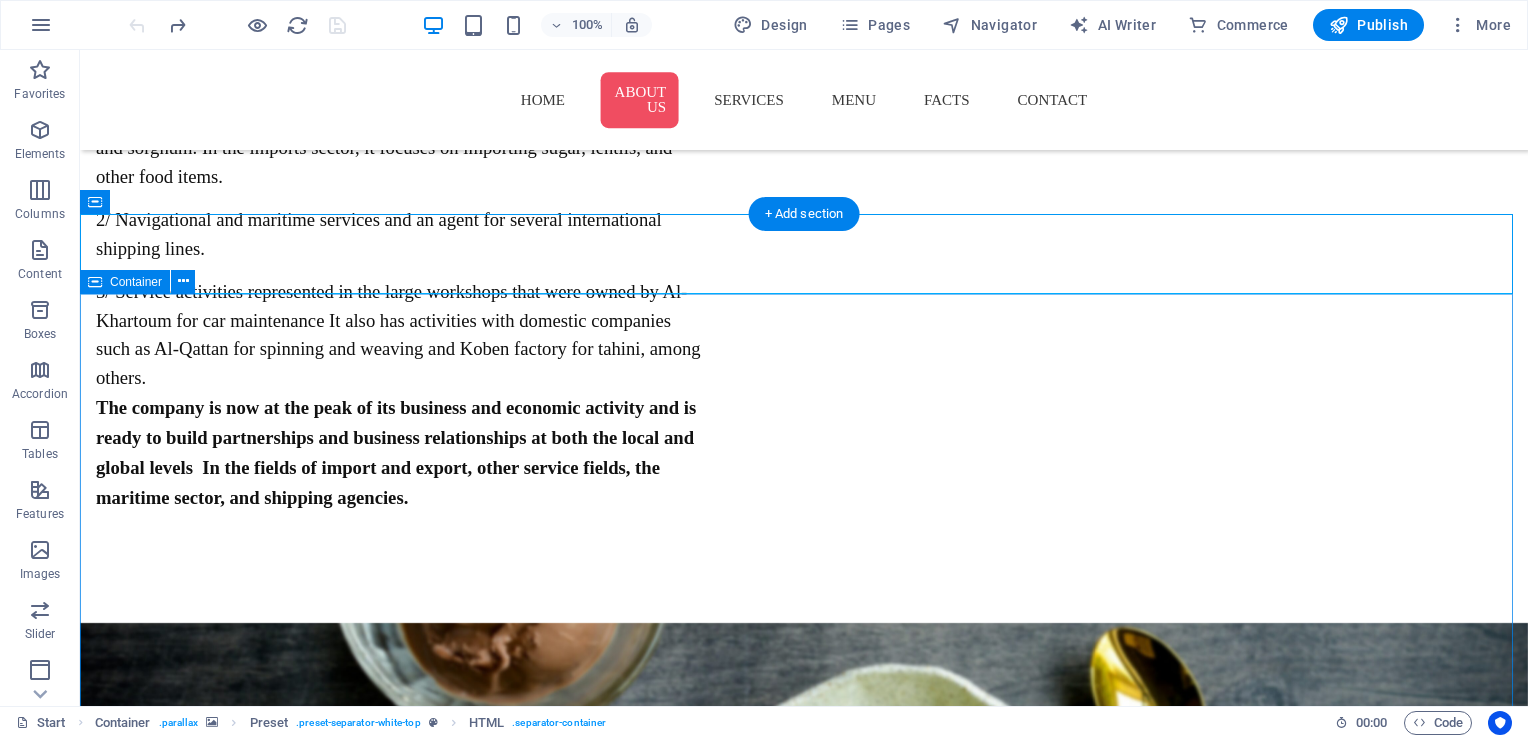 click on "Monday closed Tuesday [TIME] Wednesday [TIME] Thursday [TIME] Friday [TIME] Saturday [TIME] Sunday [TIME]" at bounding box center (804, 1809) 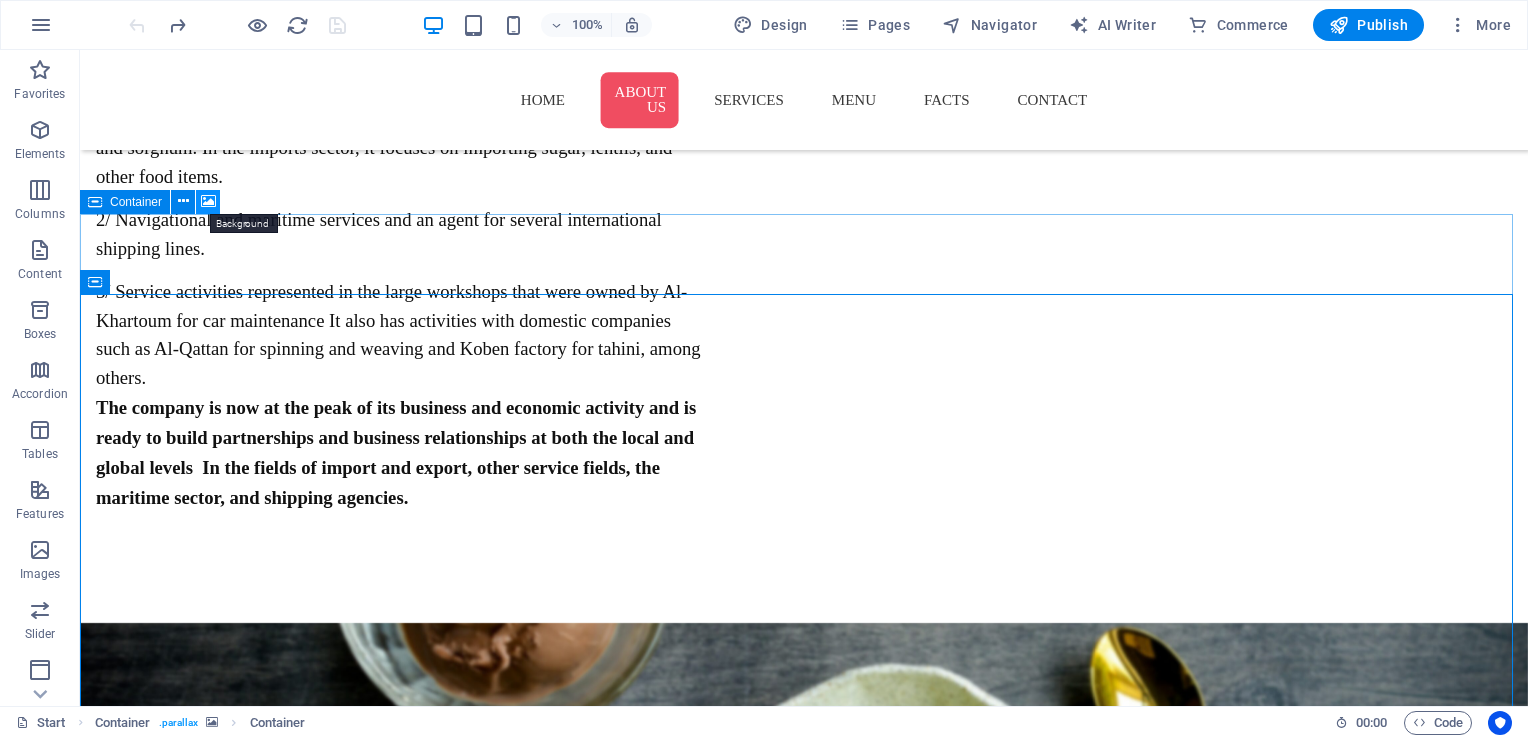 click at bounding box center [208, 201] 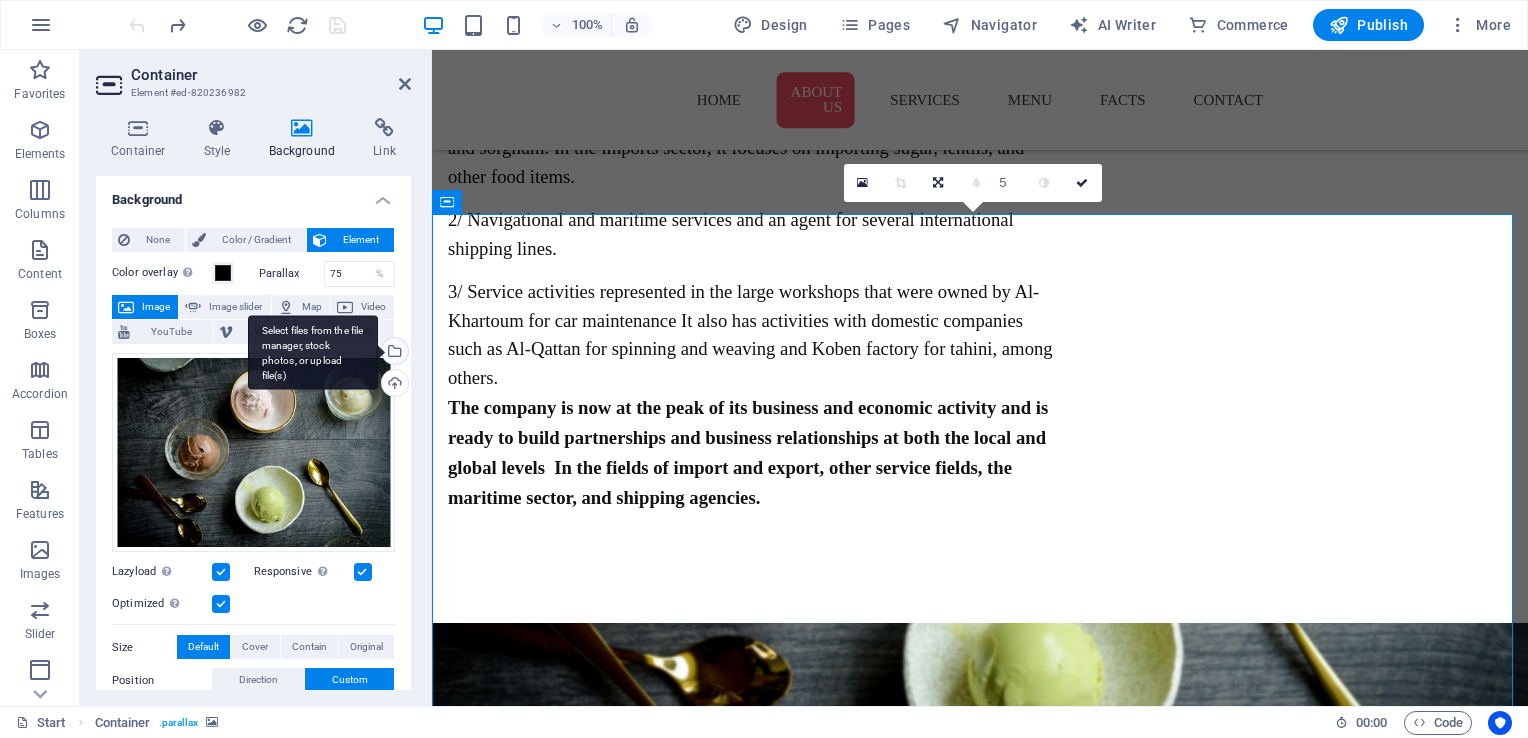 click on "Select files from the file manager, stock photos, or upload file(s)" at bounding box center [393, 353] 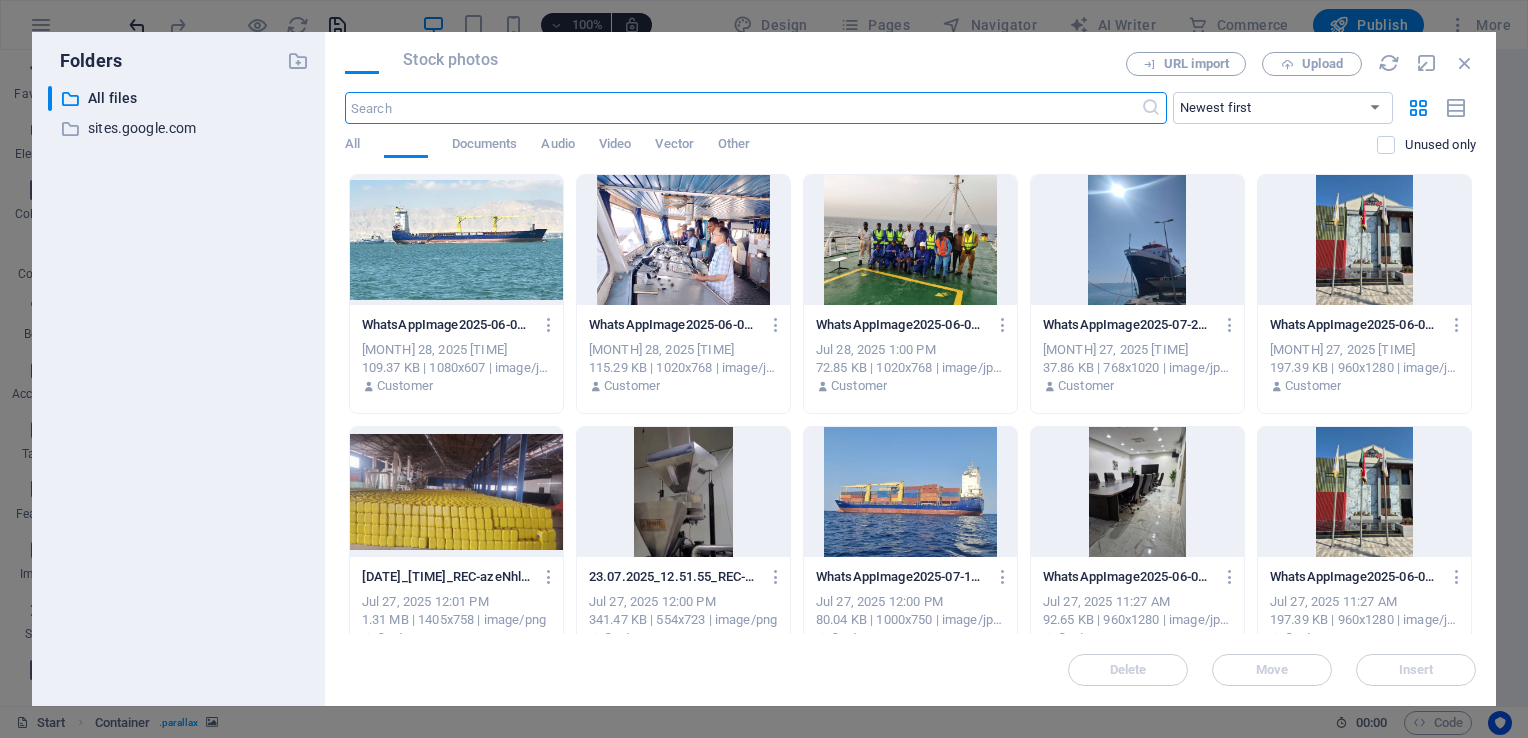 scroll, scrollTop: 1742, scrollLeft: 0, axis: vertical 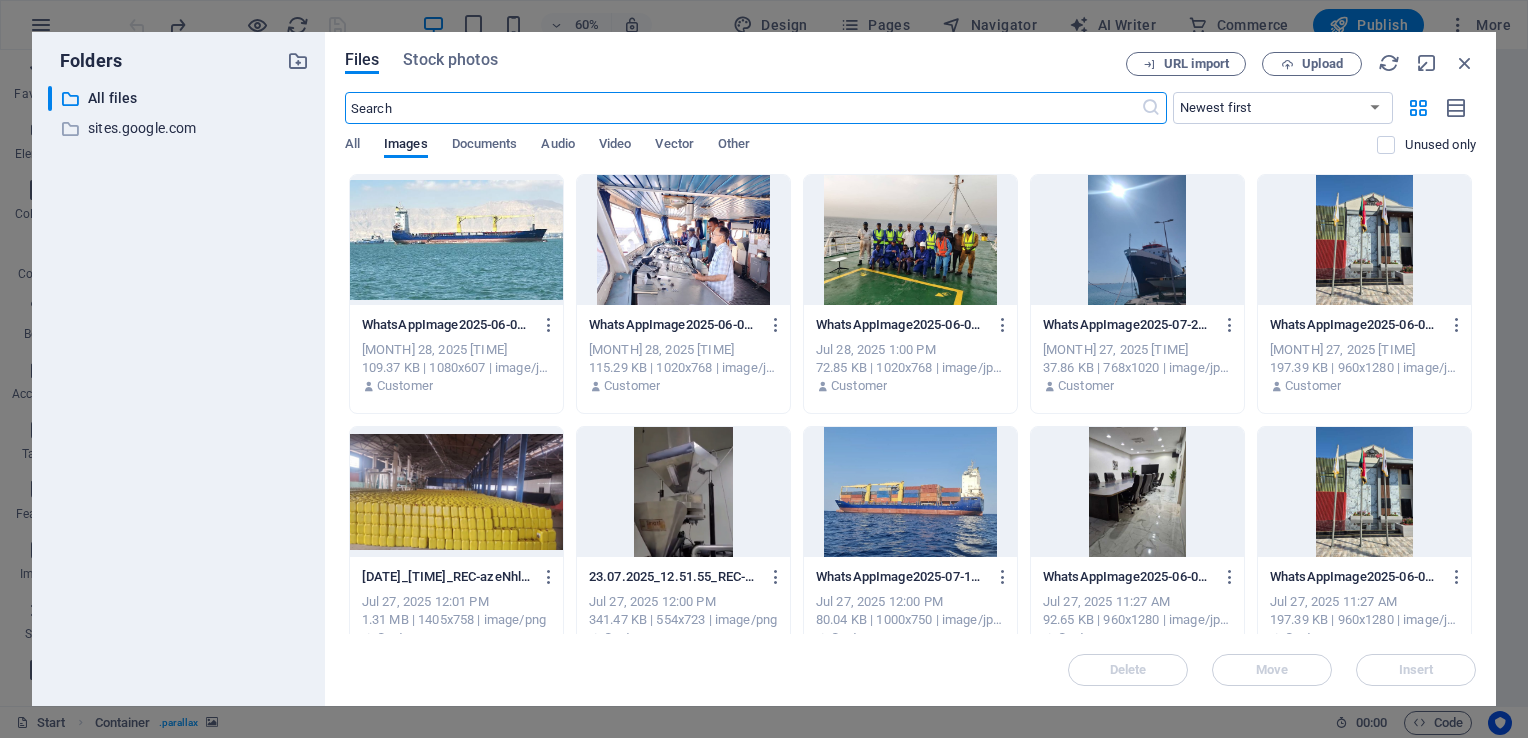 click at bounding box center [456, 240] 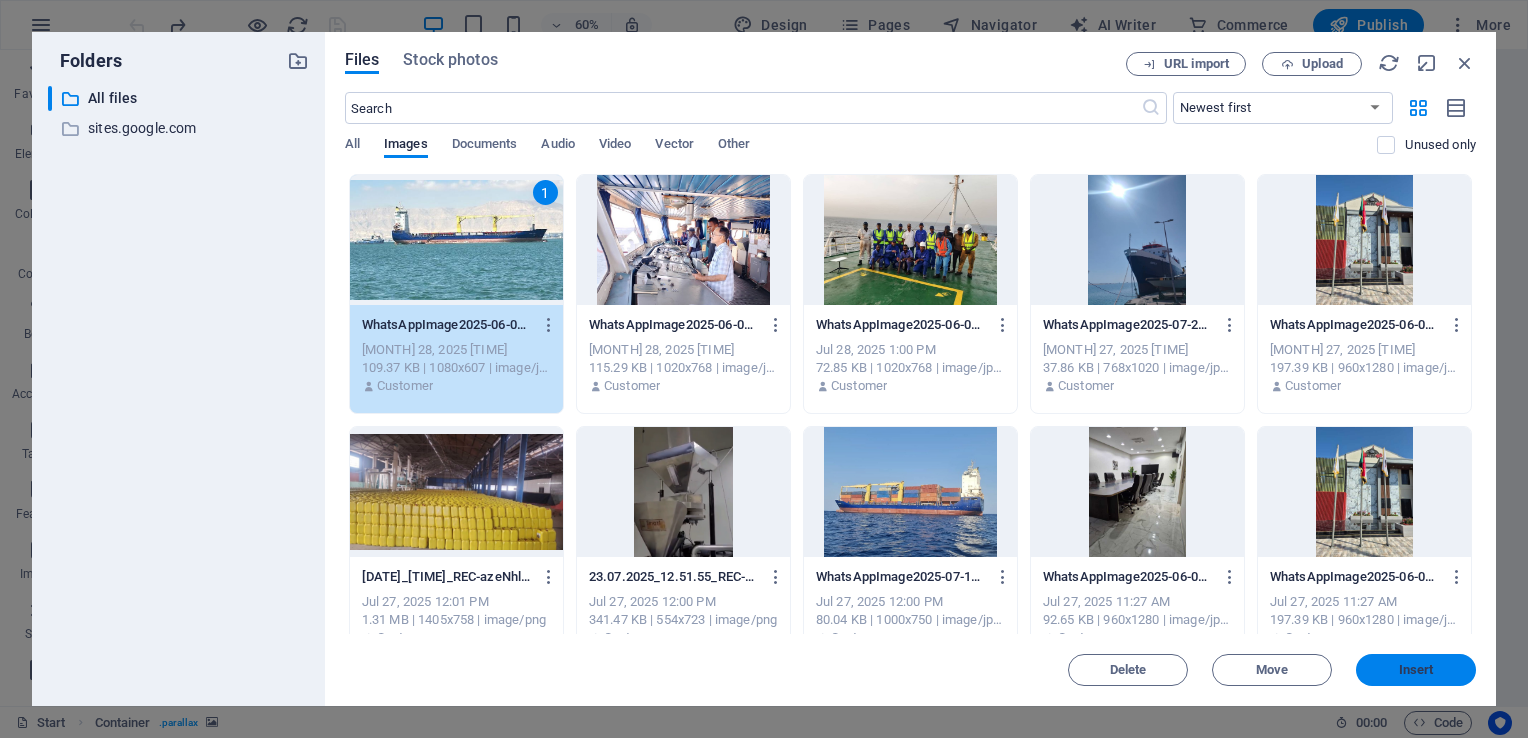 click on "Insert" at bounding box center (1416, 670) 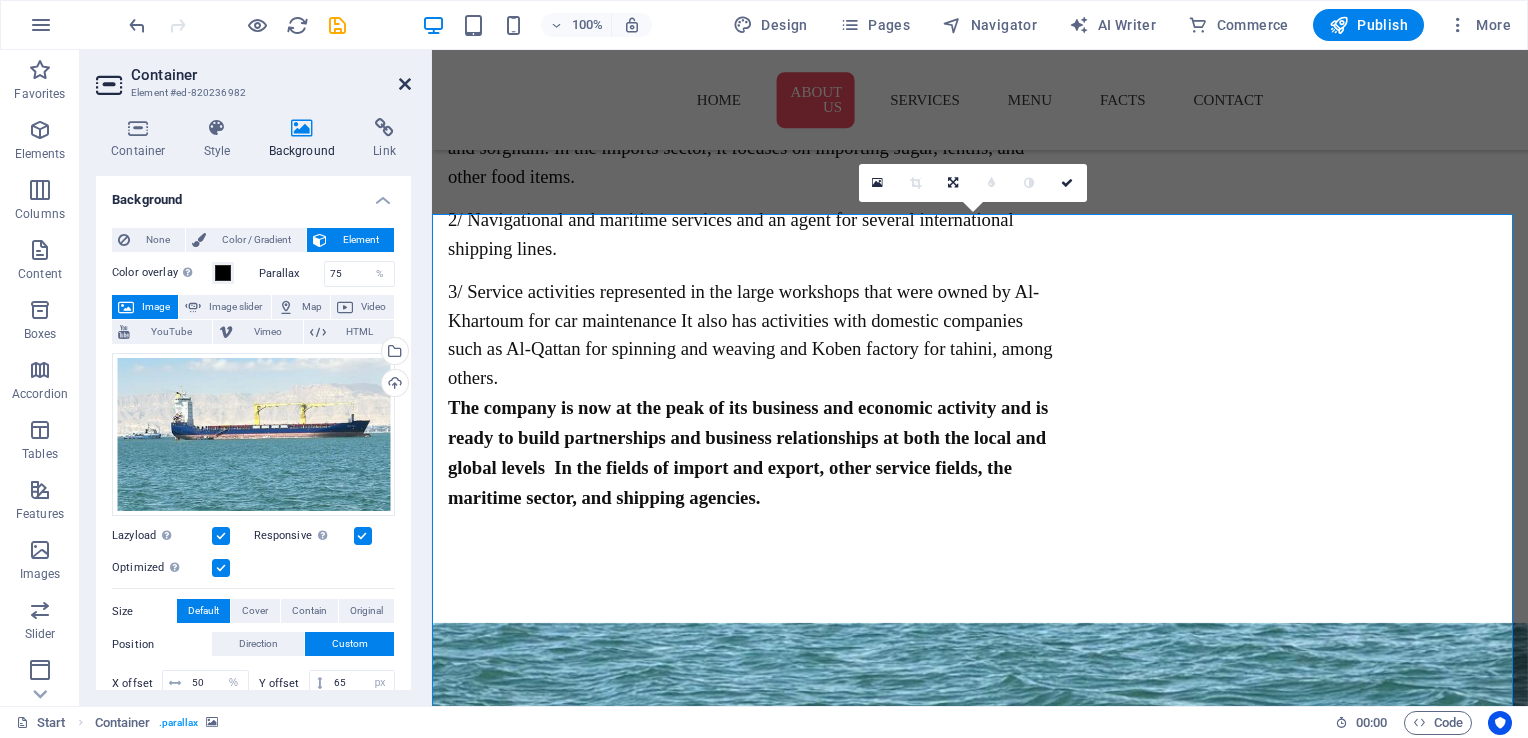 click at bounding box center [405, 84] 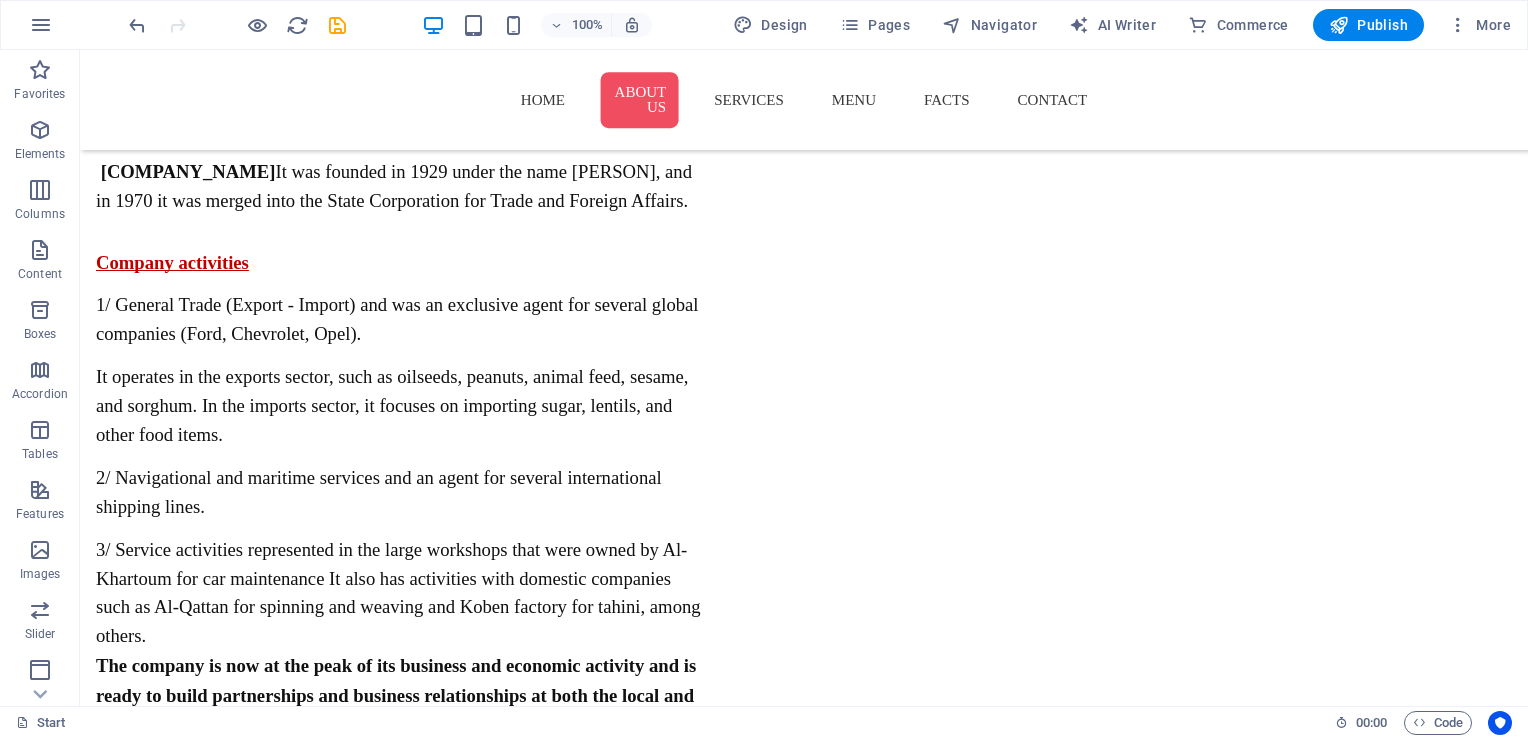 scroll, scrollTop: 1444, scrollLeft: 0, axis: vertical 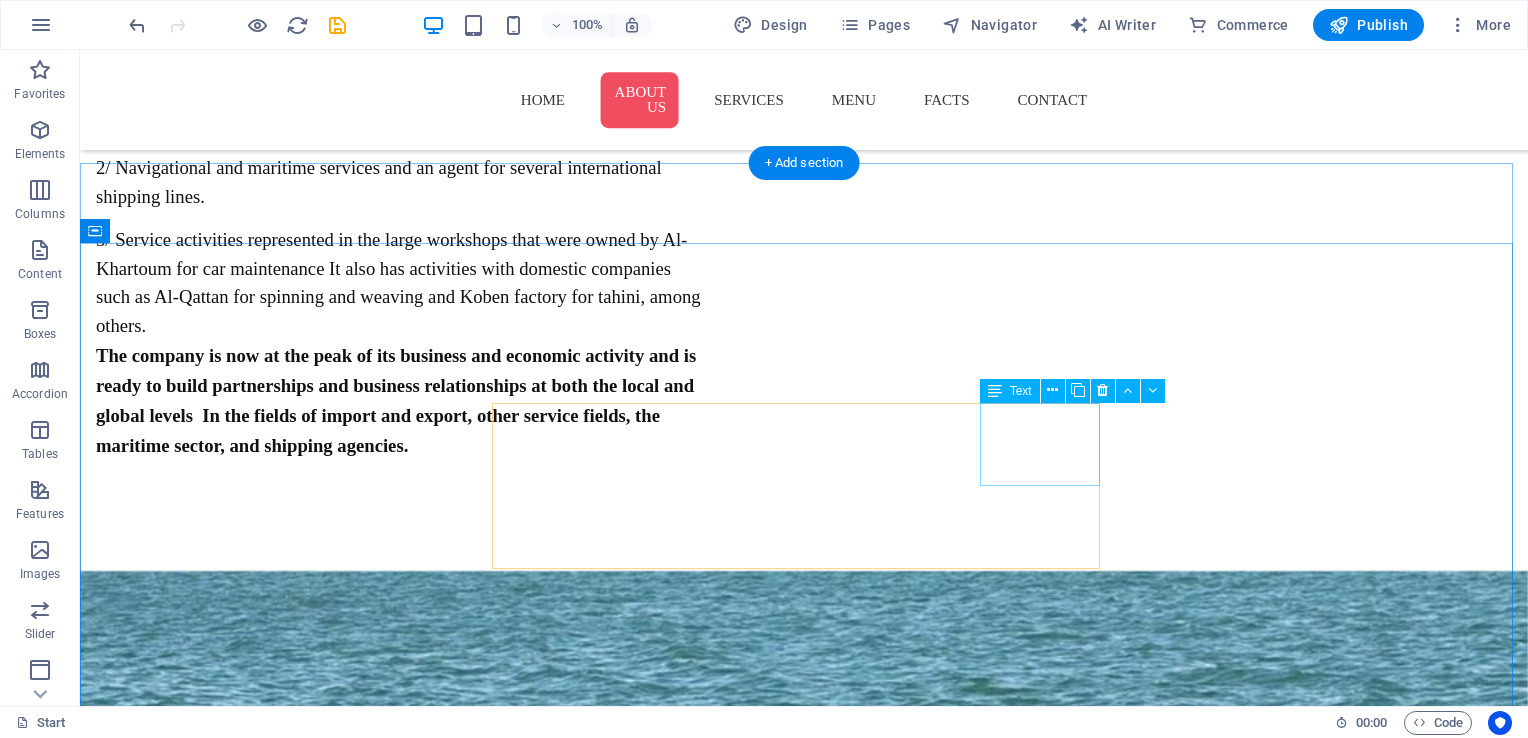 click on "Friday 09:00 - 18:30" at bounding box center [804, 1840] 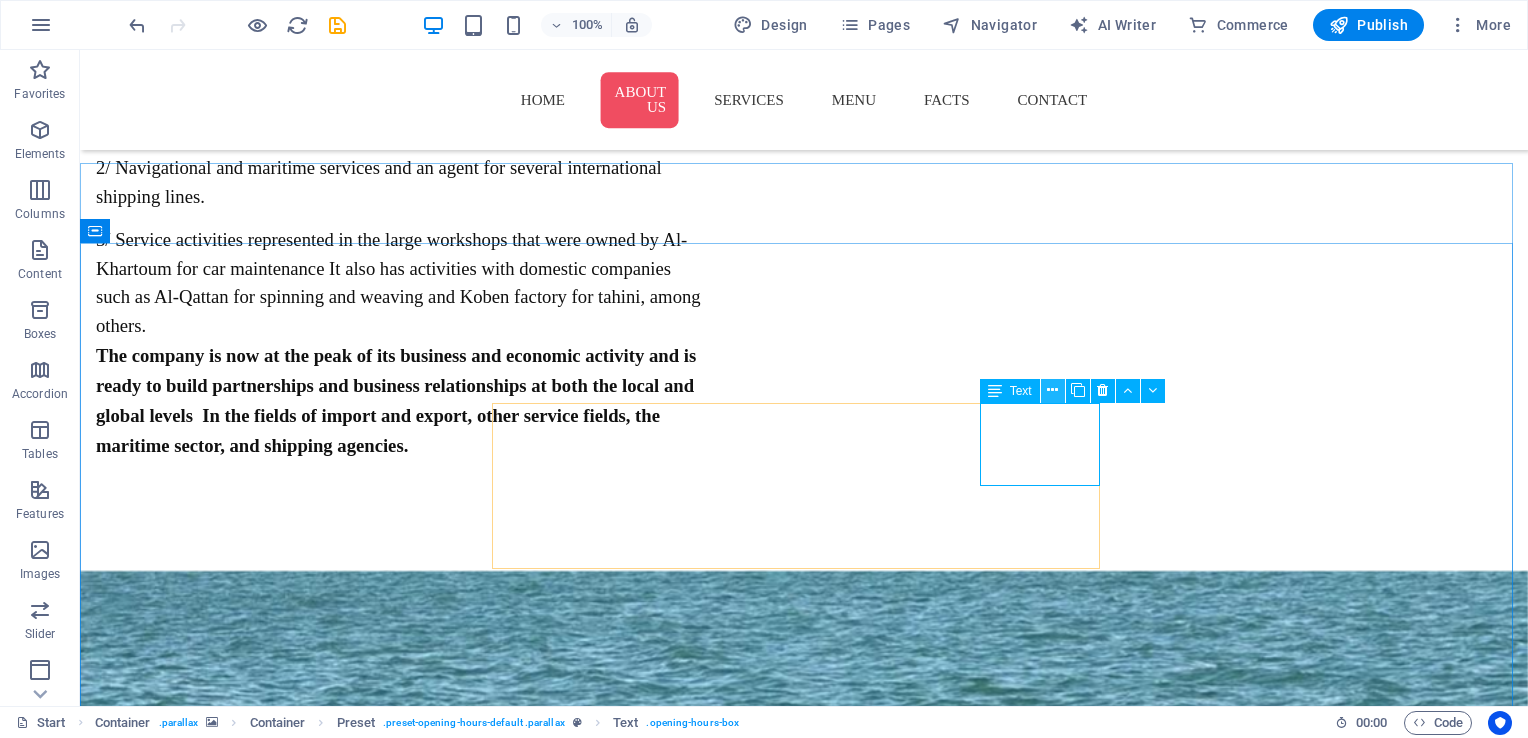 click at bounding box center (1052, 390) 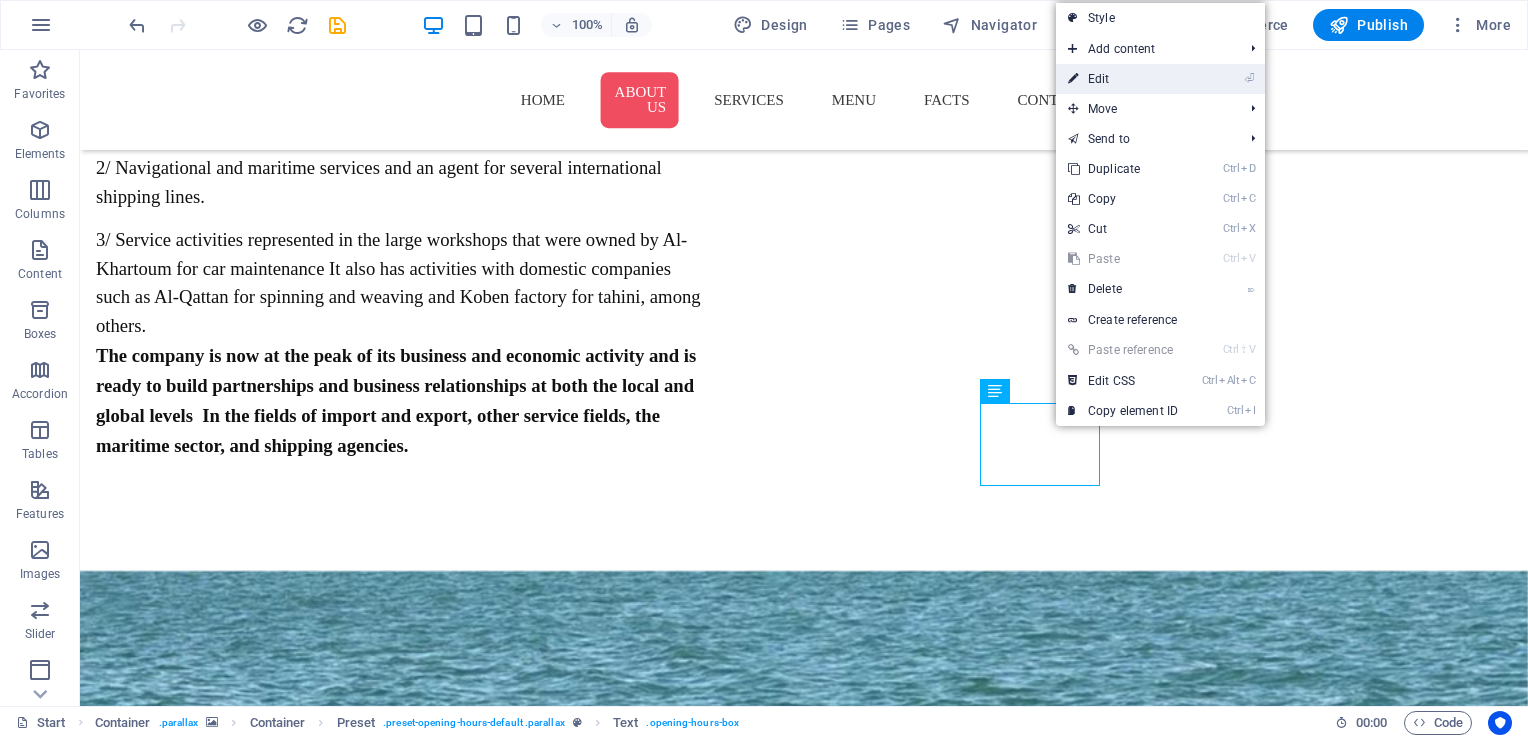click on "⏎  Edit" at bounding box center [1123, 79] 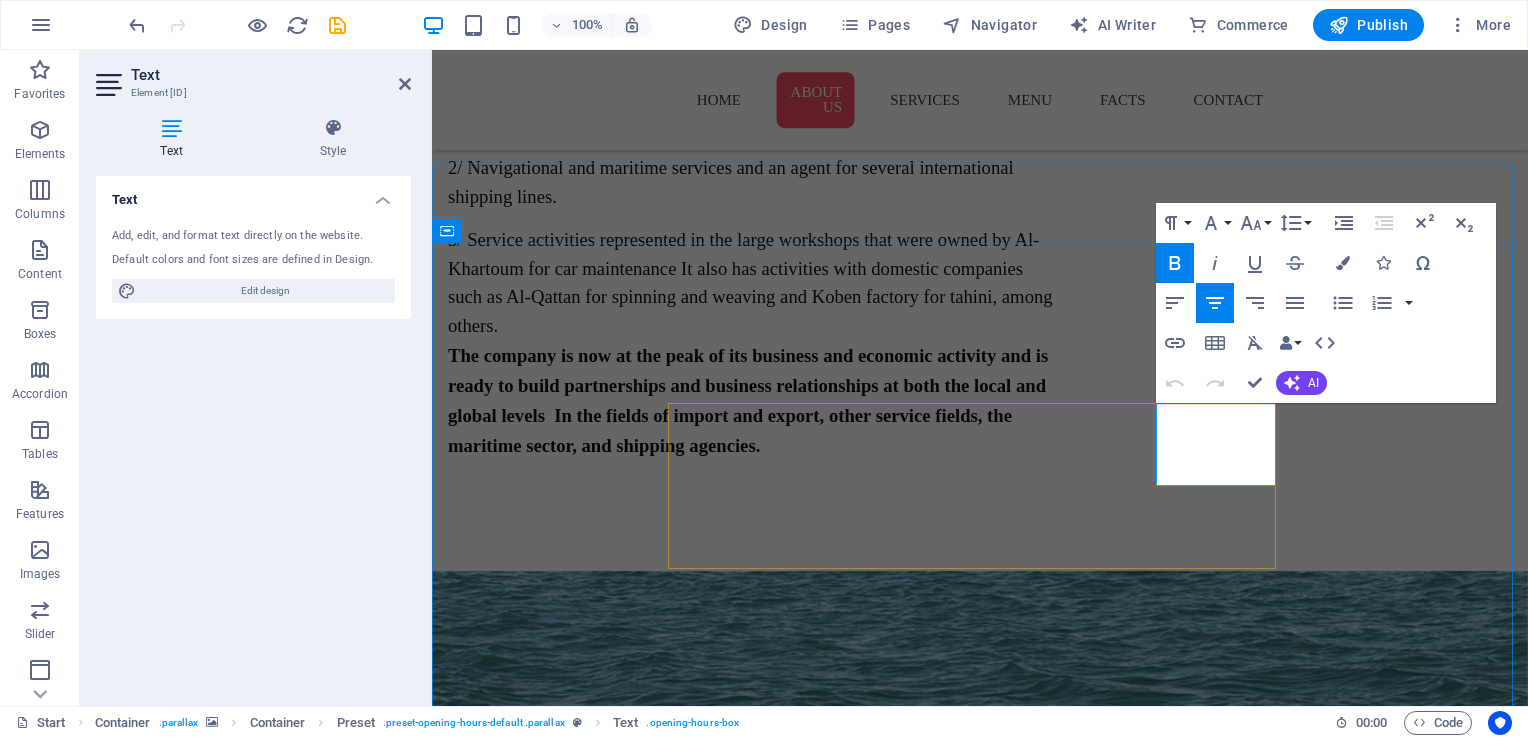 drag, startPoint x: 1174, startPoint y: 460, endPoint x: 1266, endPoint y: 462, distance: 92.021736 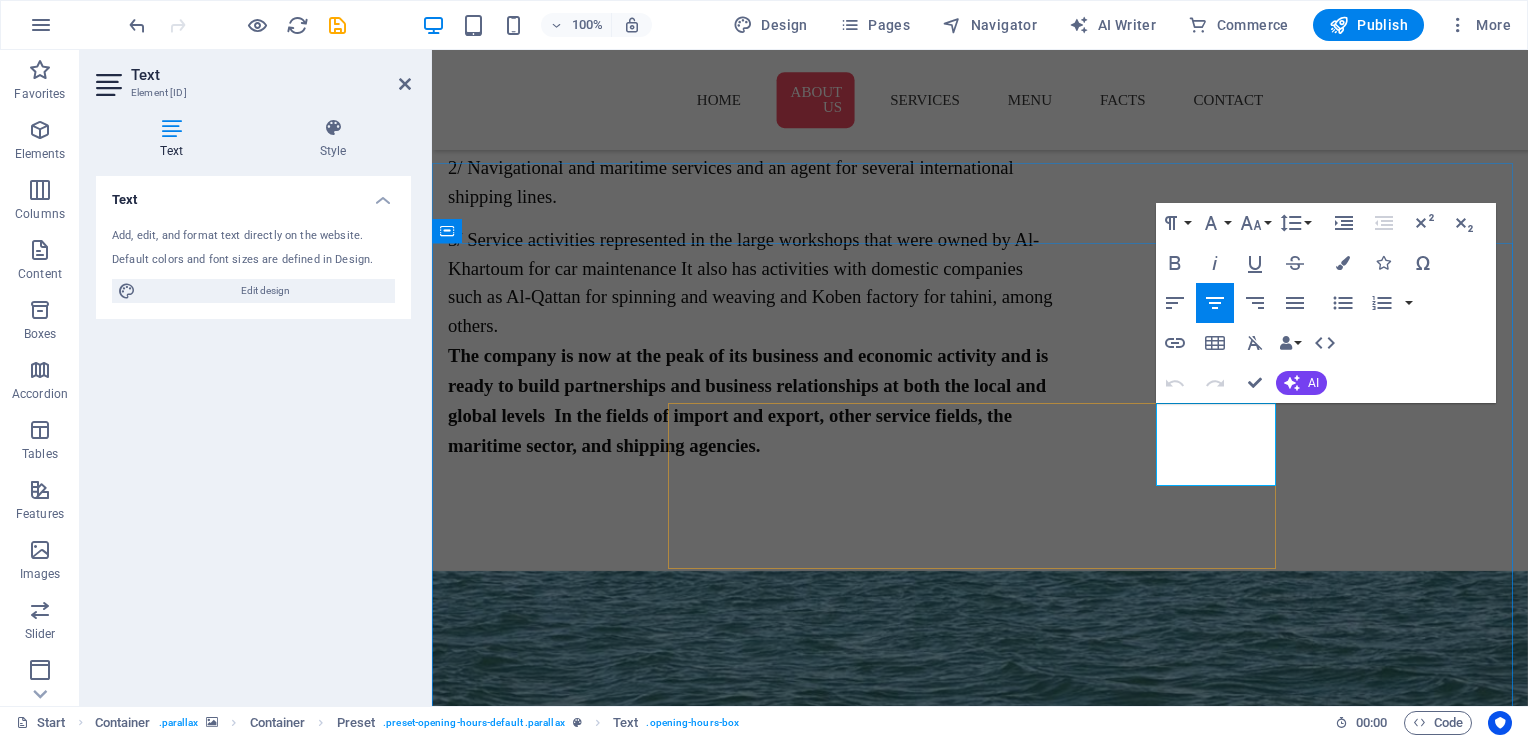 type 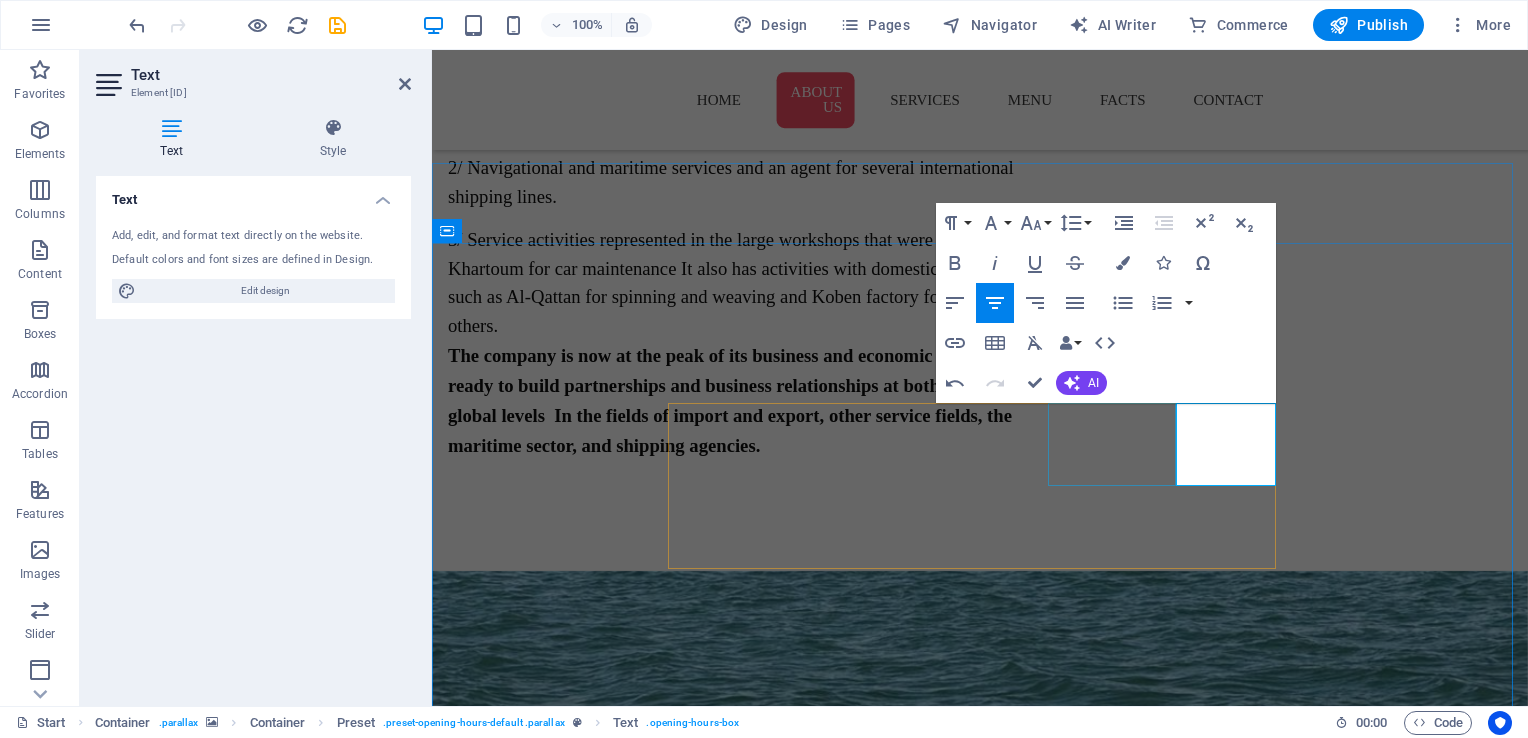 click on "Thursday 09:00 - 18:30" at bounding box center (980, 1756) 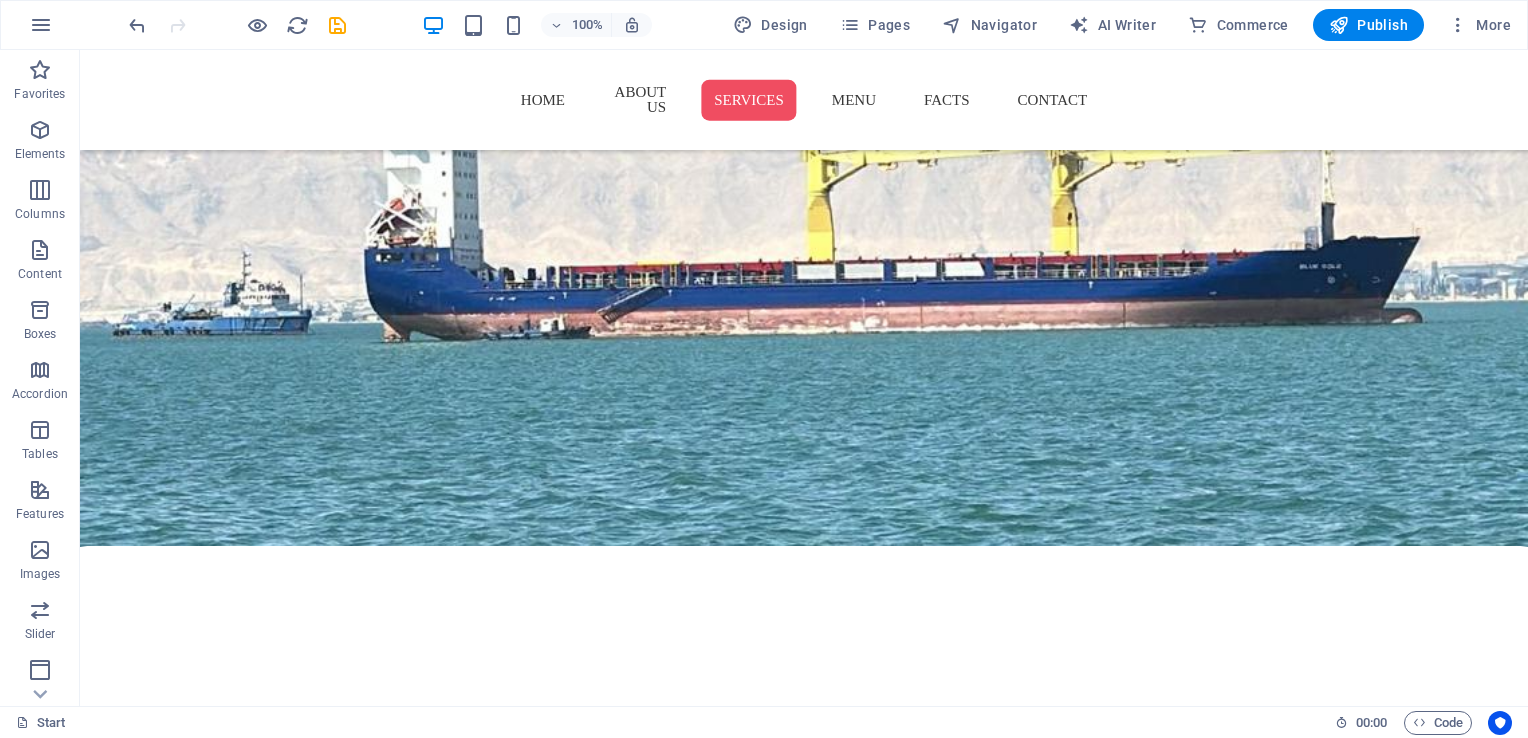 scroll, scrollTop: 2152, scrollLeft: 0, axis: vertical 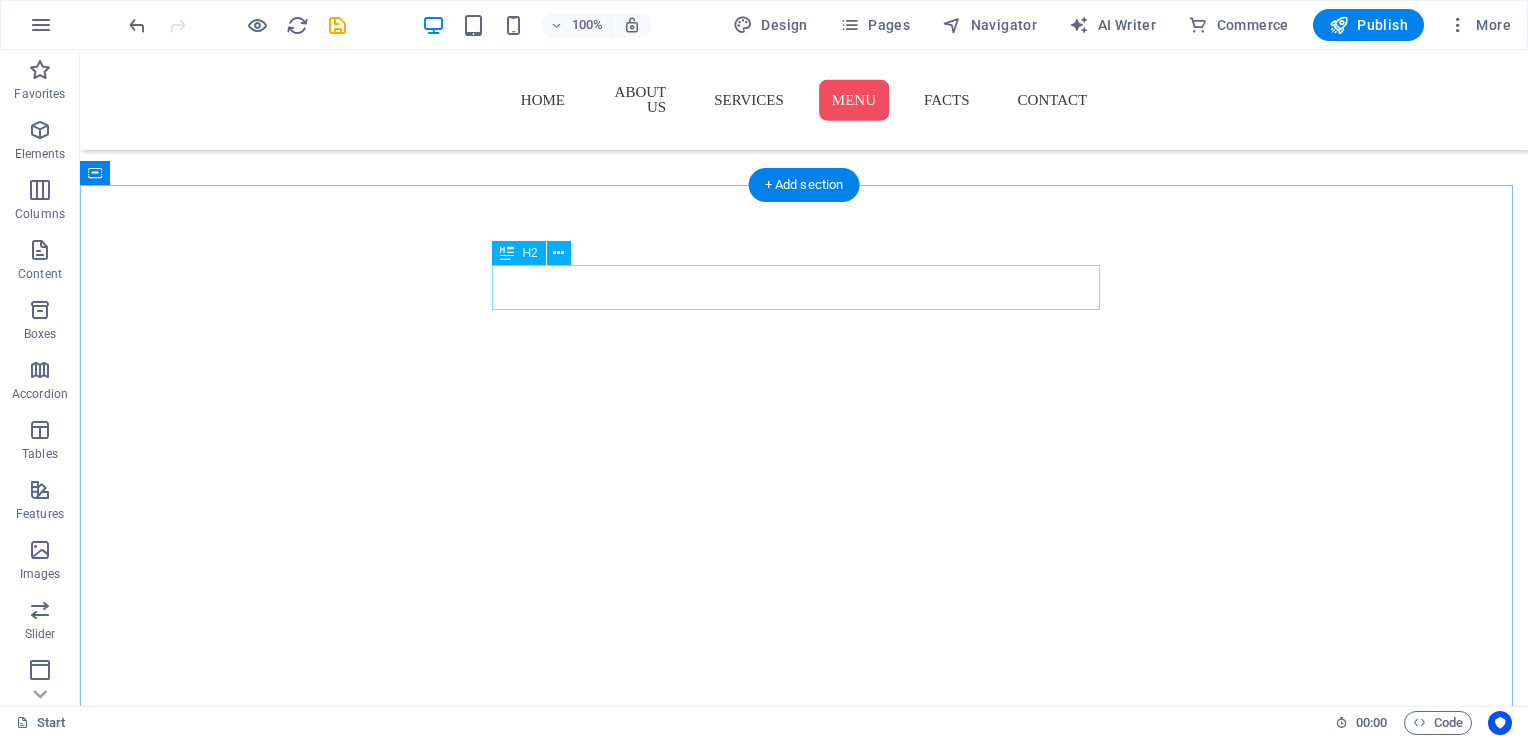 click on "Our Menu" at bounding box center (804, 2422) 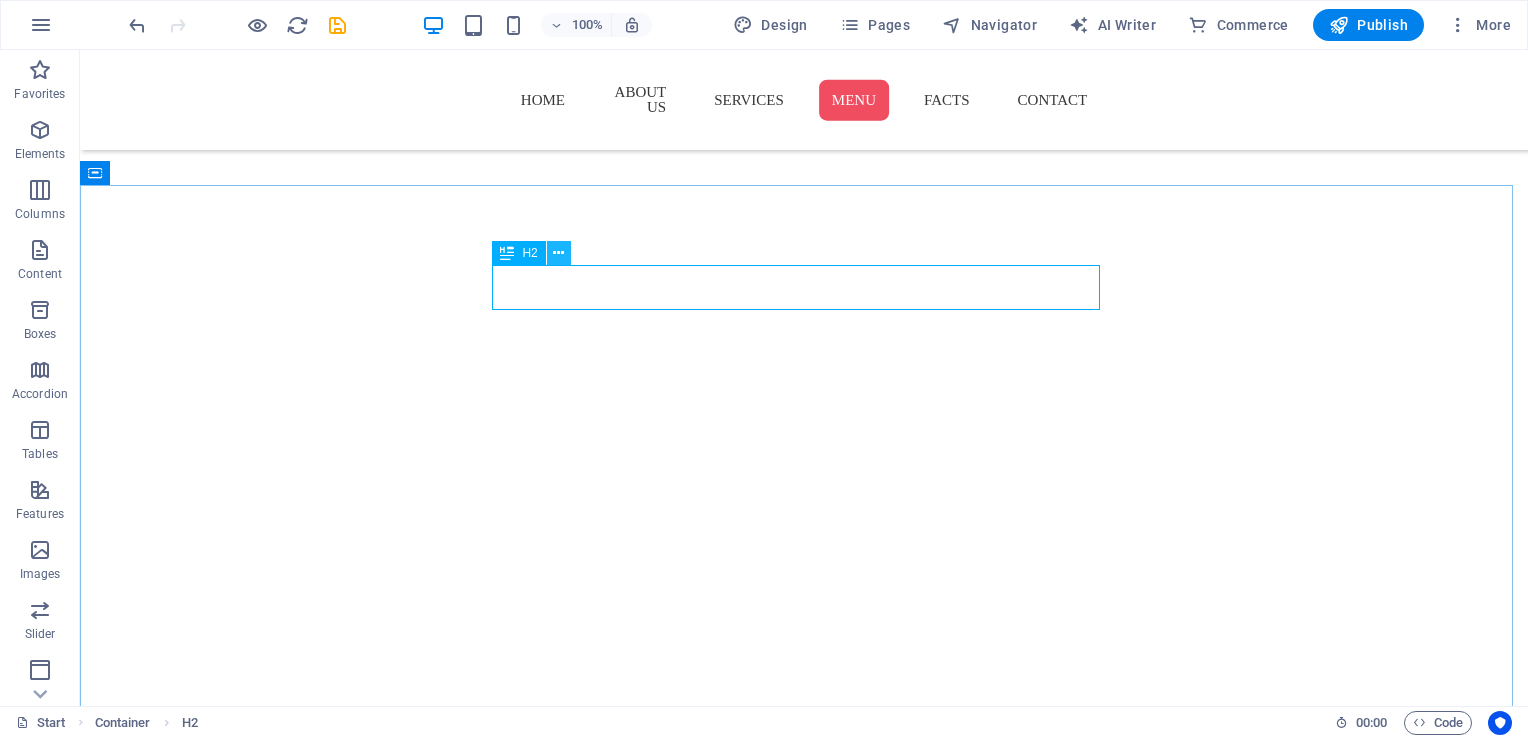 click at bounding box center [558, 253] 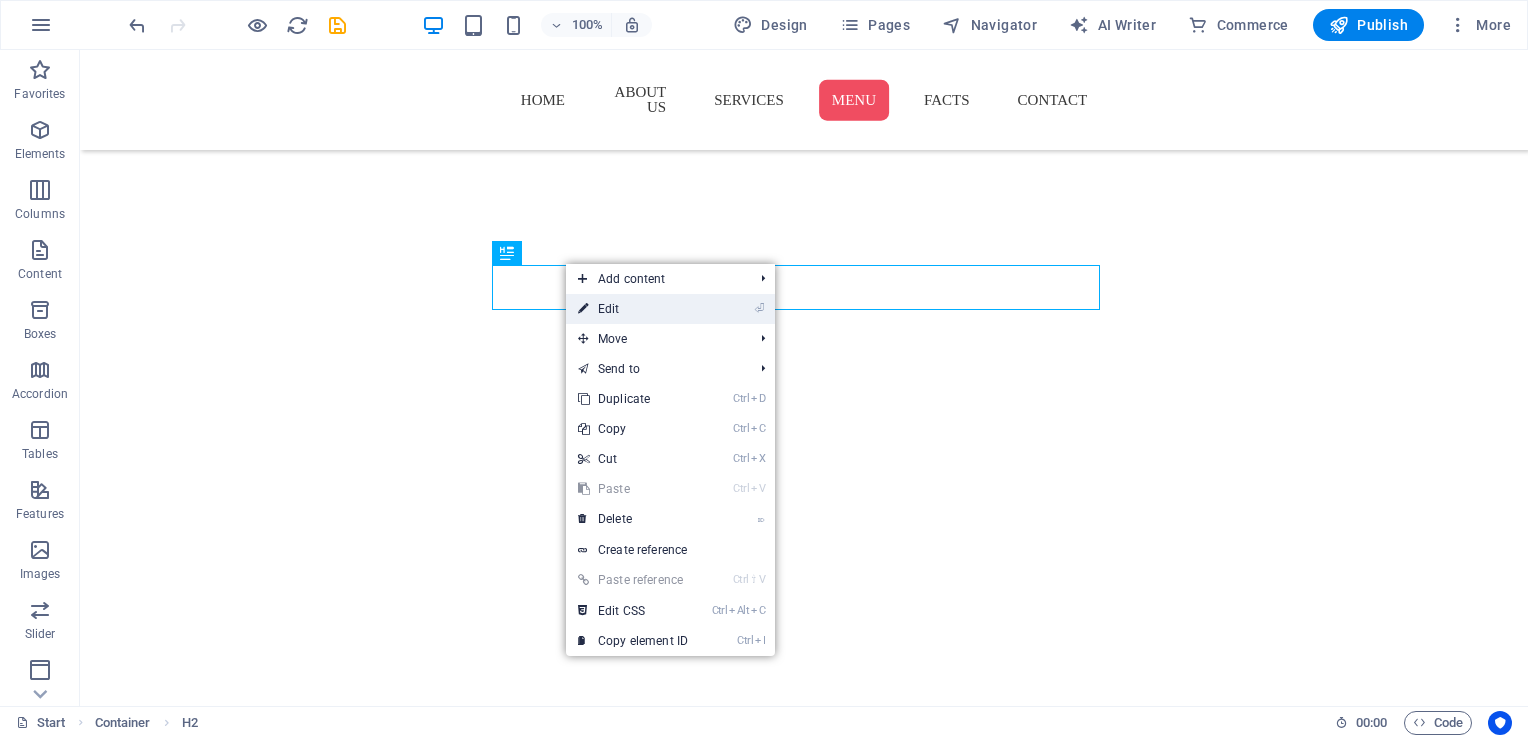 click on "⏎  Edit" at bounding box center (633, 309) 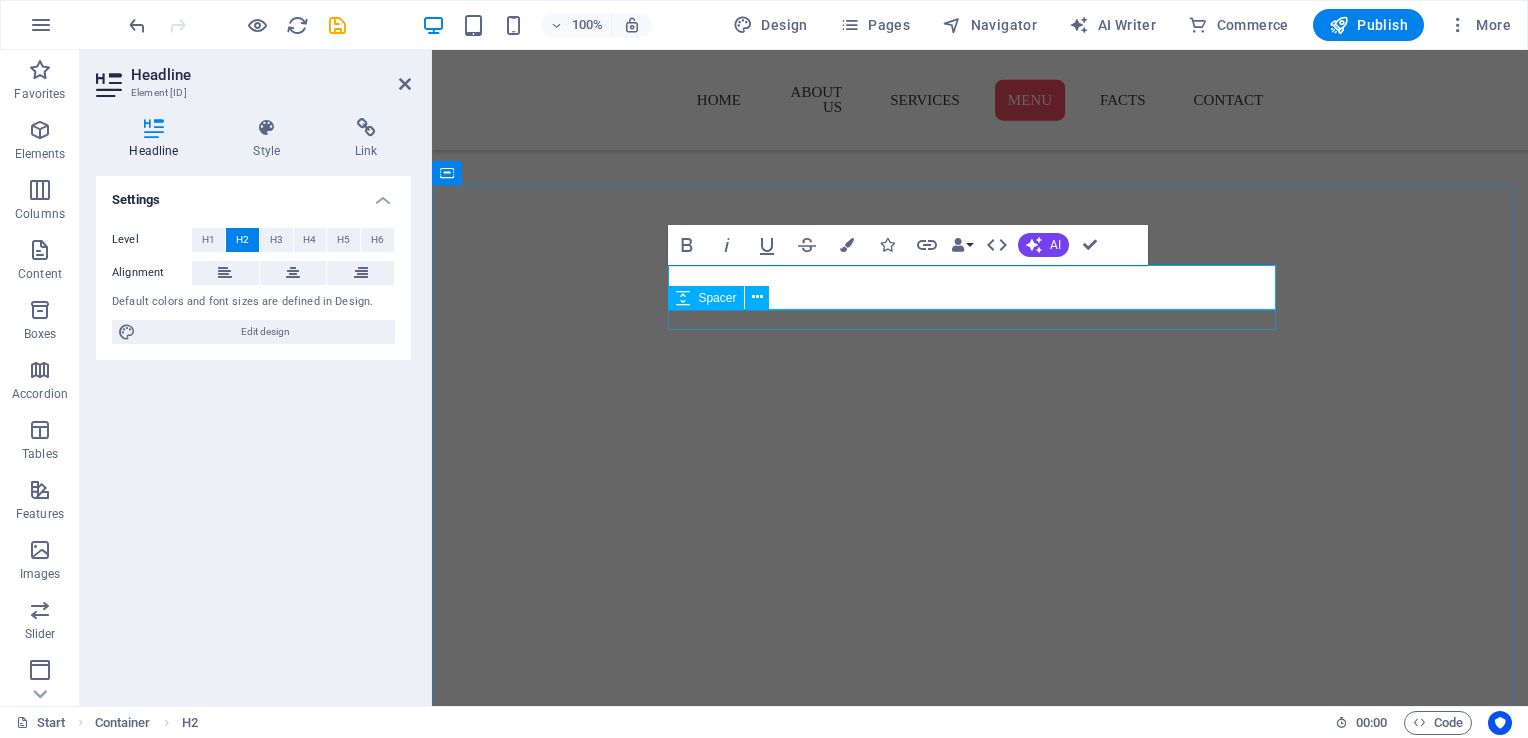 click at bounding box center [980, 2454] 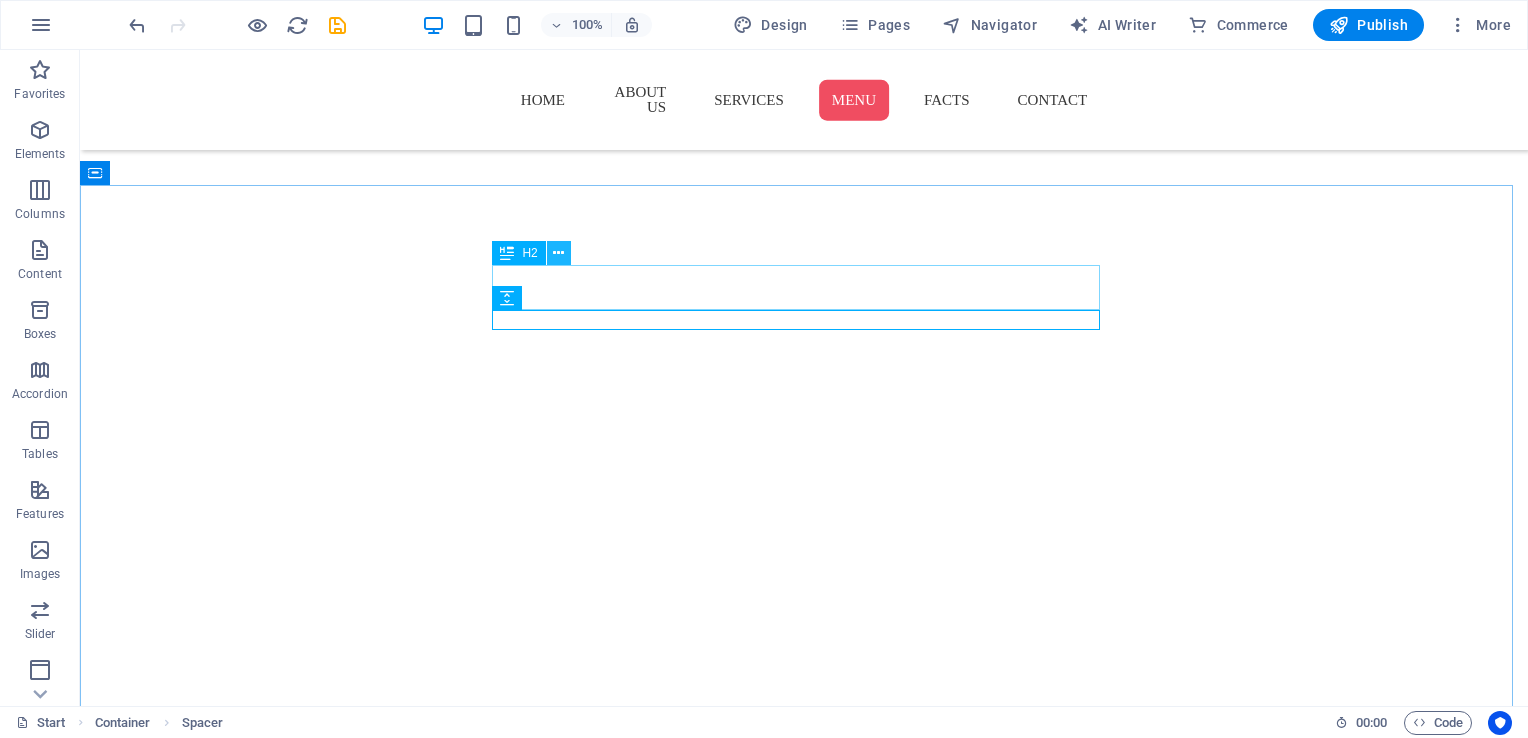 click at bounding box center (558, 253) 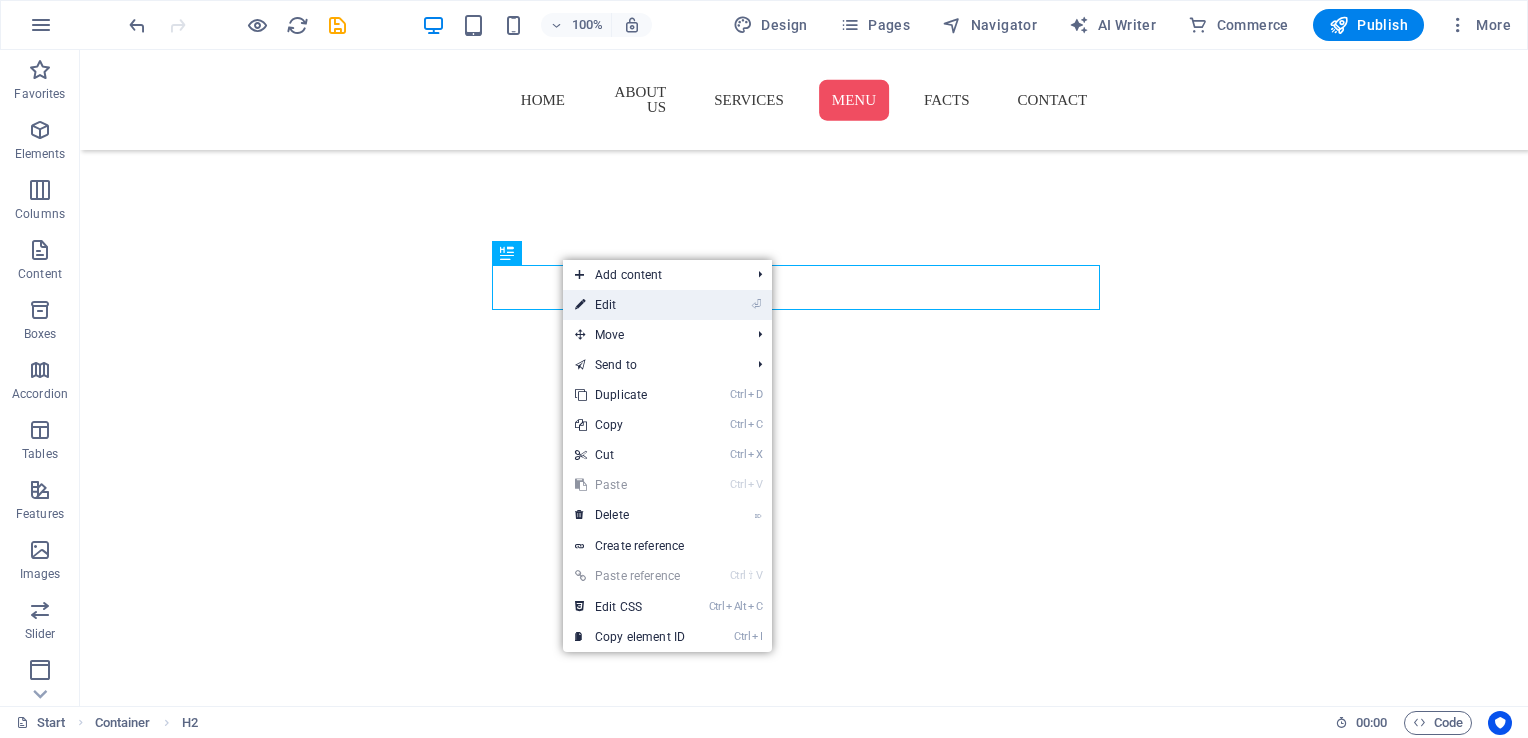 click on "⏎  Edit" at bounding box center [630, 305] 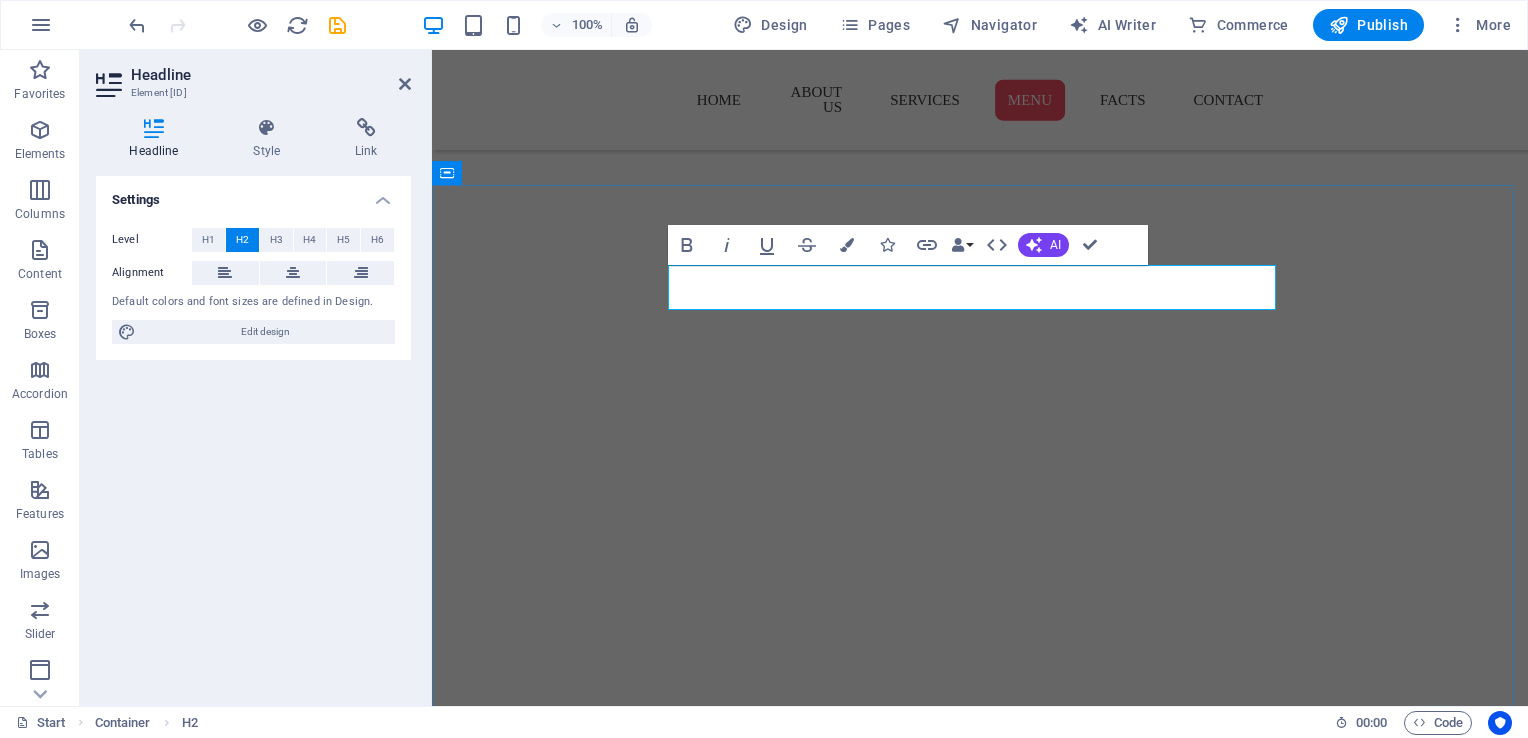 click on "Our Menu" at bounding box center (980, 2422) 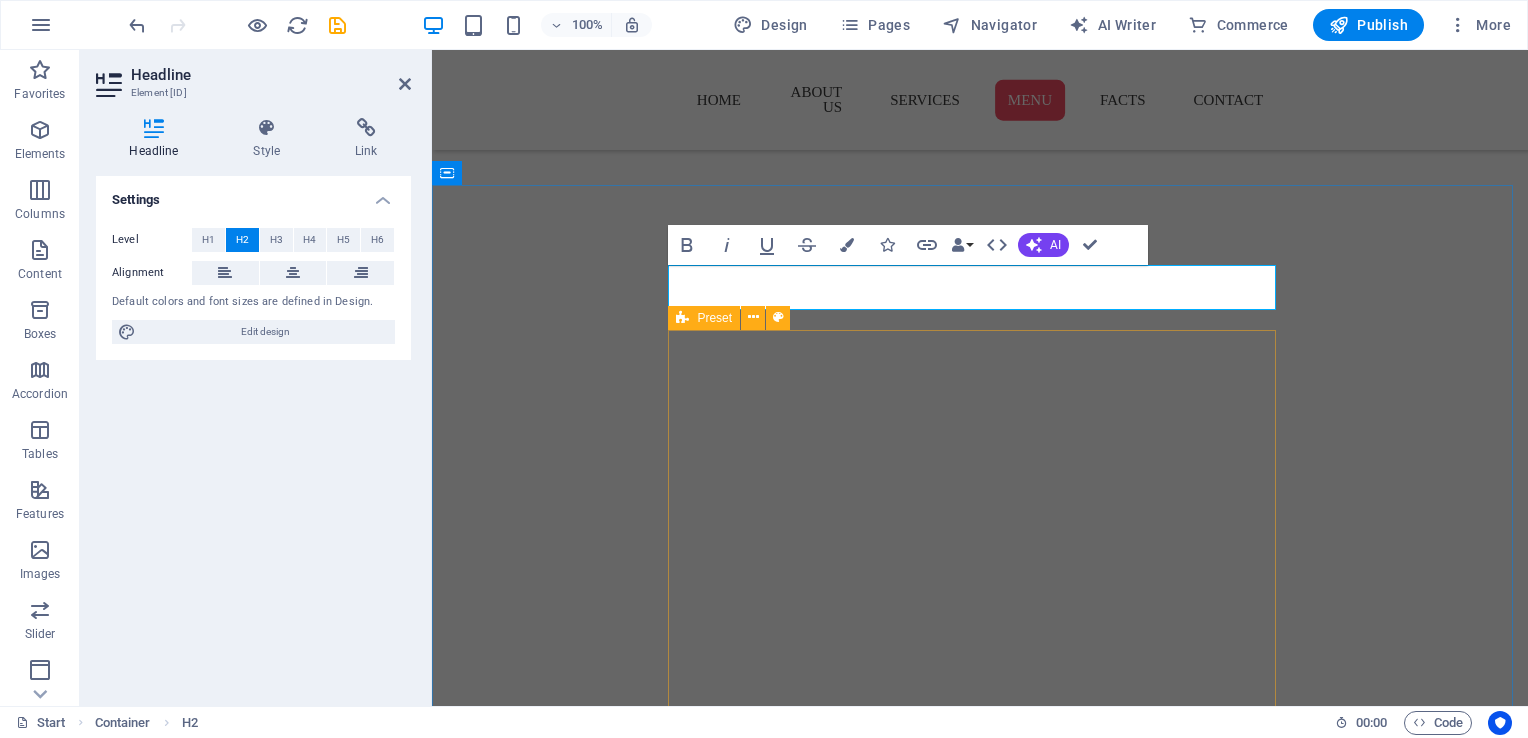 click on "Ice Cream Delicious Ice Cream Lorem ipsum dolor sit cum magni odio dolor amet $4.50 DELICIOUS ICE CREAM Lorem ipsum dolor sit cum magni odio dolor amet $3.70 DELICIOUS ICE CREAM Lorem ipsum dolor sit cum magni odio dolor amet $4.30 DELICIOUS ICE CREAM Lorem ipsum dolor sit cum magni odio dolor amet $5.20 DELICIOUS ICE CREAM Lorem ipsum dolor sit cum magni odio dolor amet $4.70 DELICIOUS ICE CREAM Lorem ipsum dolor sit cum magni odio dolor amet $5.50 Ice Cream Delicious Ice Cream Lorem ipsum dolor sit cum magni odio dolor amet $4.50 DELICIOUS ICE CREAM Lorem ipsum dolor sit cum magni odio dolor amet $3.70 DELICIOUS ICE CREAM Lorem ipsum dolor sit cum magni odio dolor amet $4.30 DELICIOUS ICE CREAM Lorem ipsum dolor sit cum magni odio dolor amet $5.20 DELICIOUS ICE CREAM Lorem ipsum dolor sit cum magni odio dolor amet $4.70 DELICIOUS ICE CREAM Lorem ipsum dolor sit cum magni odio dolor amet $5.50 Ice Cream Delicious Ice Cream Lorem ipsum dolor sit cum magni odio dolor amet $4.50 DELICIOUS ICE CREAM $3.70 $4.30" at bounding box center (980, 4659) 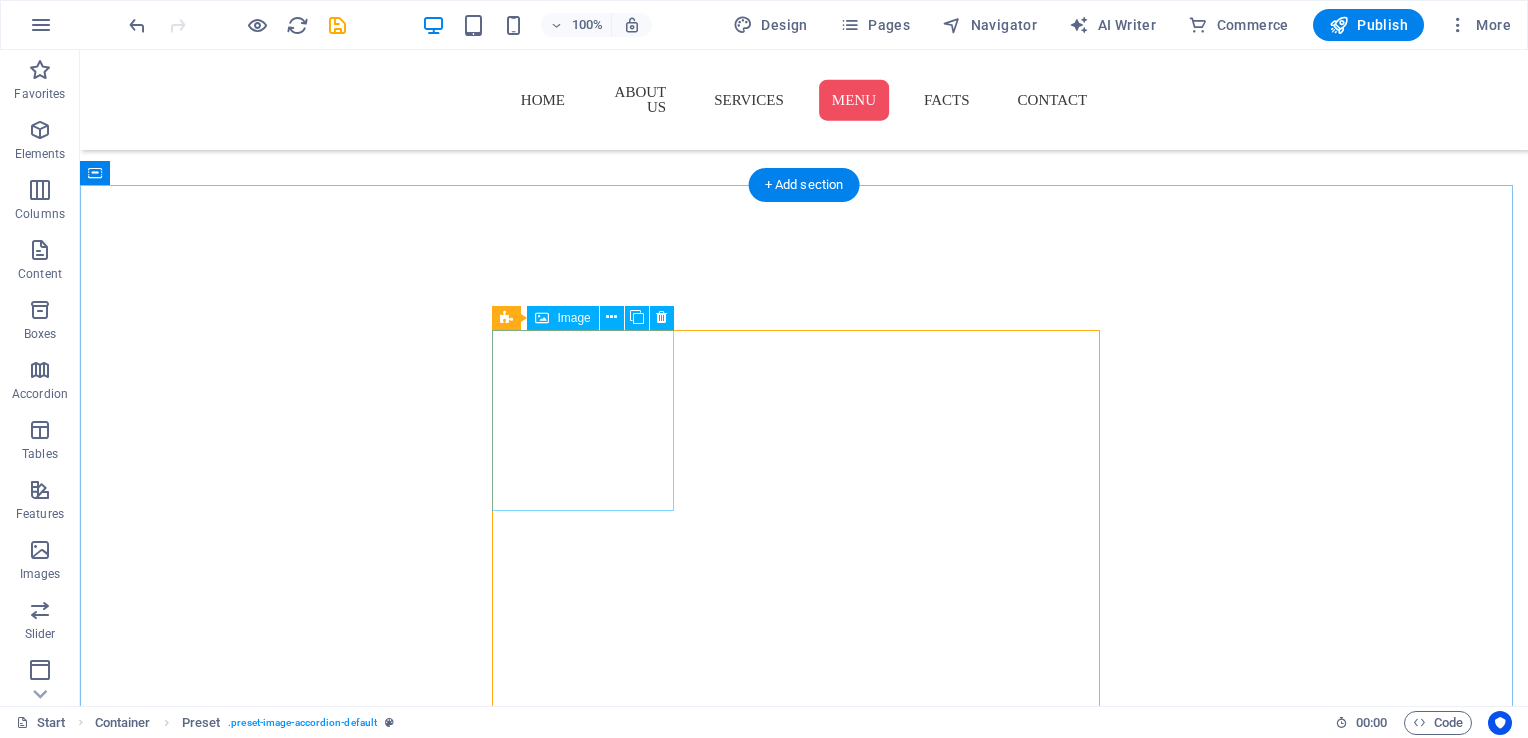 click on "Ice Cream" at bounding box center (590, 2554) 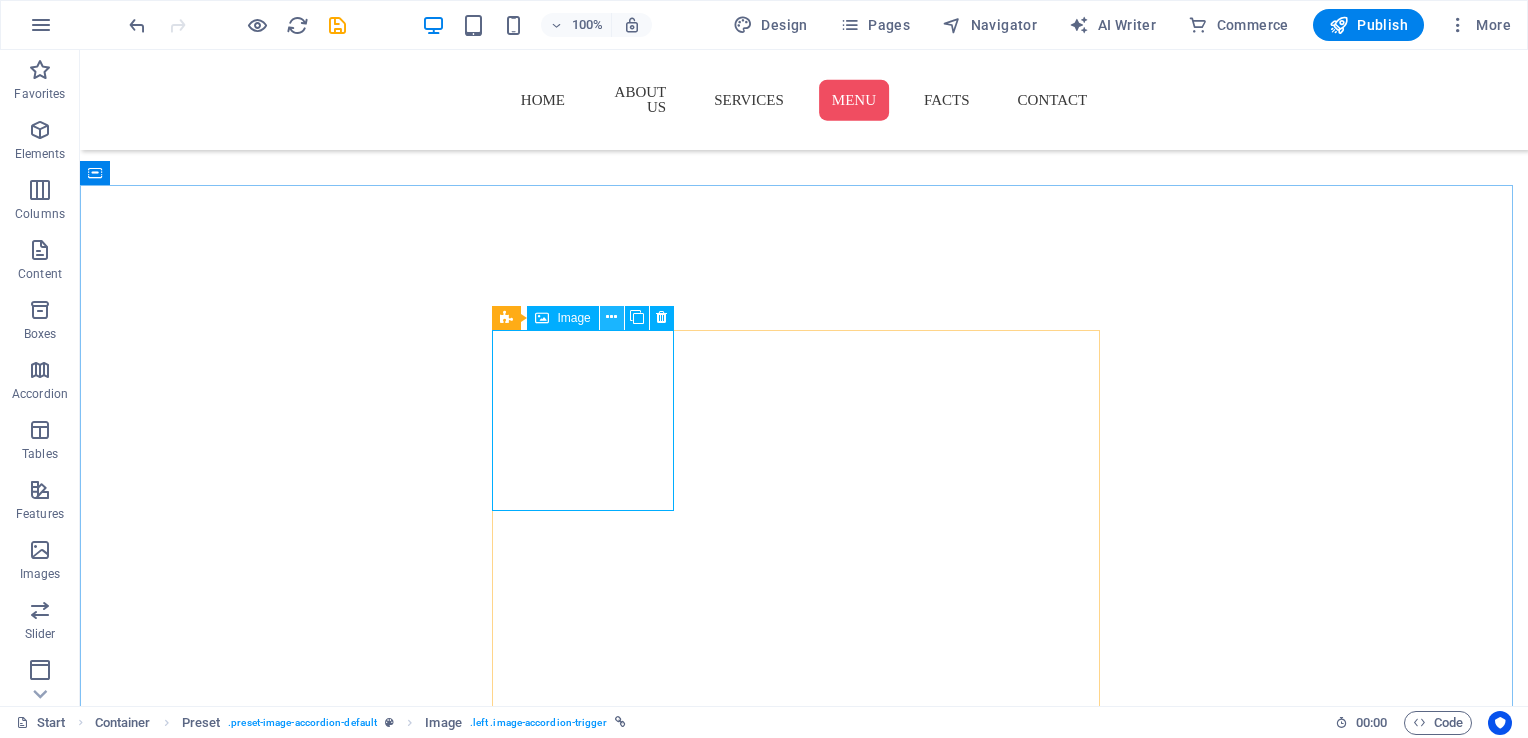 click at bounding box center (612, 318) 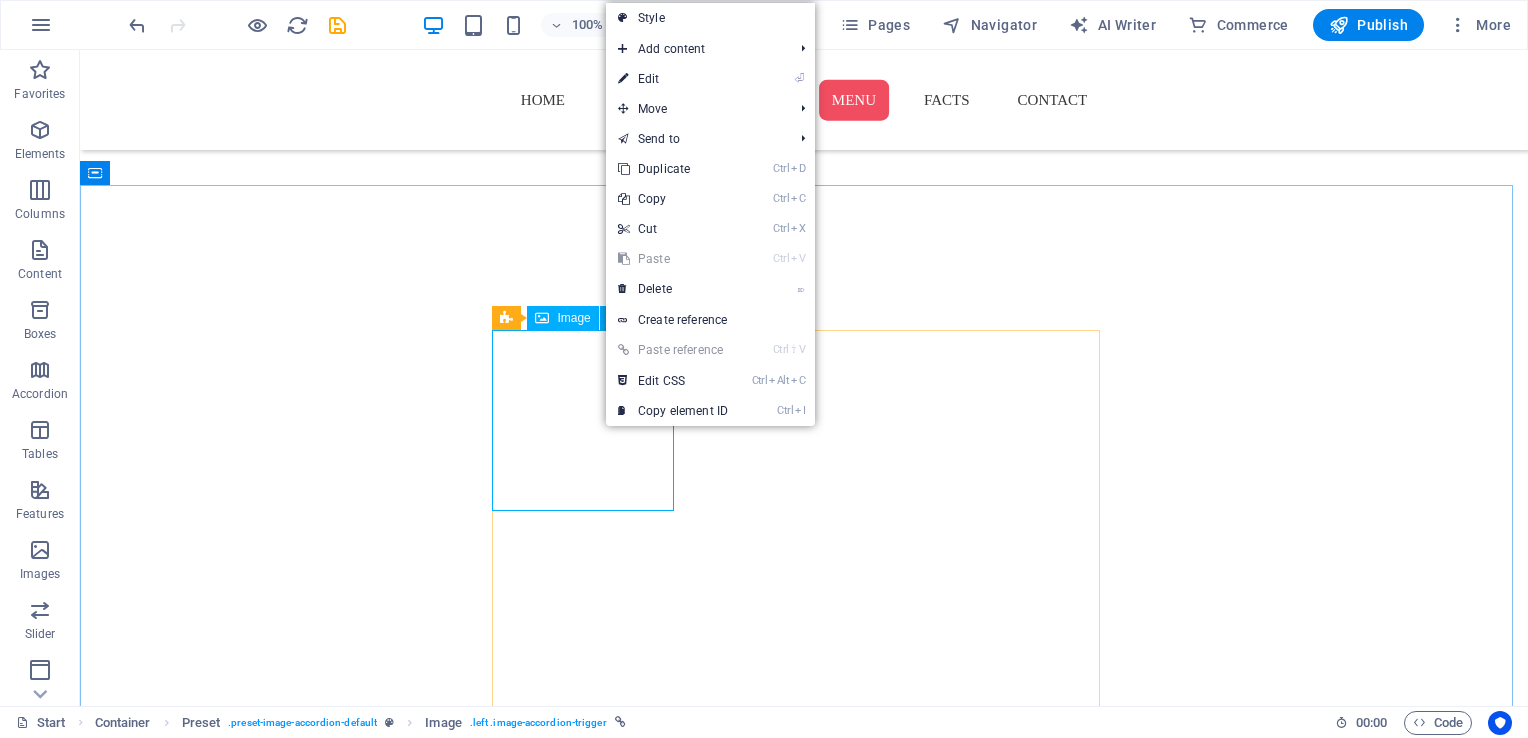 click on "Image" at bounding box center (573, 318) 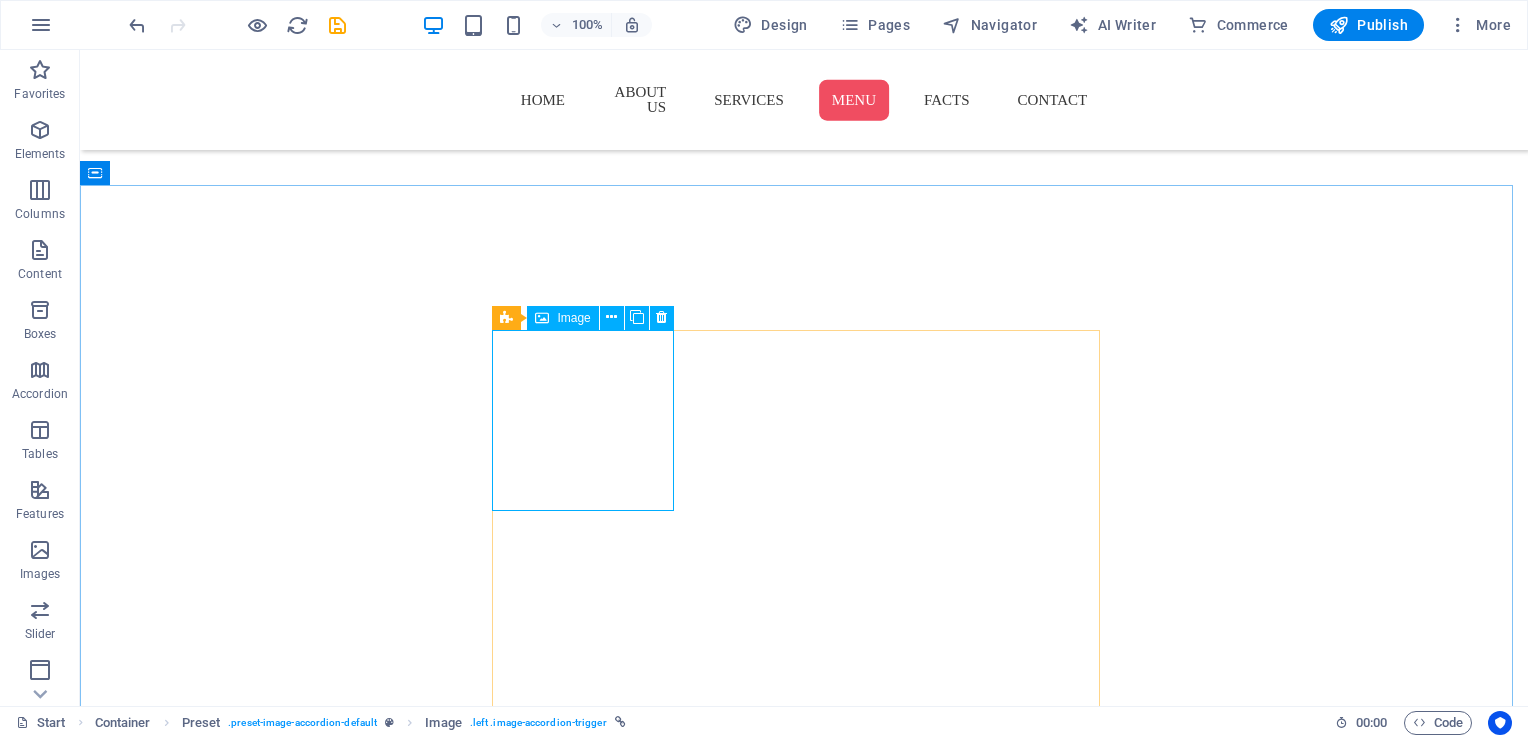 click on "Image" at bounding box center (573, 318) 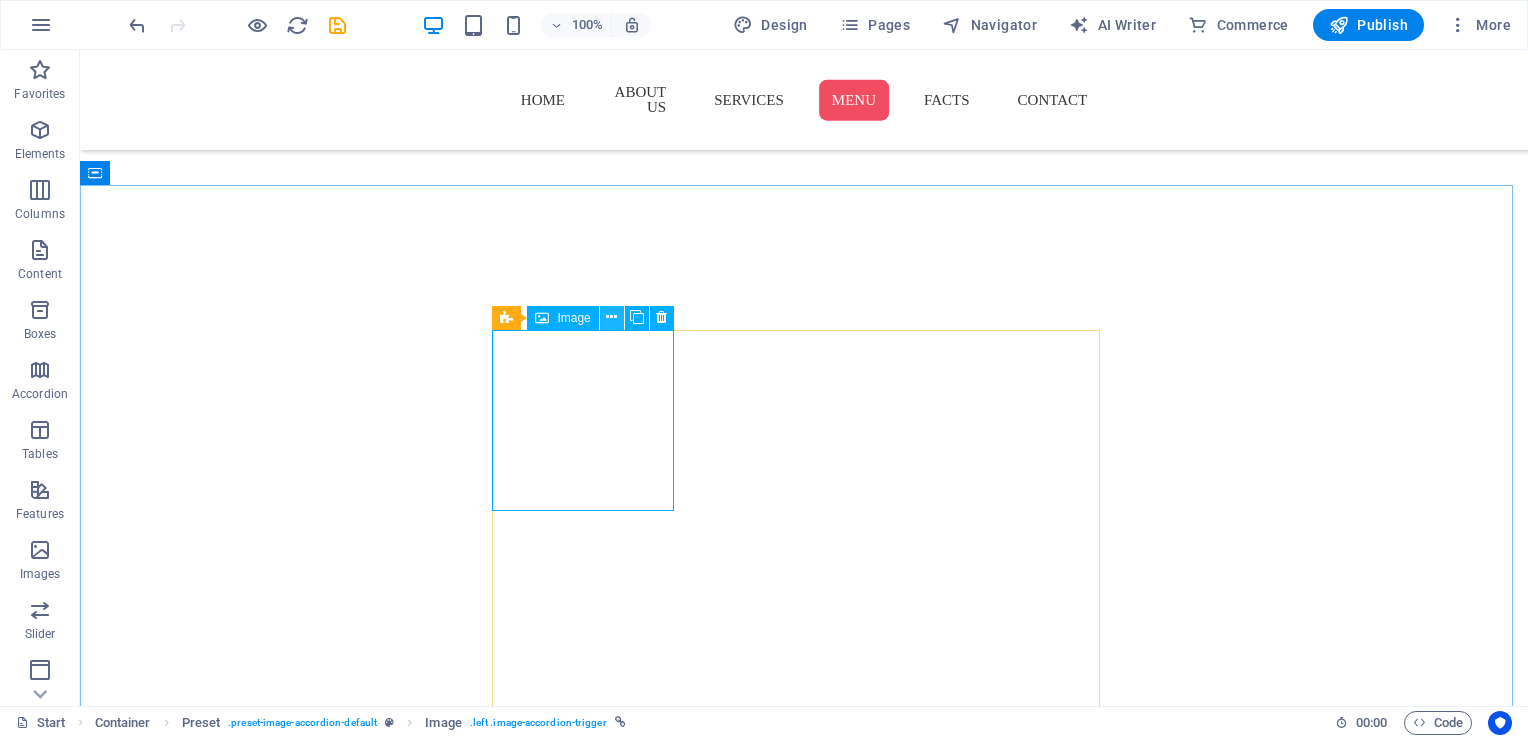 click at bounding box center (611, 317) 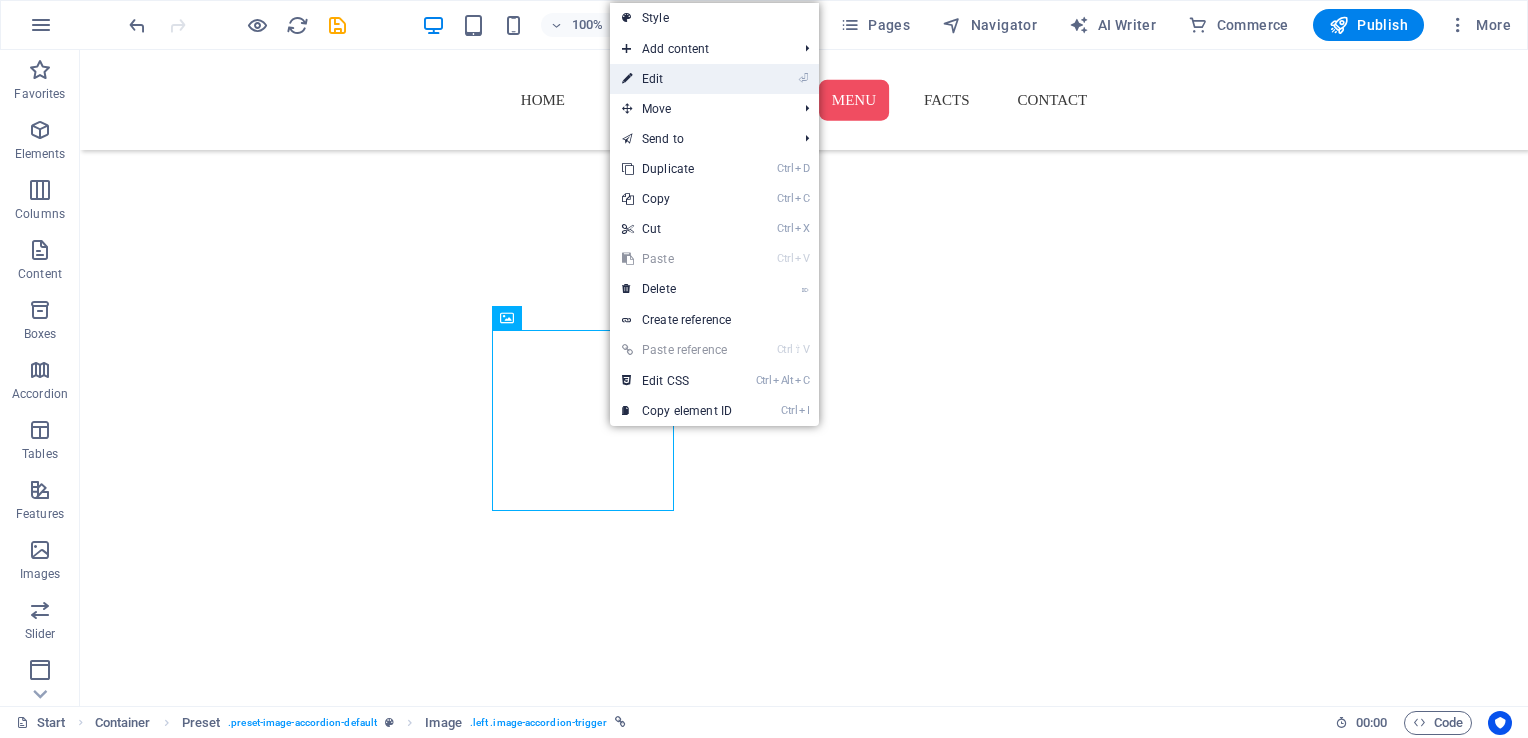 click on "⏎  Edit" at bounding box center (677, 79) 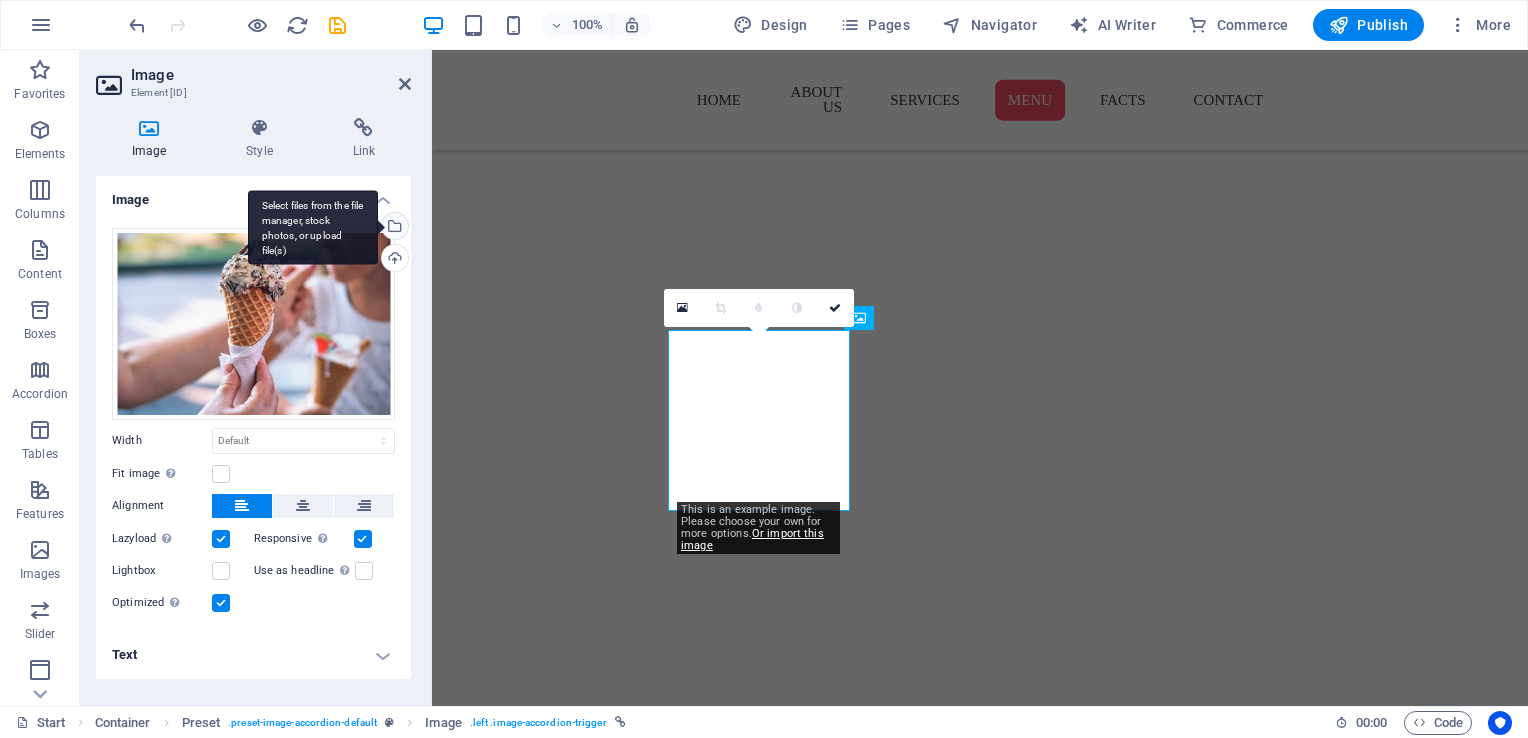 click on "Select files from the file manager, stock photos, or upload file(s)" at bounding box center [313, 227] 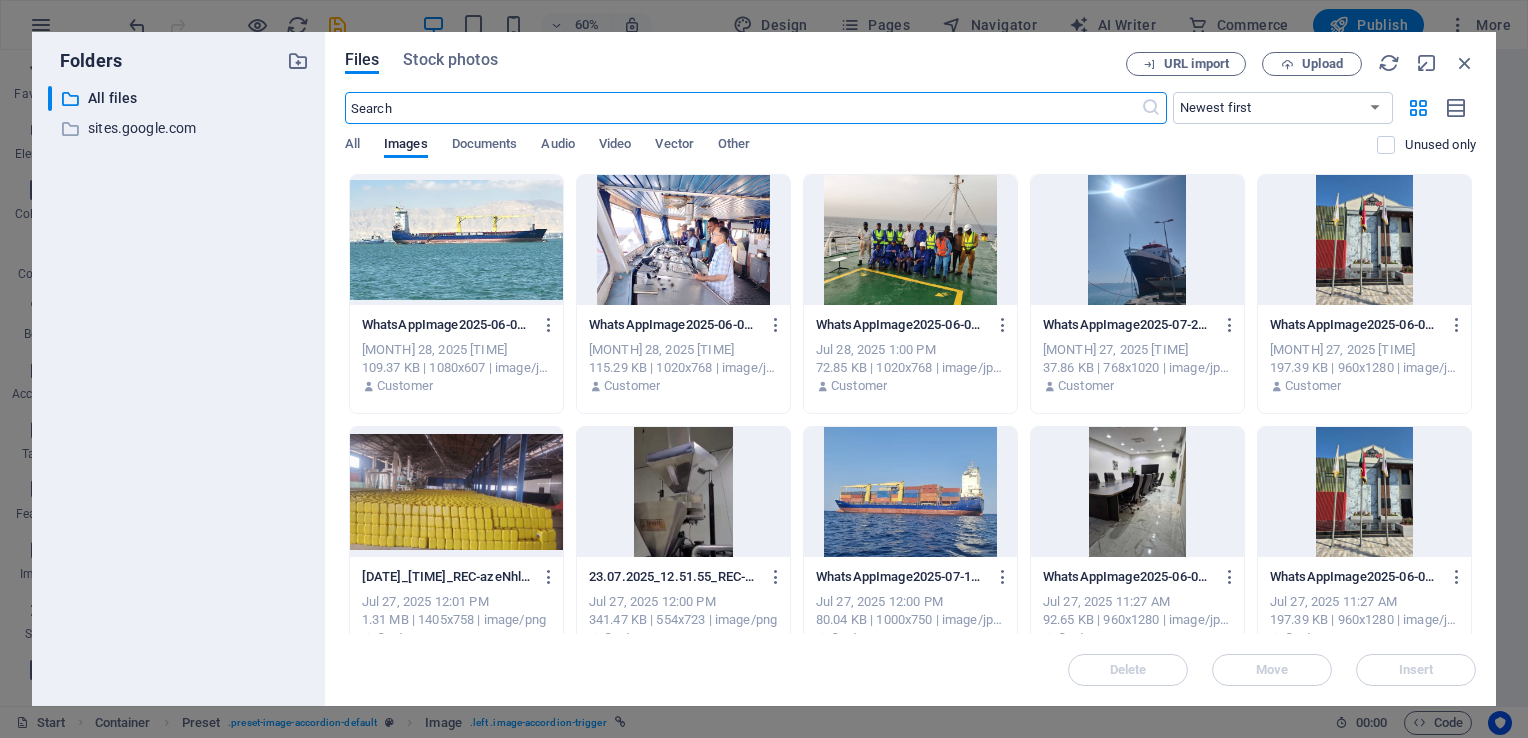 scroll, scrollTop: 3312, scrollLeft: 0, axis: vertical 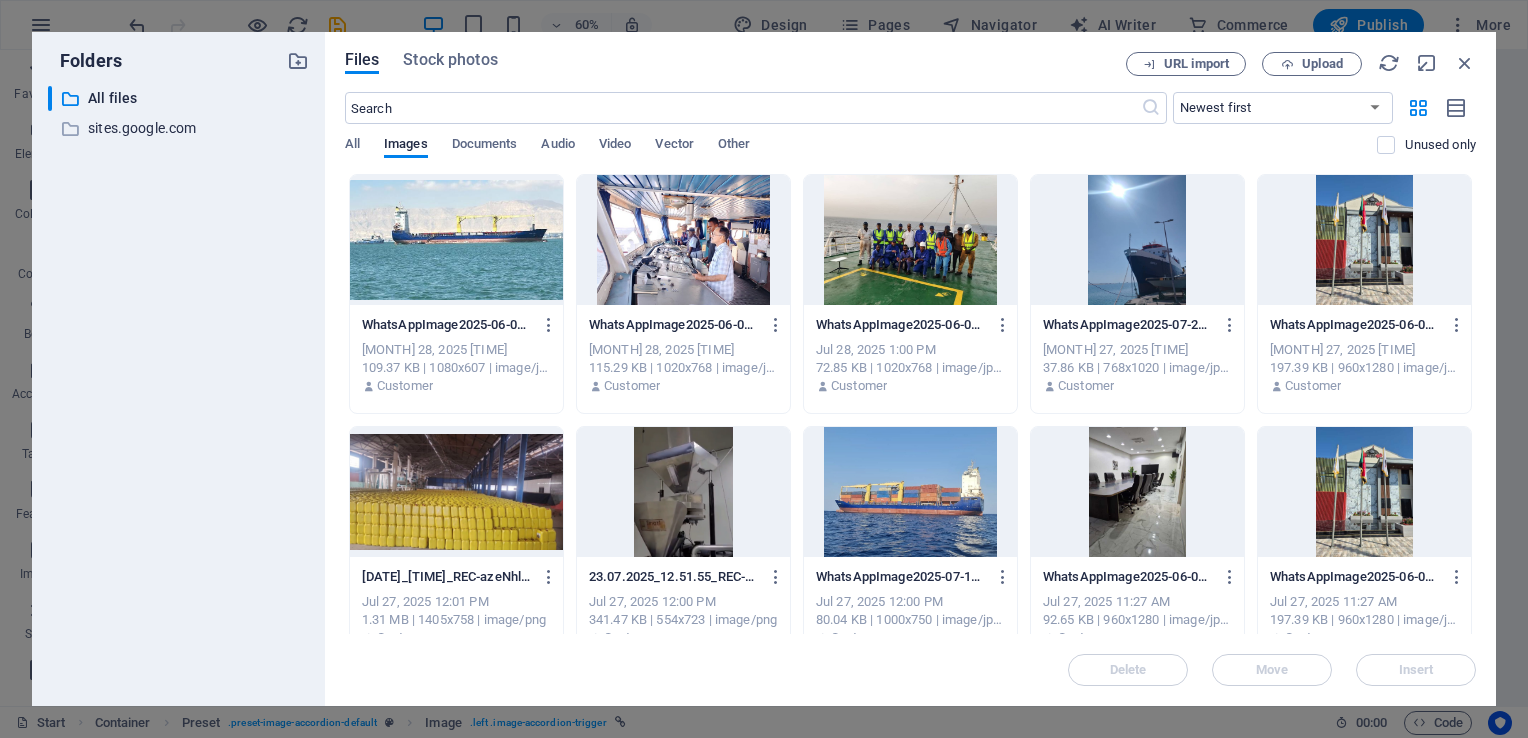 drag, startPoint x: 1476, startPoint y: 206, endPoint x: 1475, endPoint y: 300, distance: 94.00532 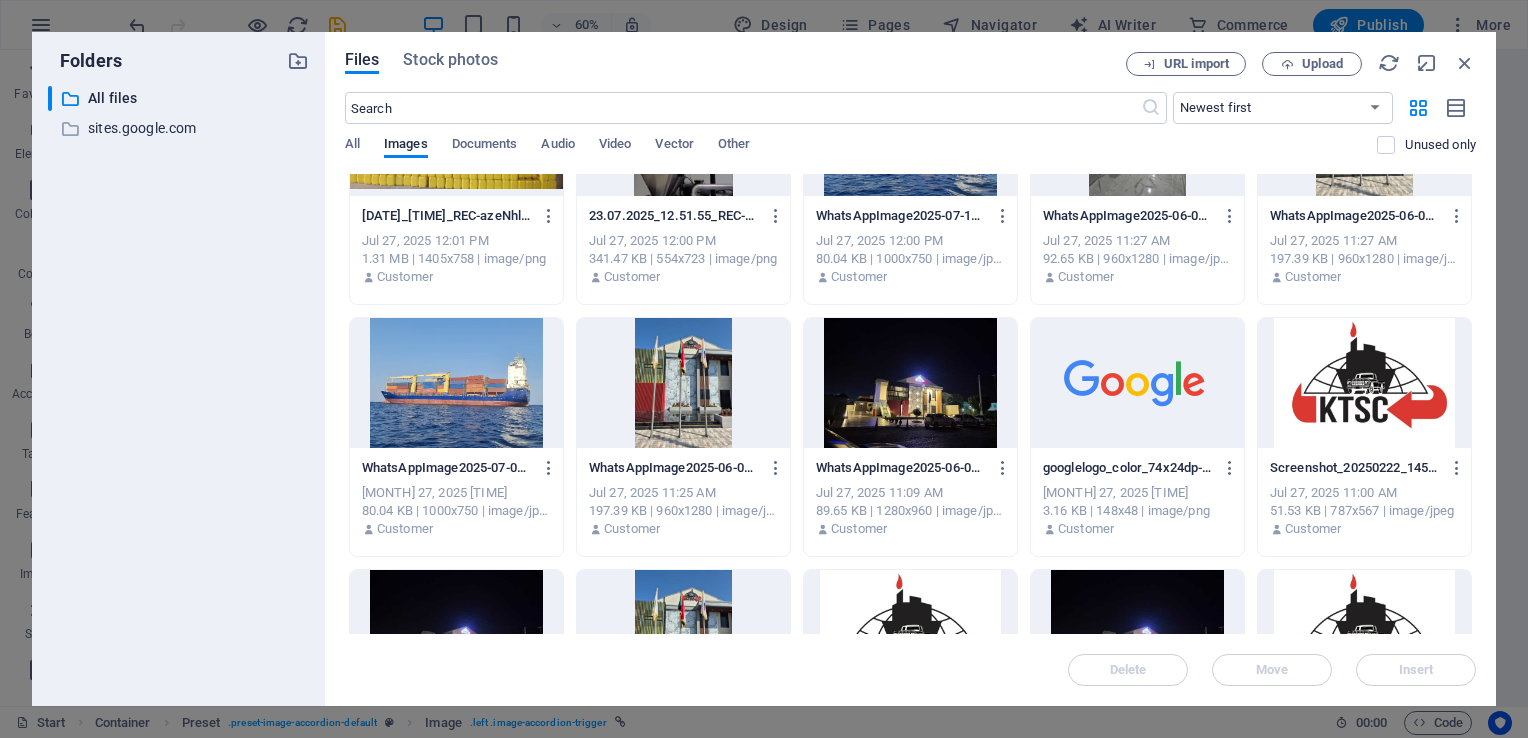 scroll, scrollTop: 533, scrollLeft: 0, axis: vertical 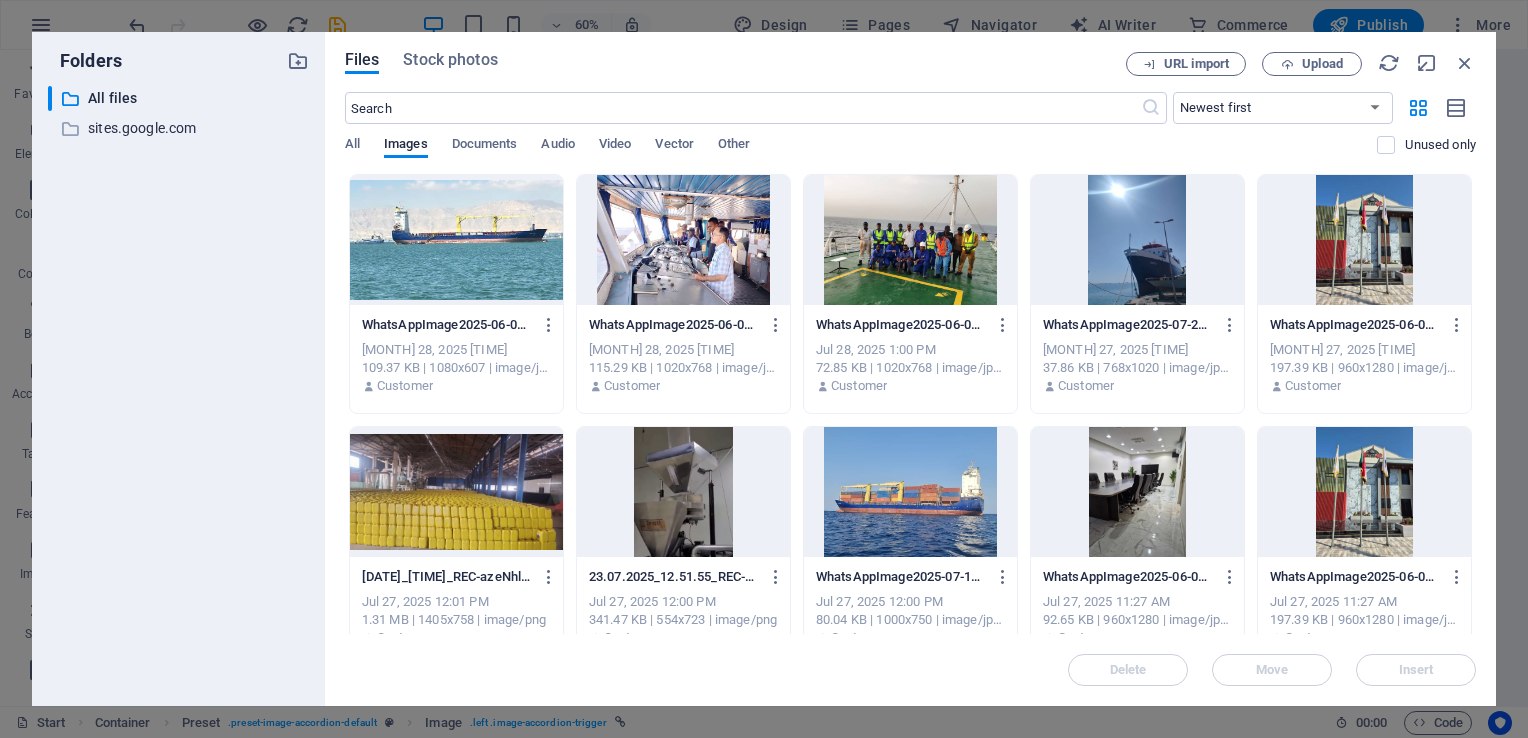 click at bounding box center [456, 492] 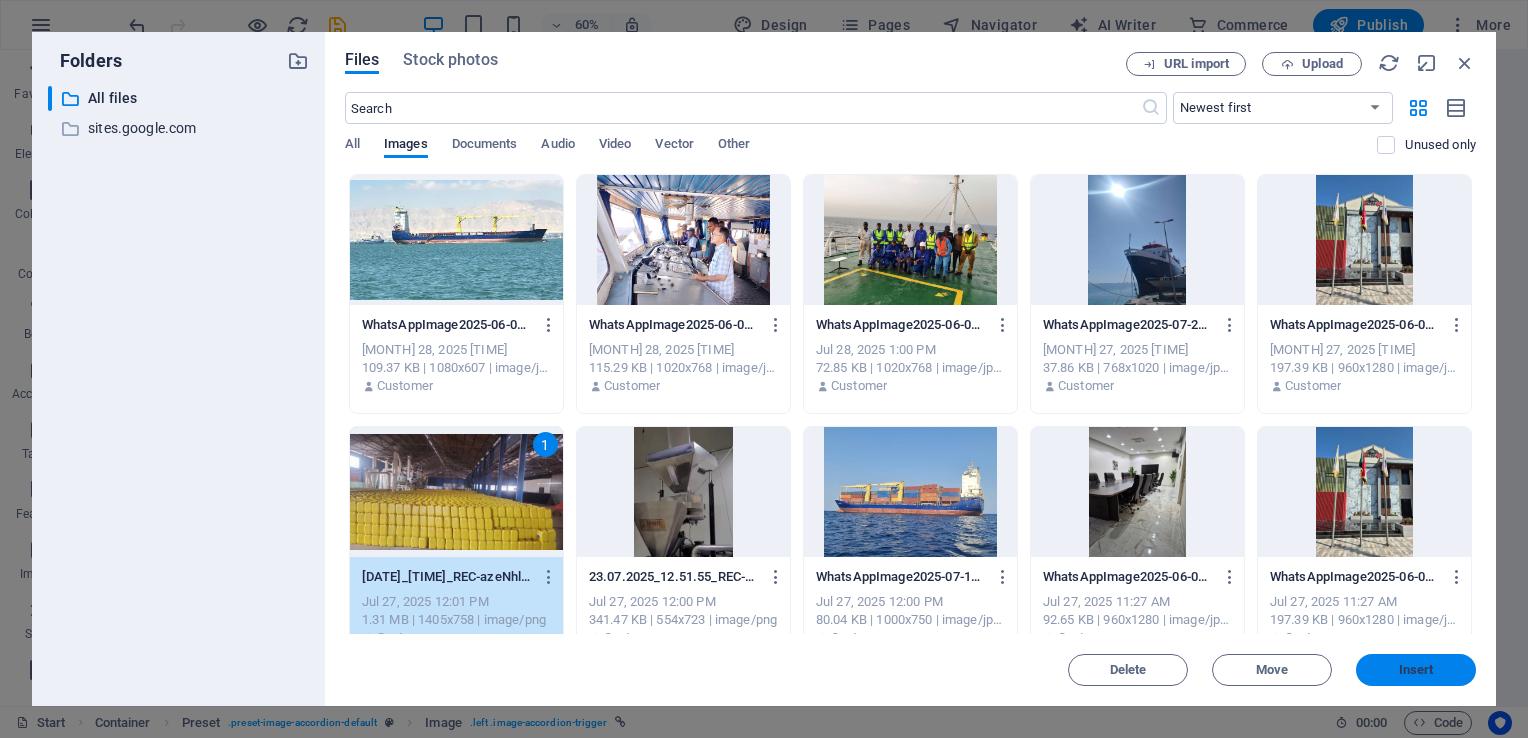 click on "Insert" at bounding box center [1416, 670] 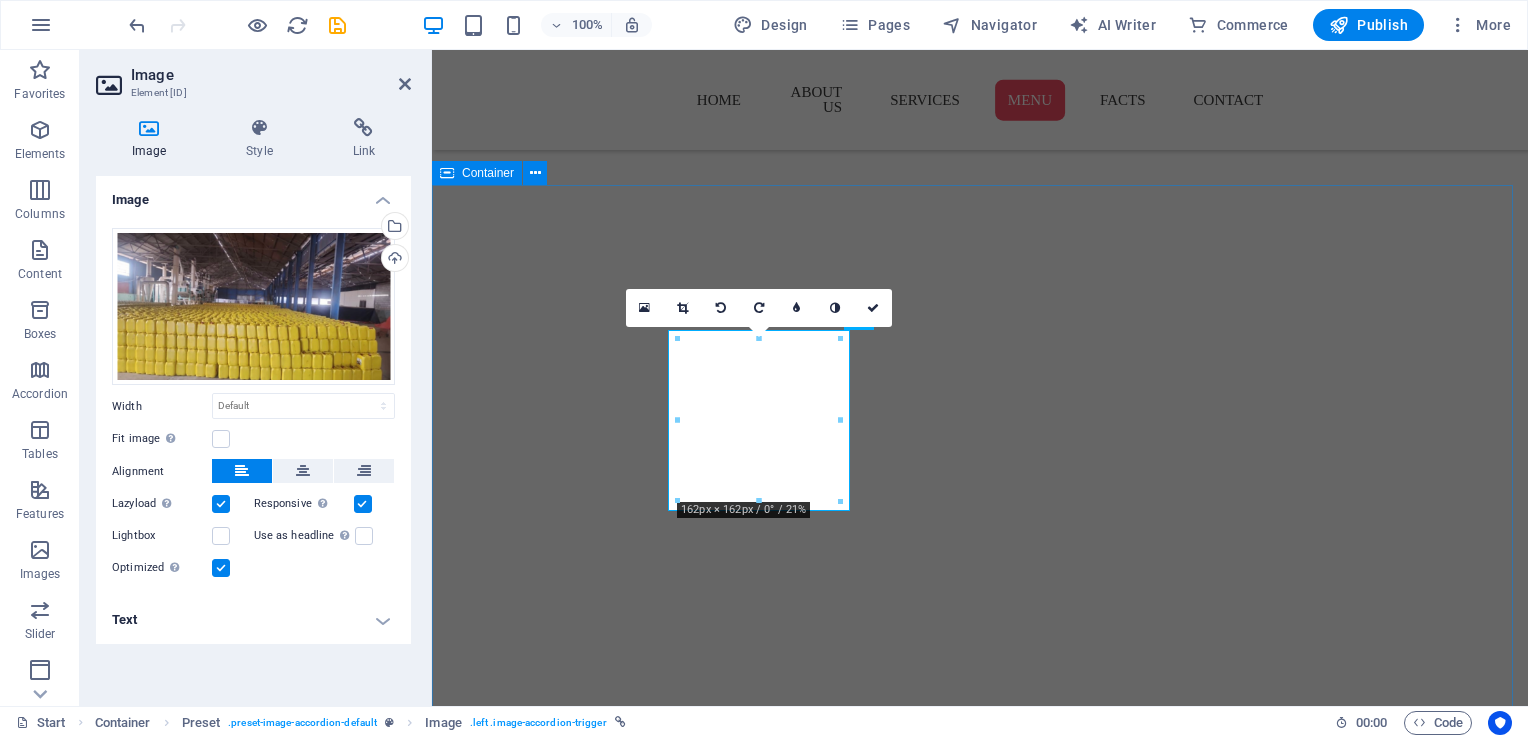 click on "Our product Ice Cream Delicious Ice Cream Lorem ipsum dolor sit cum magni odio dolor amet $4.50 DELICIOUS ICE CREAM Lorem ipsum dolor sit cum magni odio dolor amet $3.70 DELICIOUS ICE CREAM Lorem ipsum dolor sit cum magni odio dolor amet $4.30 DELICIOUS ICE CREAM Lorem ipsum dolor sit cum magni odio dolor amet $5.20 DELICIOUS ICE CREAM Lorem ipsum dolor sit cum magni odio dolor amet $4.70 DELICIOUS ICE CREAM Lorem ipsum dolor sit cum magni odio dolor amet $5.50 Ice Cream Delicious Ice Cream Lorem ipsum dolor sit cum magni odio dolor amet $4.50 DELICIOUS ICE CREAM Lorem ipsum dolor sit cum magni odio dolor amet $3.70 DELICIOUS ICE CREAM Lorem ipsum dolor sit cum magni odio dolor amet $4.30 DELICIOUS ICE CREAM Lorem ipsum dolor sit cum magni odio dolor amet $5.20 DELICIOUS ICE CREAM Lorem ipsum dolor sit cum magni odio dolor amet $4.70 DELICIOUS ICE CREAM Lorem ipsum dolor sit cum magni odio dolor amet $5.50 Ice Cream Delicious Ice Cream Lorem ipsum dolor sit cum magni odio dolor amet $4.50 DELICIOUS ICE CREAM $3.70 $4.30" at bounding box center [980, 4627] 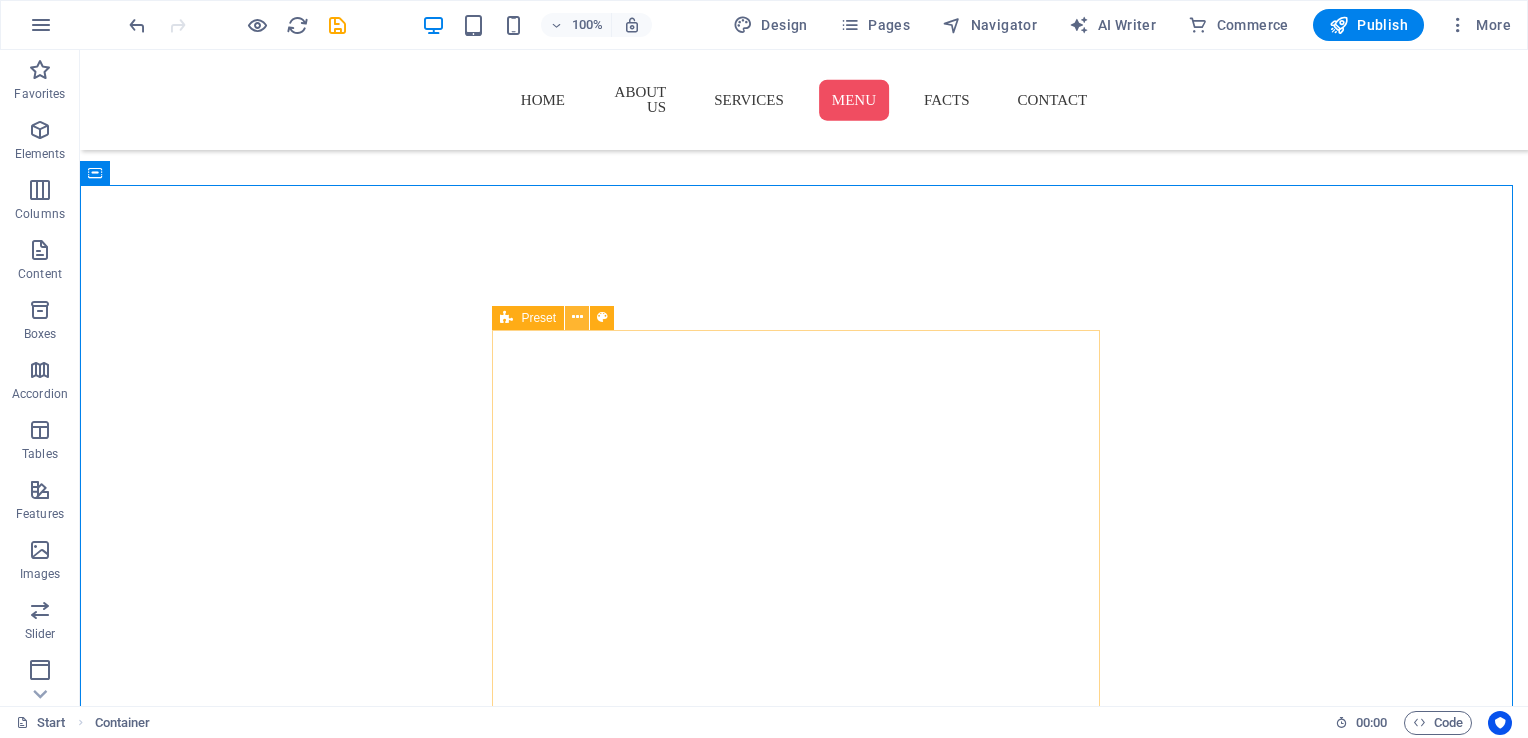 click at bounding box center [577, 318] 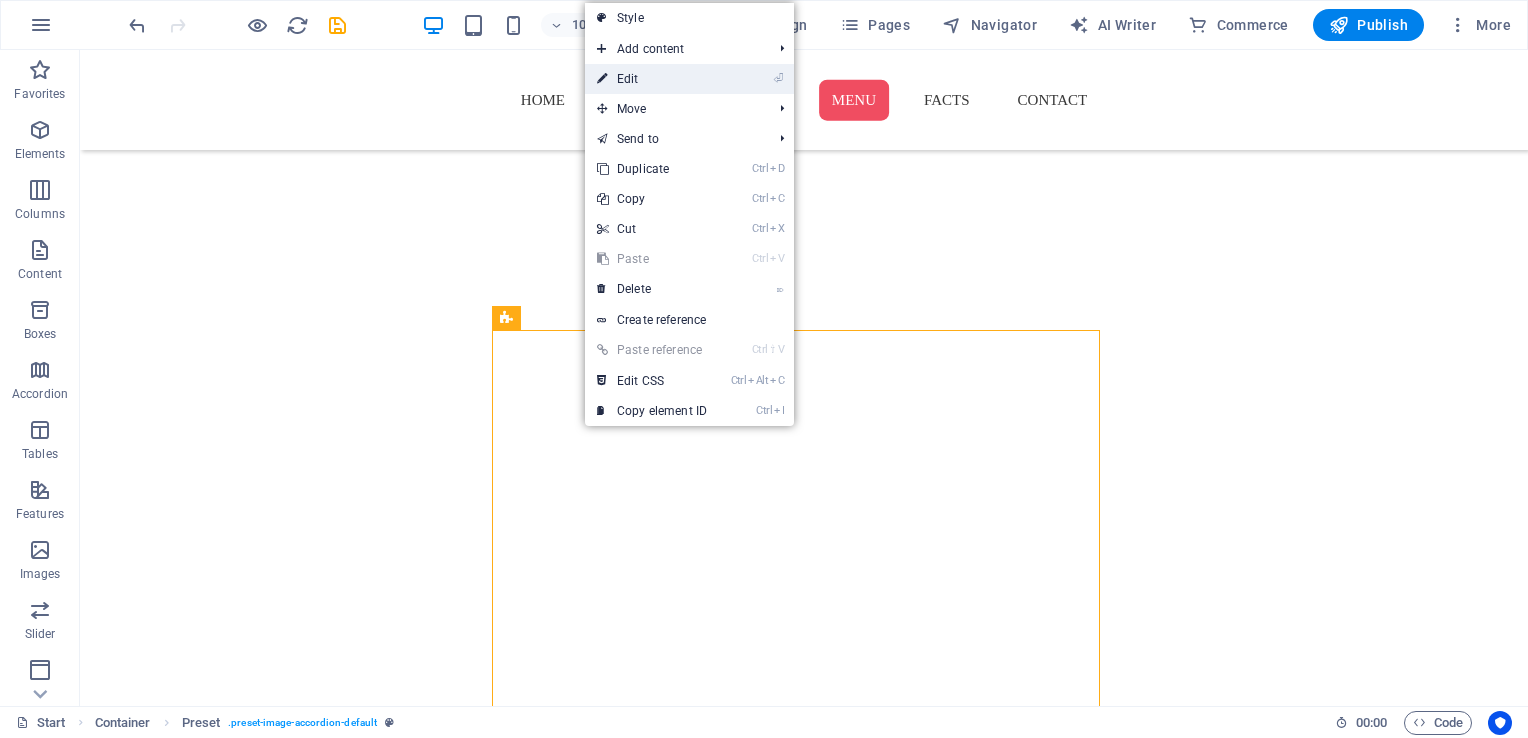 click on "⏎  Edit" at bounding box center (652, 79) 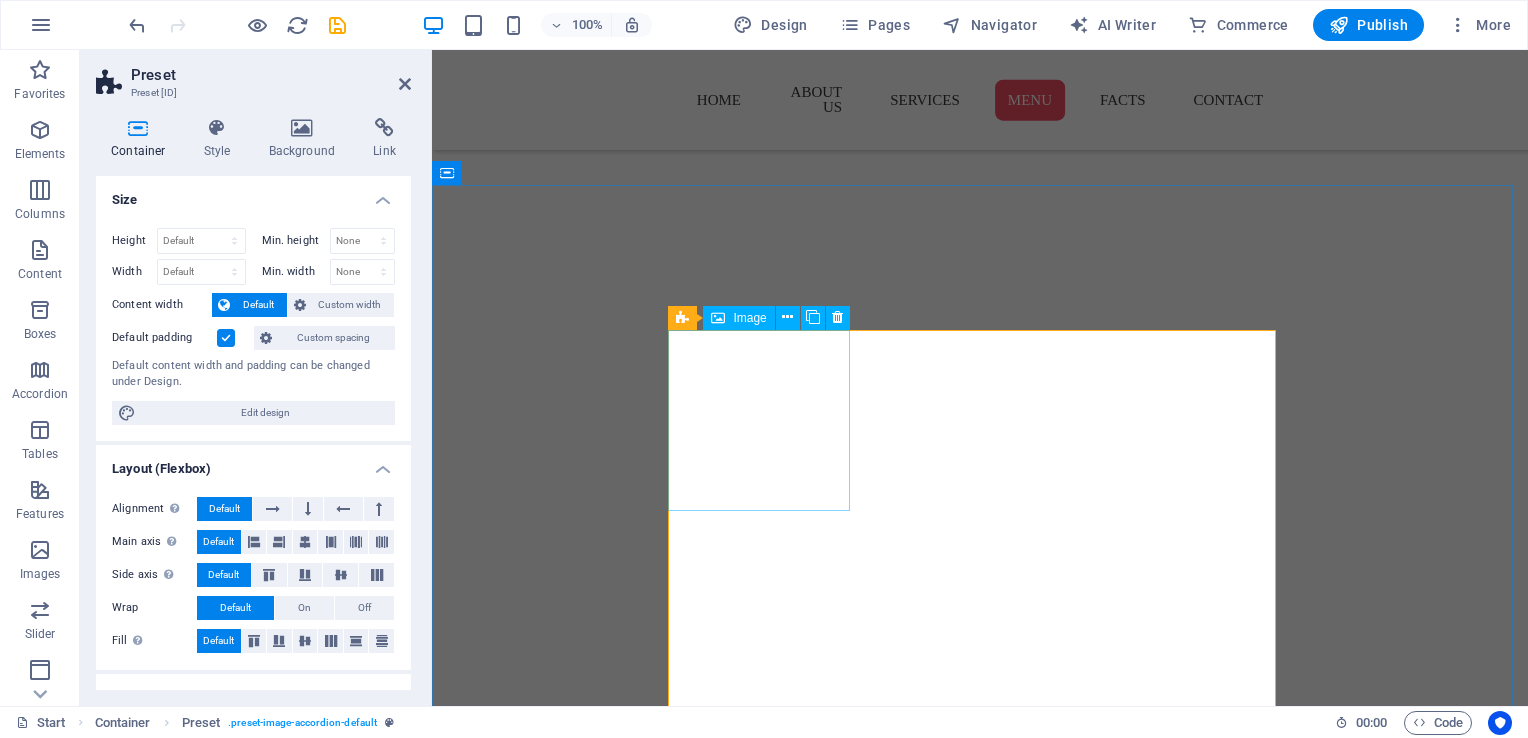 click on "Ice Cream" at bounding box center [766, 2554] 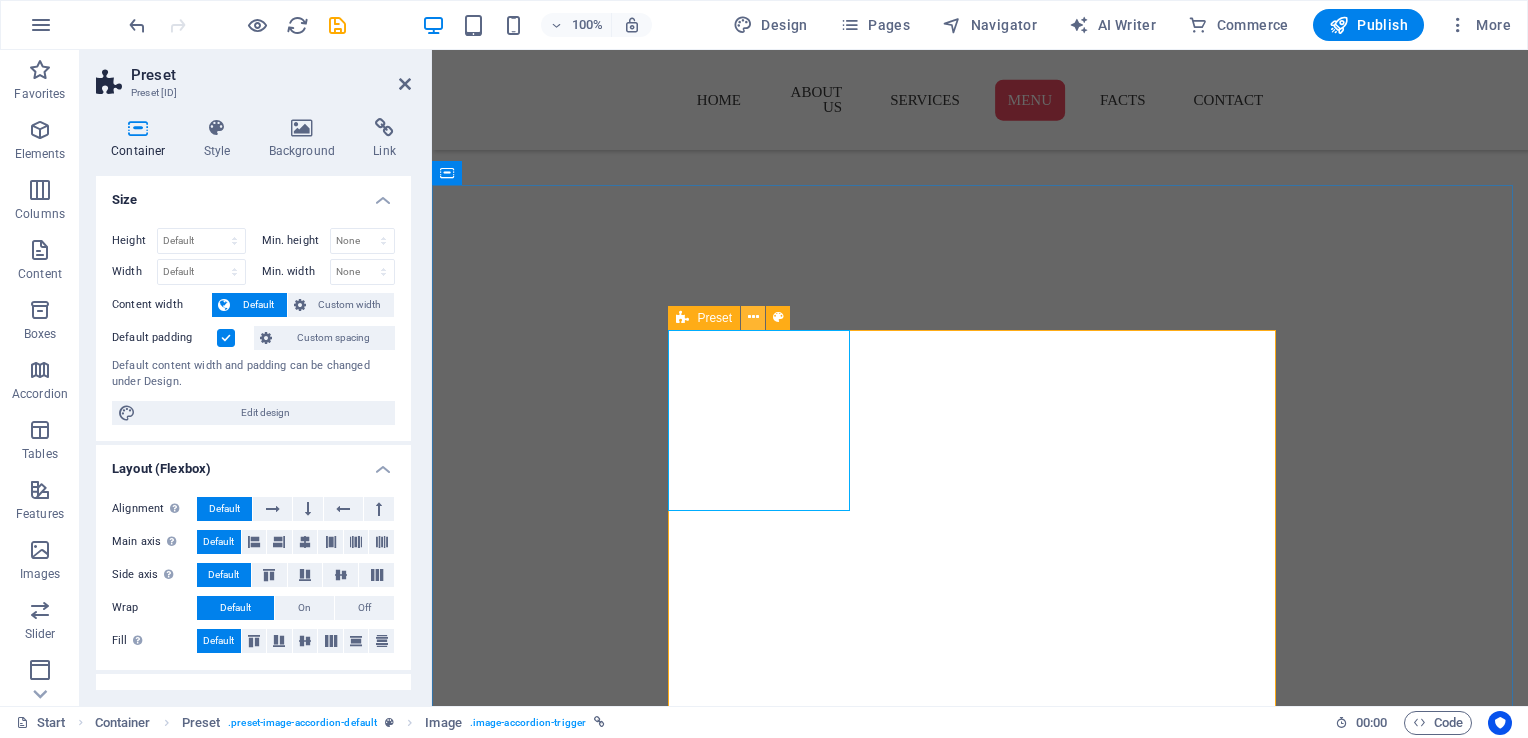 click at bounding box center [753, 317] 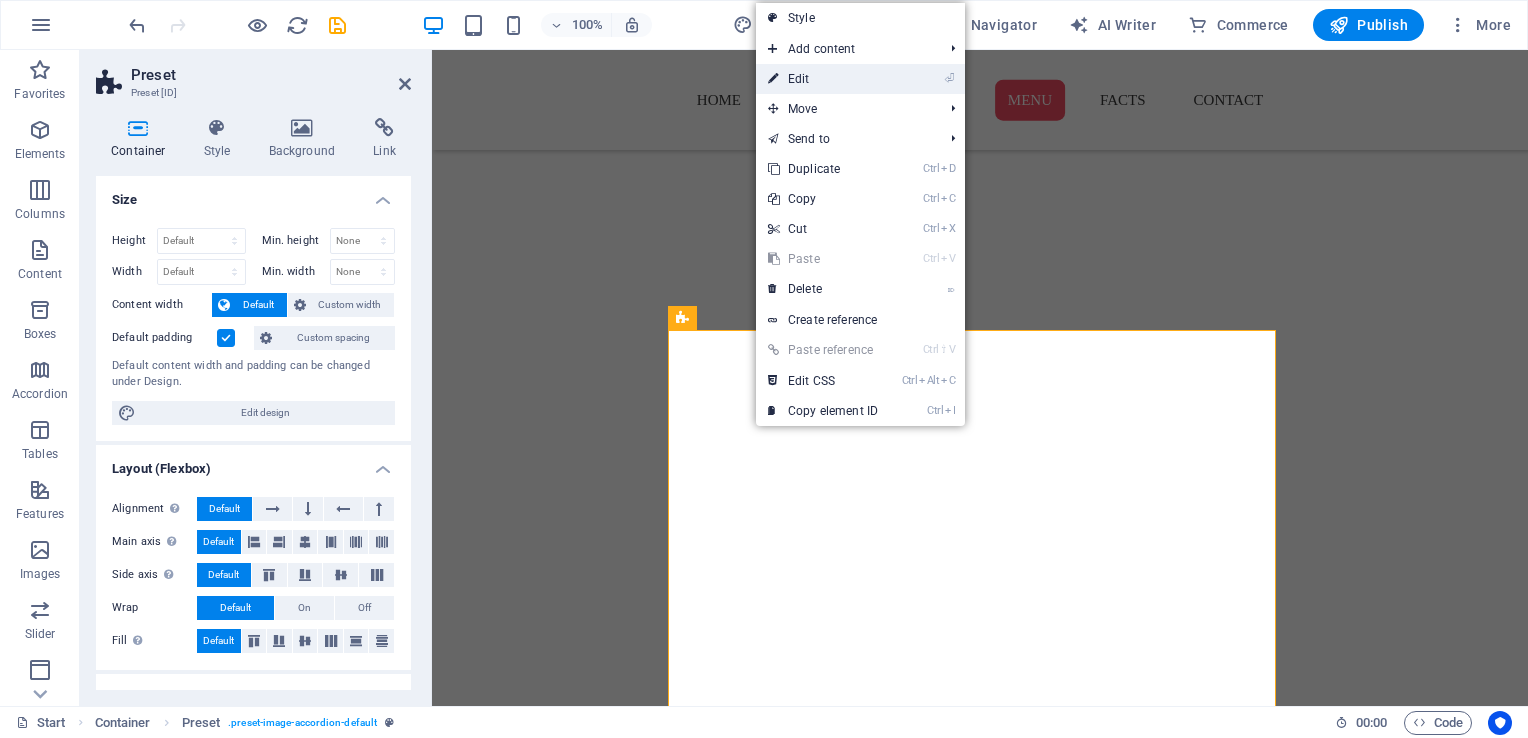 click on "⏎  Edit" at bounding box center [823, 79] 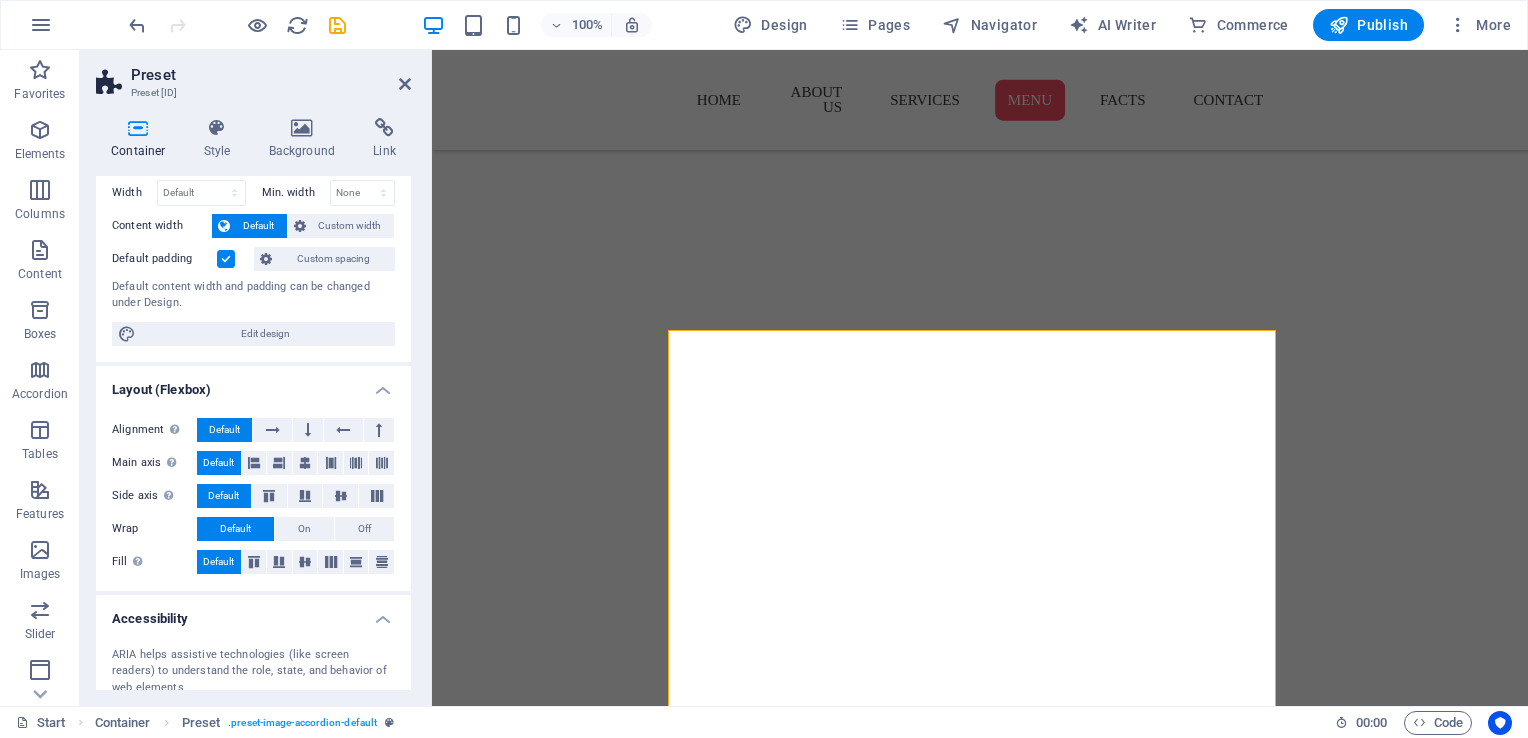 scroll, scrollTop: 76, scrollLeft: 0, axis: vertical 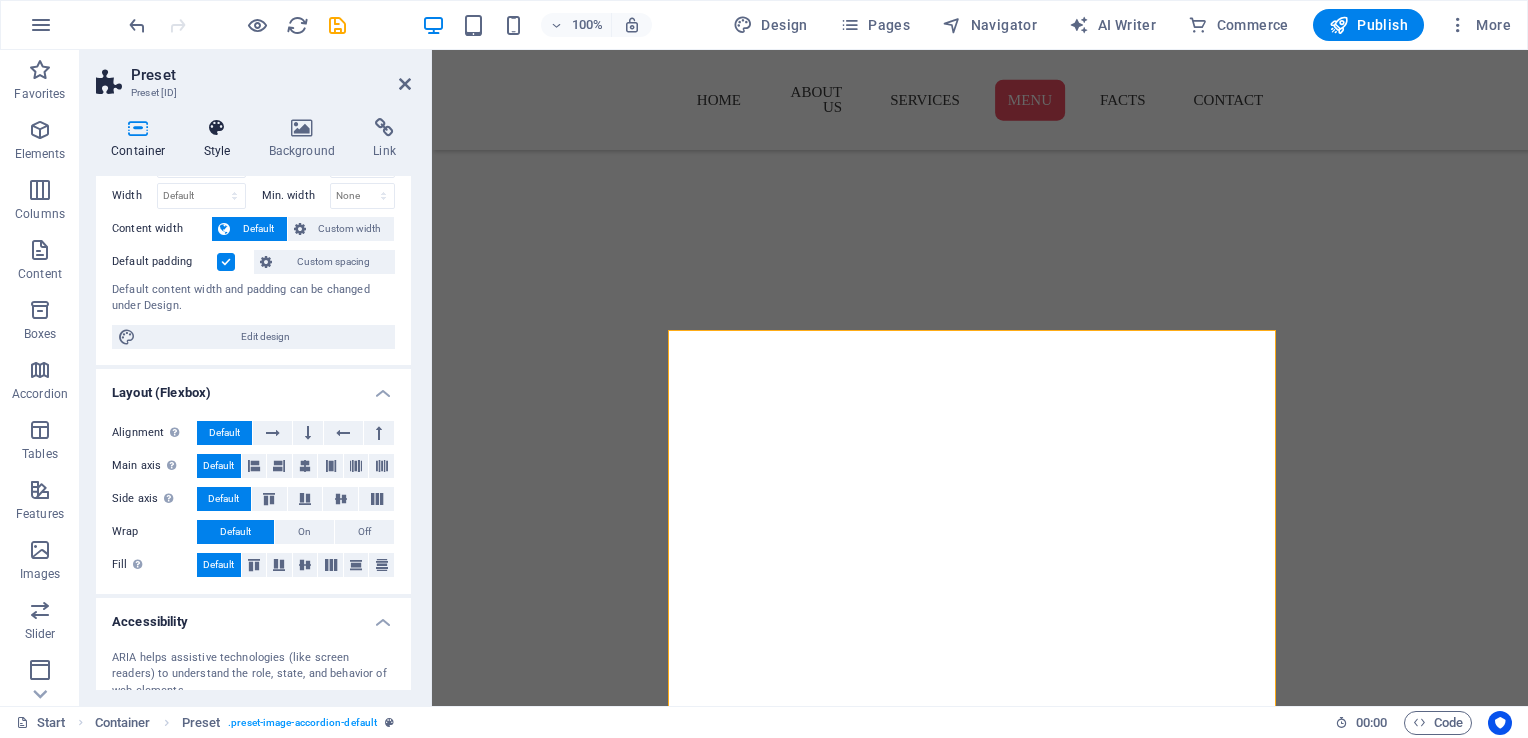 click at bounding box center [217, 128] 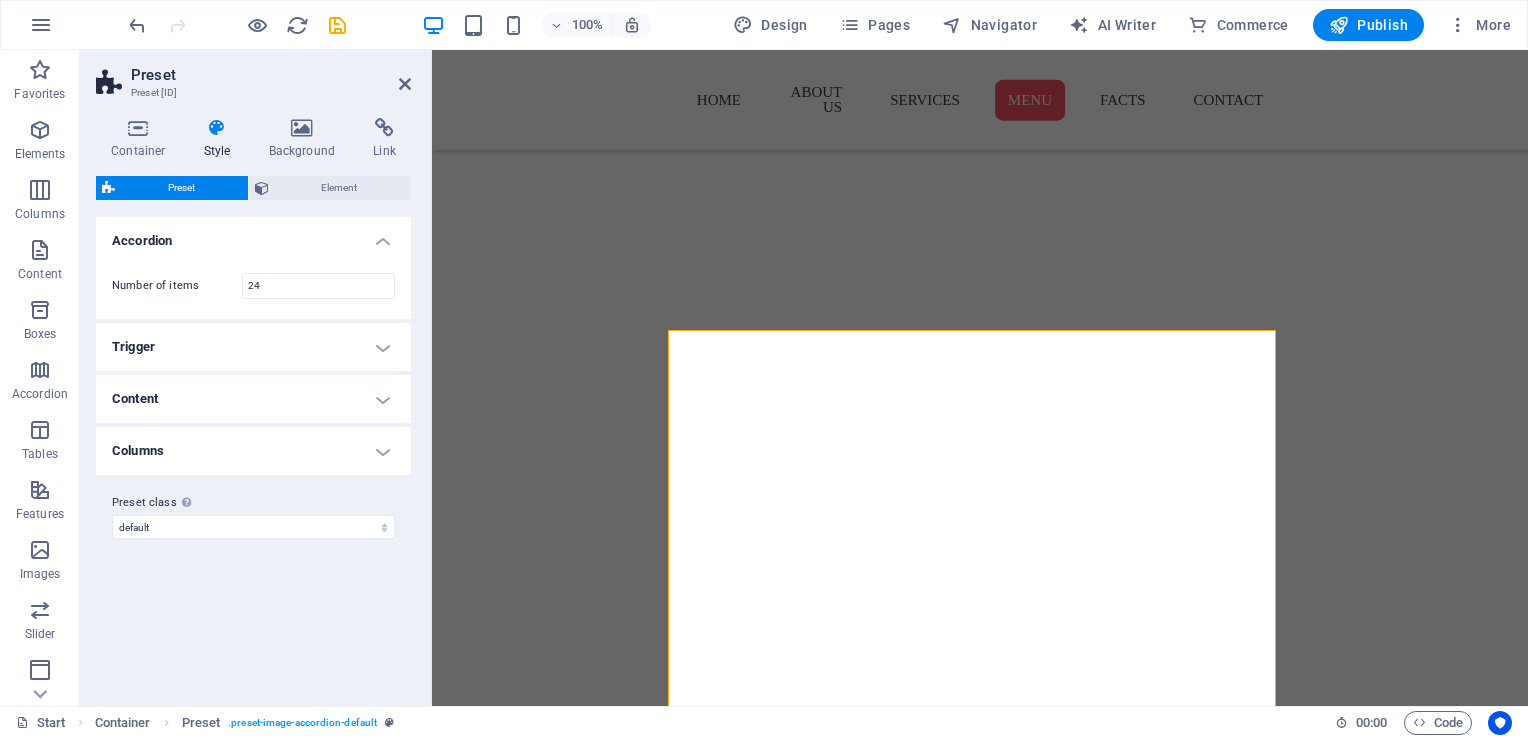 click on "Content" at bounding box center [253, 399] 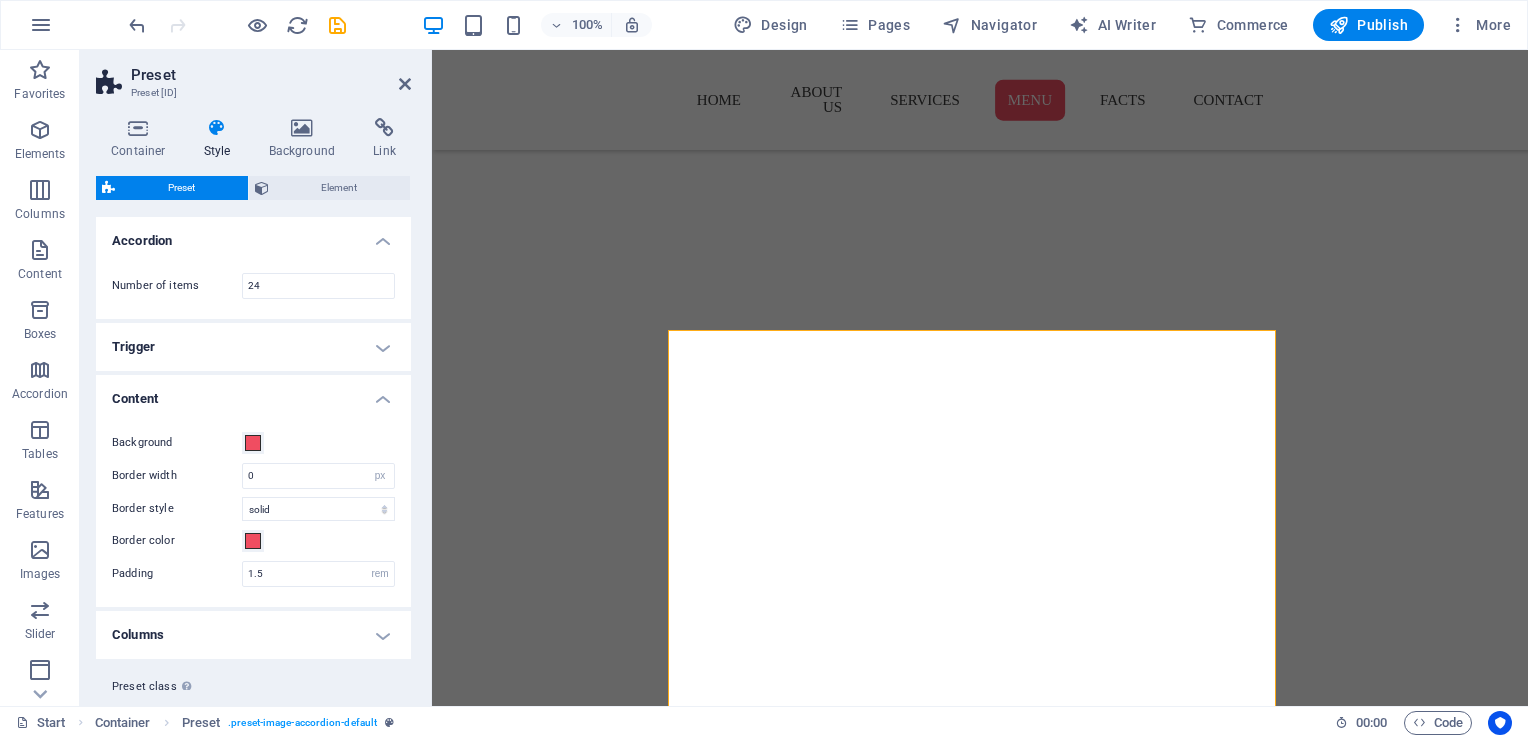 scroll, scrollTop: 47, scrollLeft: 0, axis: vertical 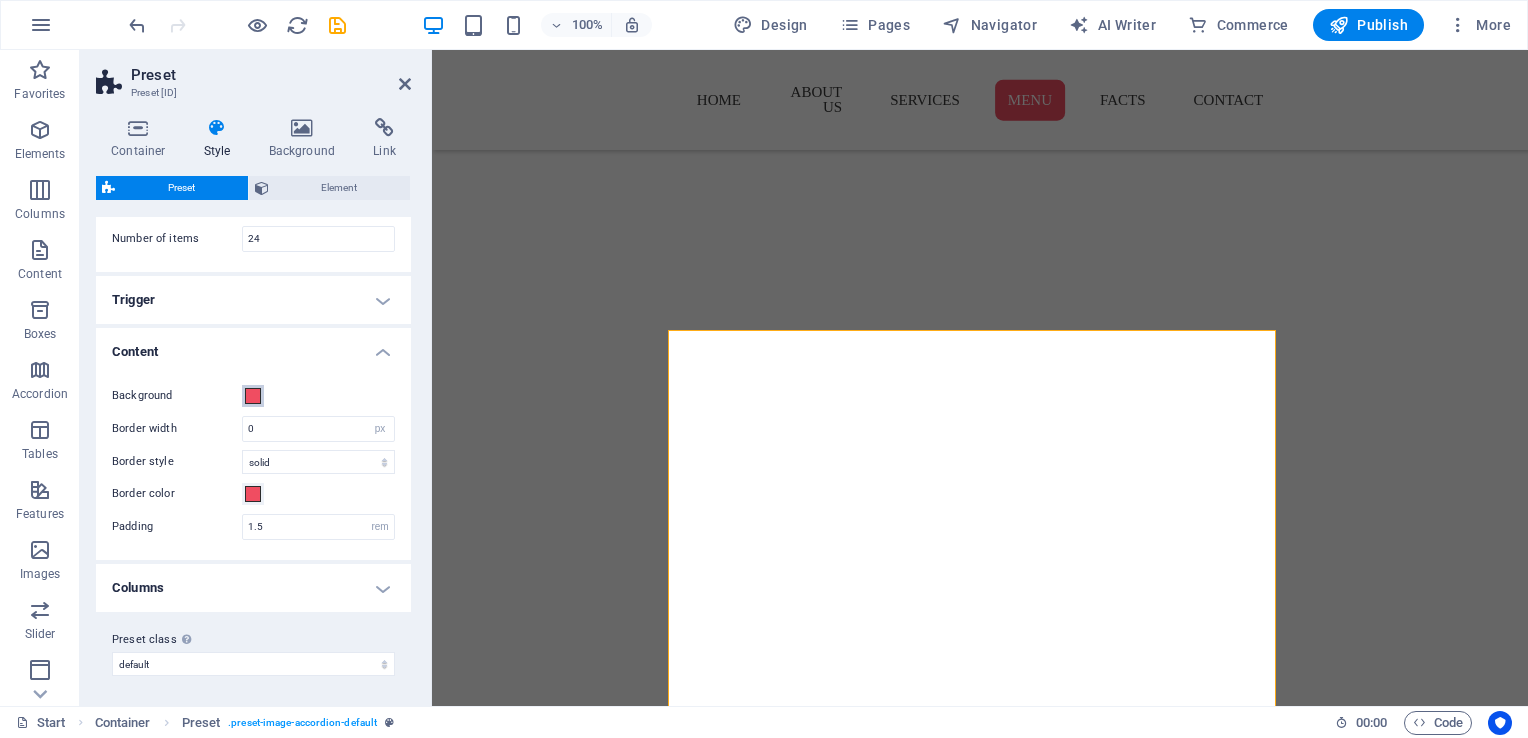 click at bounding box center (253, 396) 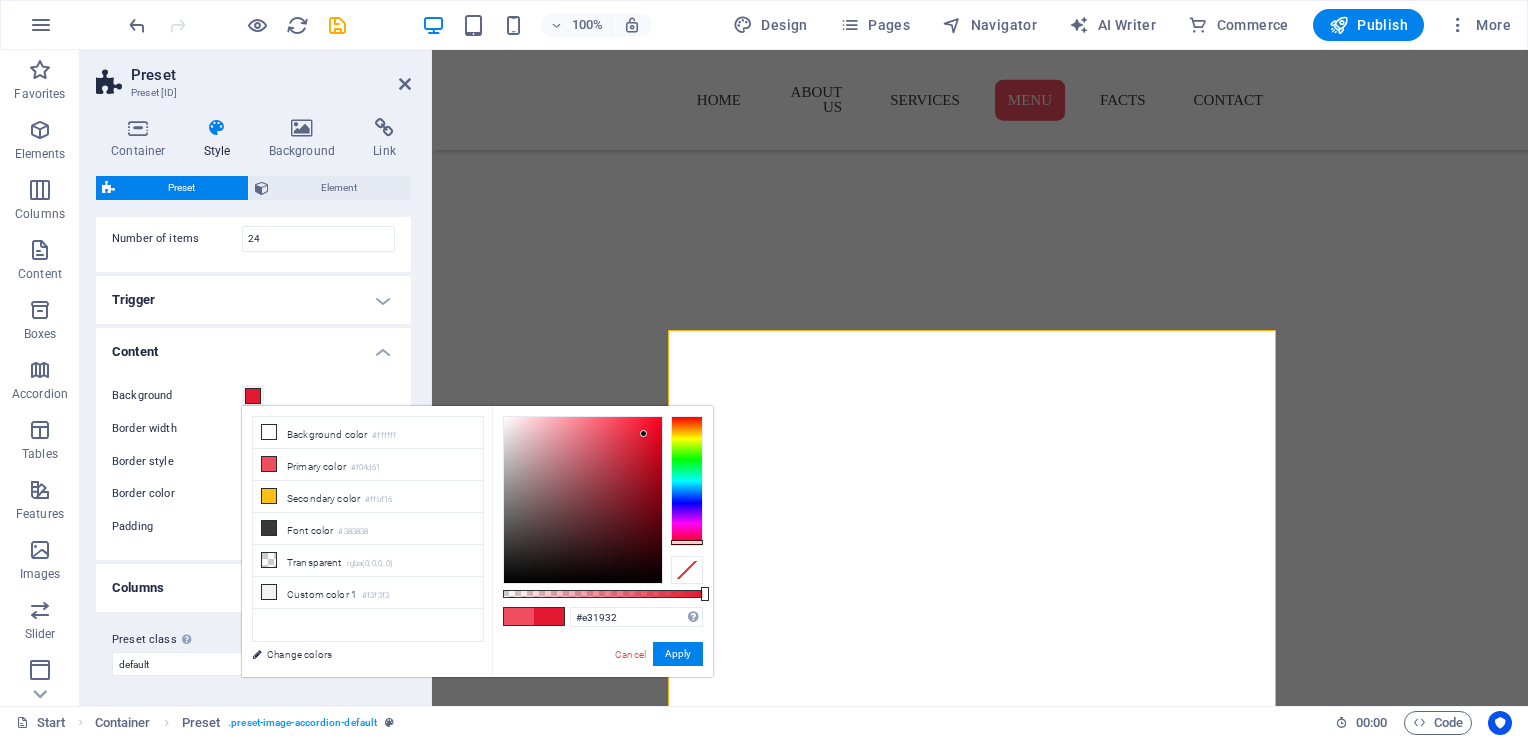 click at bounding box center (583, 500) 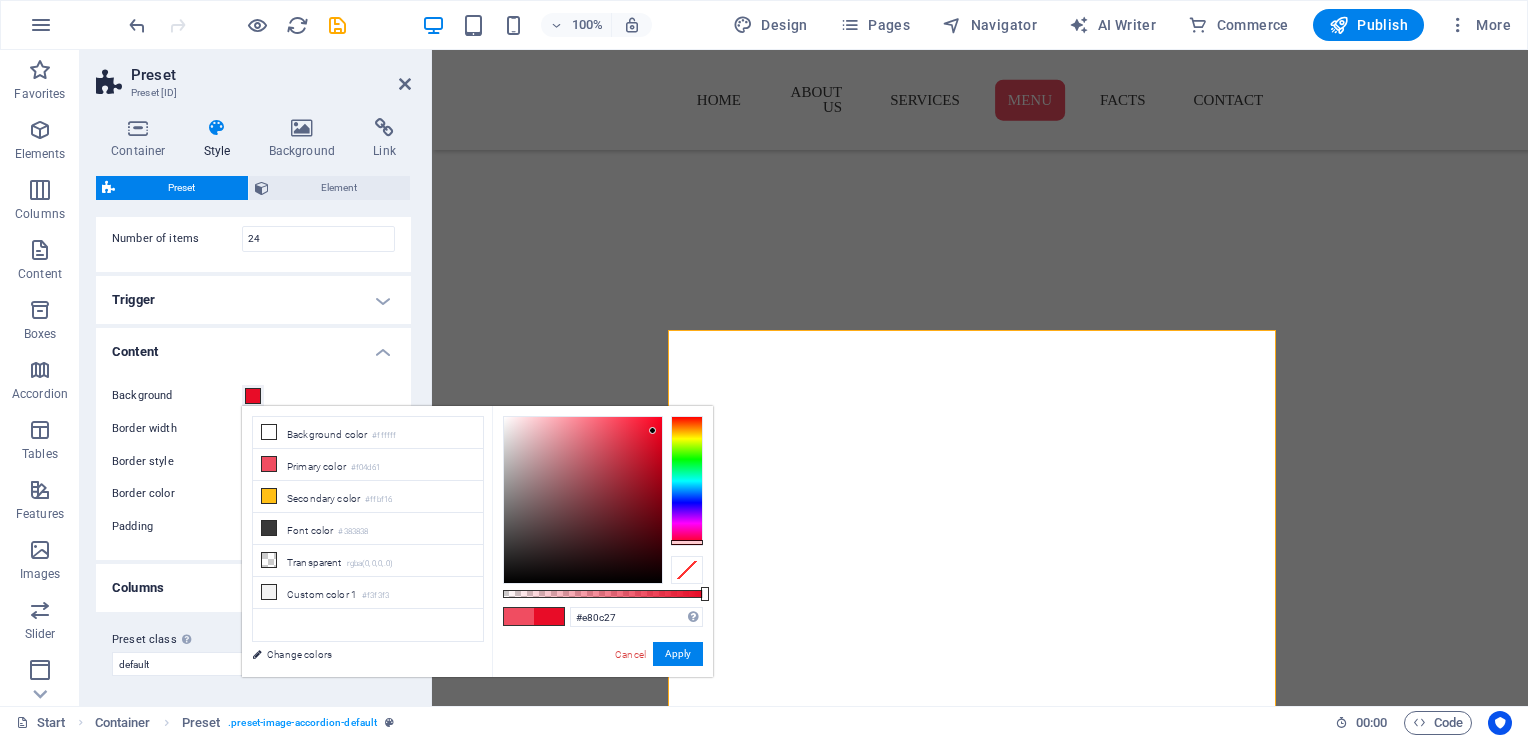 click at bounding box center [583, 500] 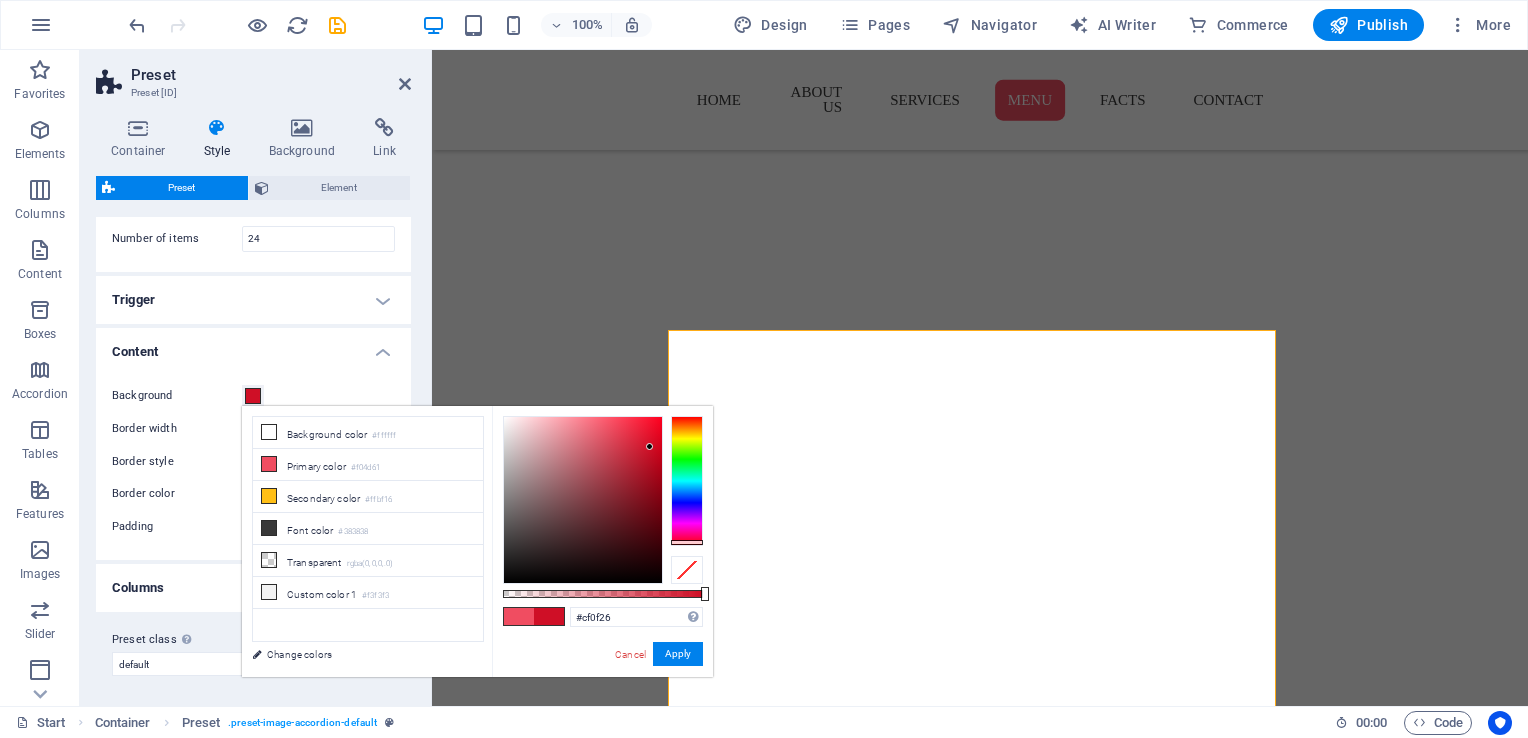 click at bounding box center [583, 500] 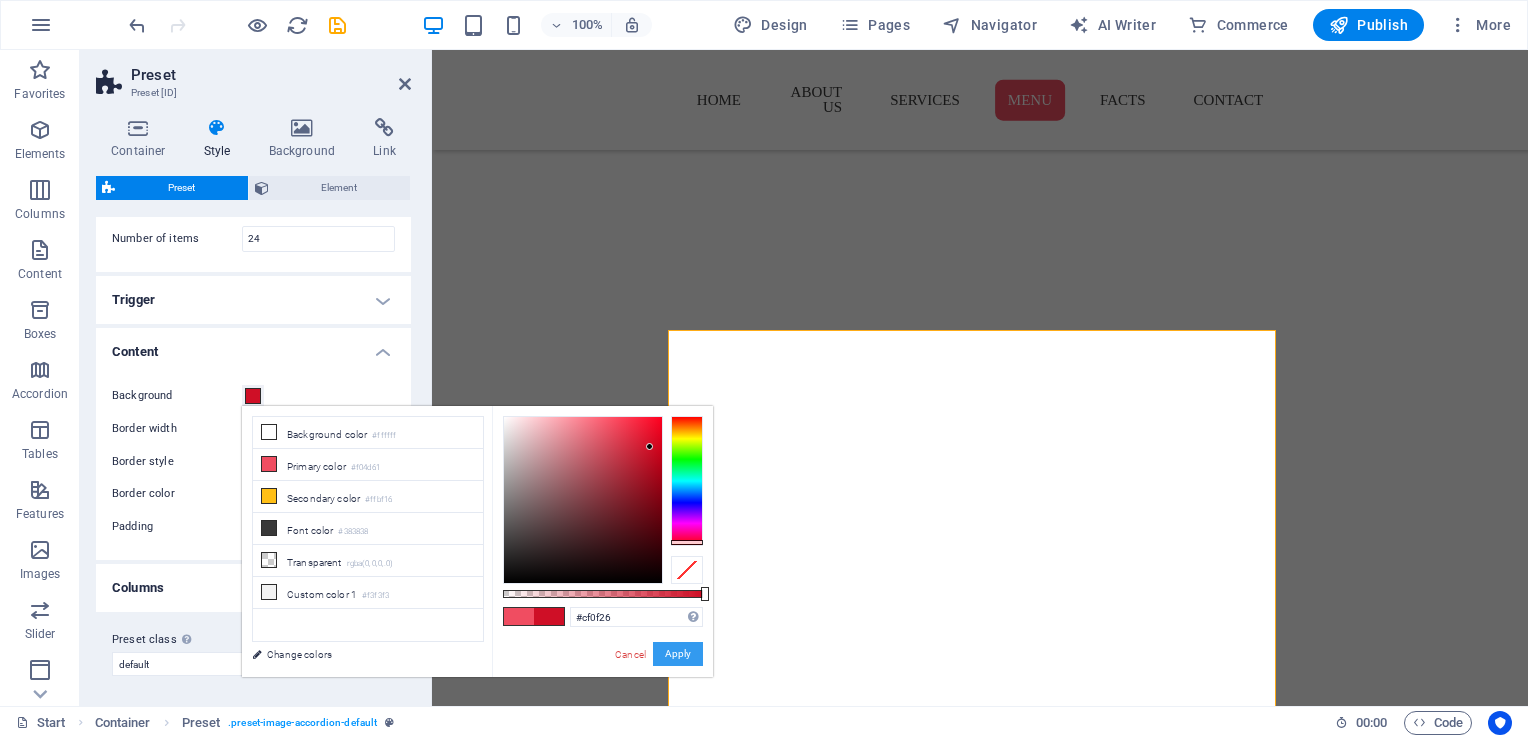 click on "Apply" at bounding box center (678, 654) 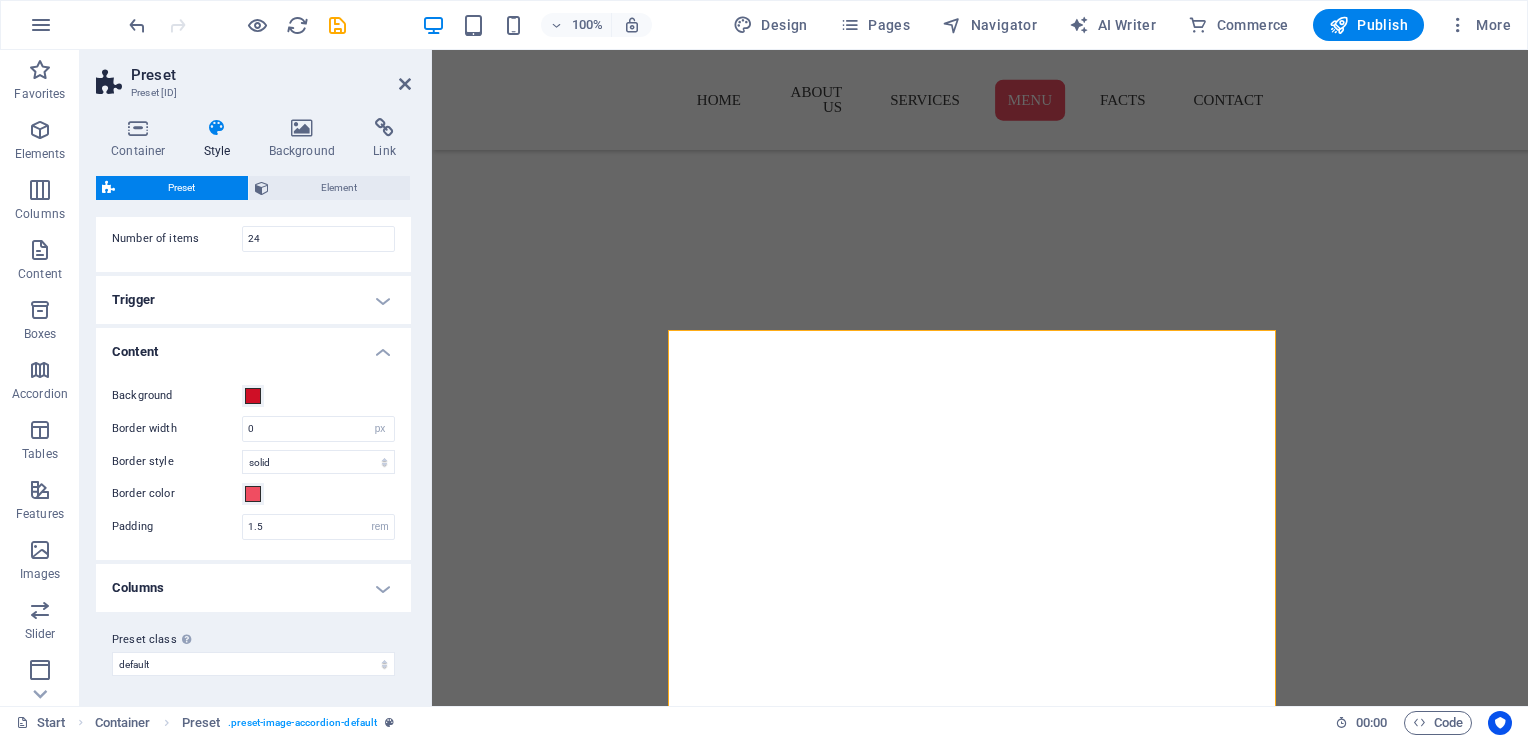 click on "Columns" at bounding box center (253, 588) 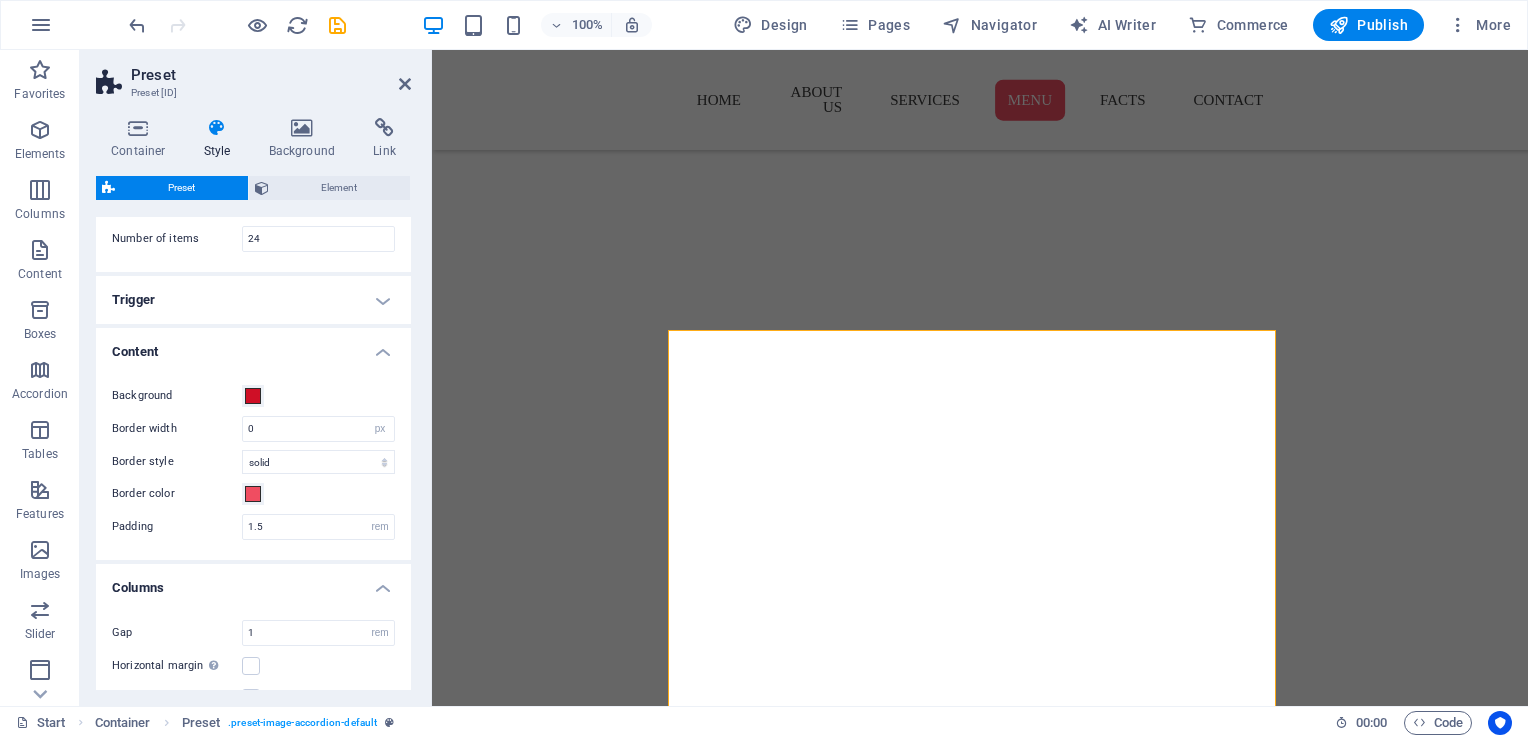 drag, startPoint x: 404, startPoint y: 495, endPoint x: 406, endPoint y: 525, distance: 30.066593 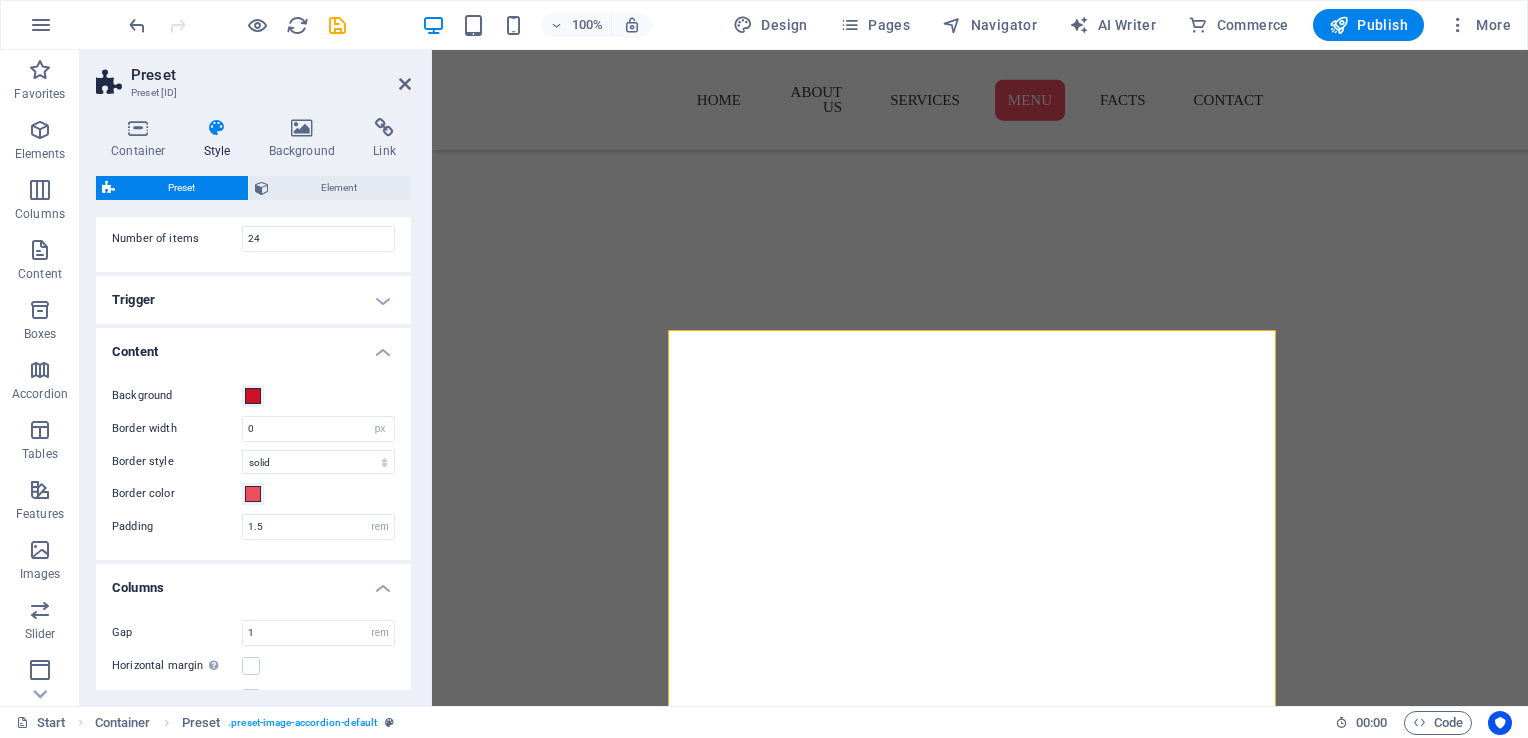 drag, startPoint x: 406, startPoint y: 525, endPoint x: 394, endPoint y: 319, distance: 206.34921 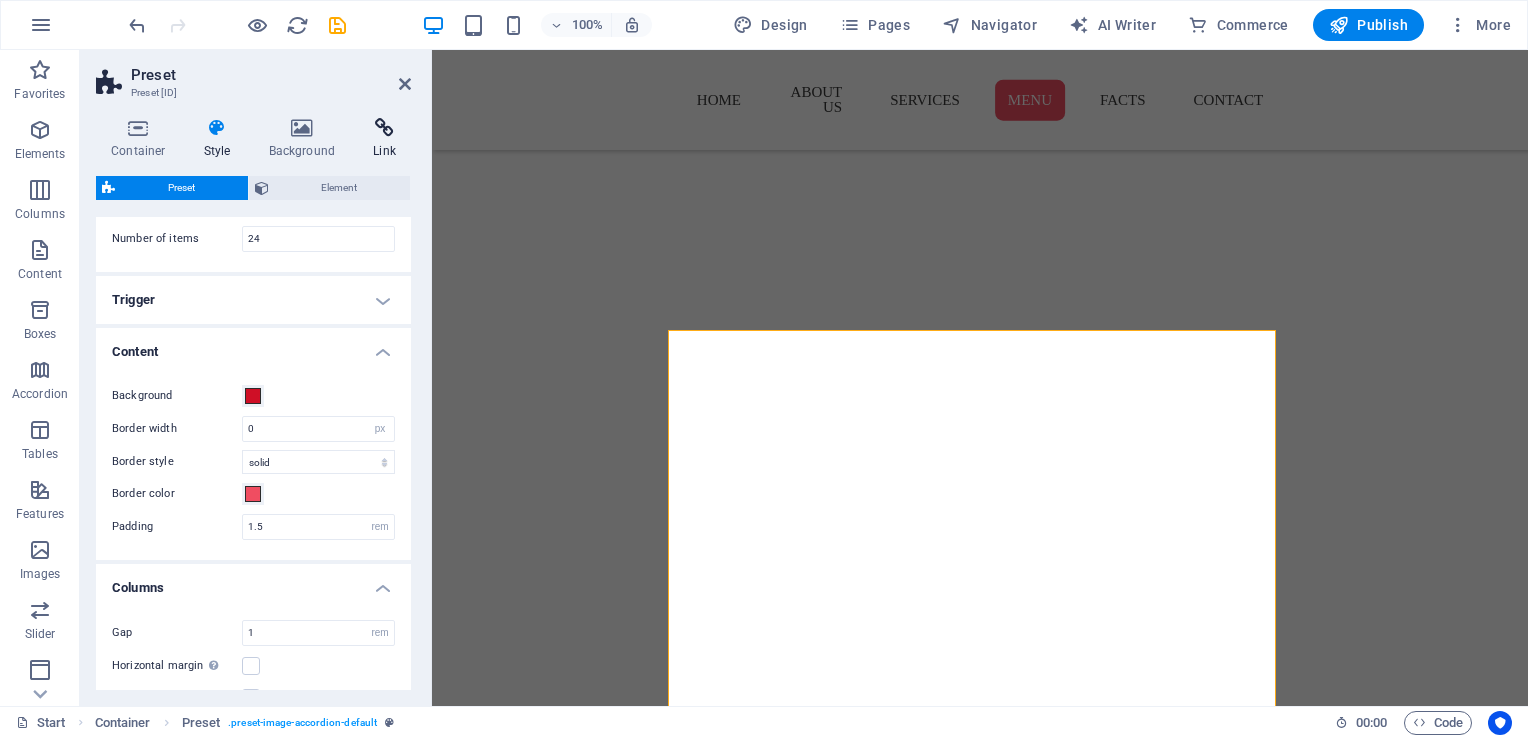 click on "Link" at bounding box center [384, 139] 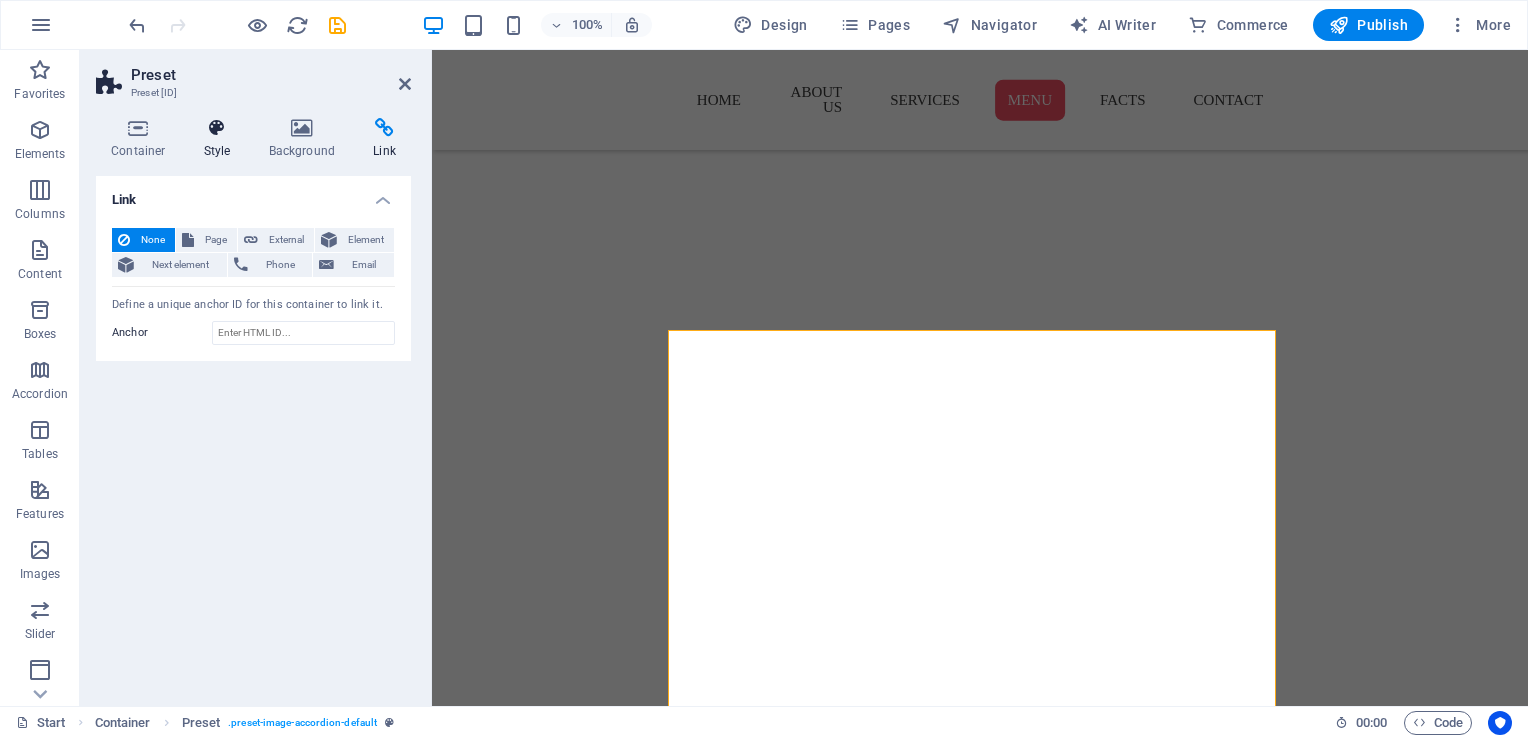 click on "Style" at bounding box center (221, 139) 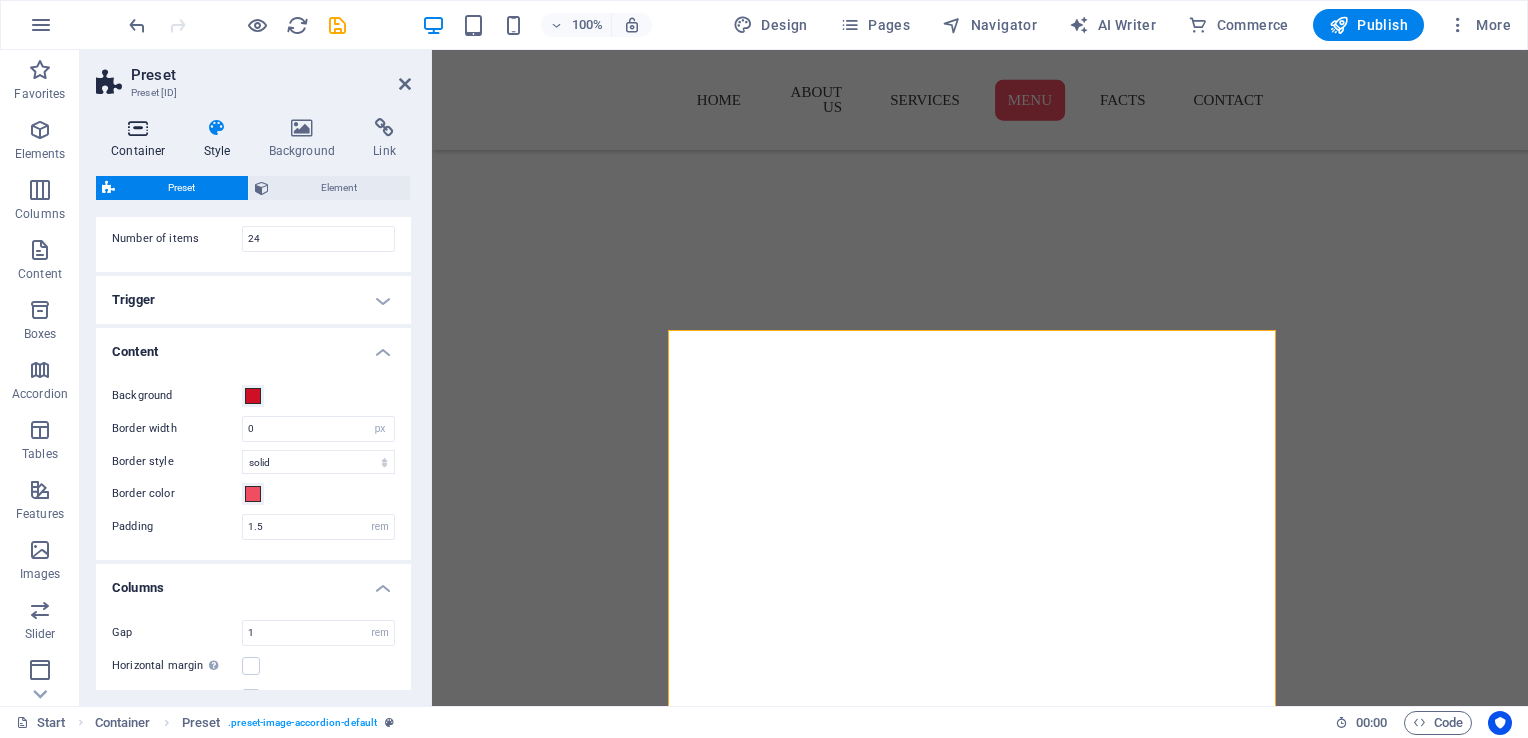 click at bounding box center [138, 128] 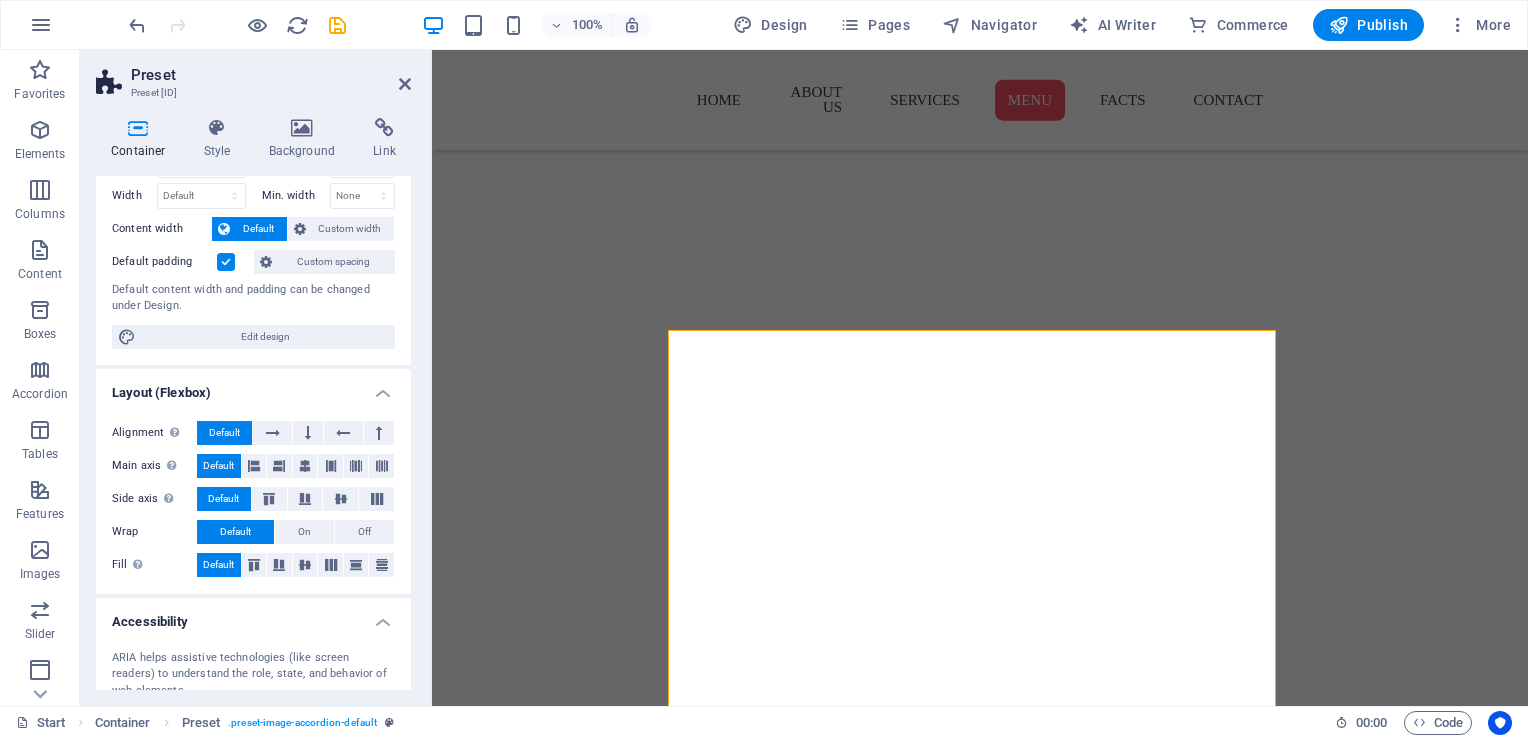 drag, startPoint x: 404, startPoint y: 297, endPoint x: 401, endPoint y: 450, distance: 153.0294 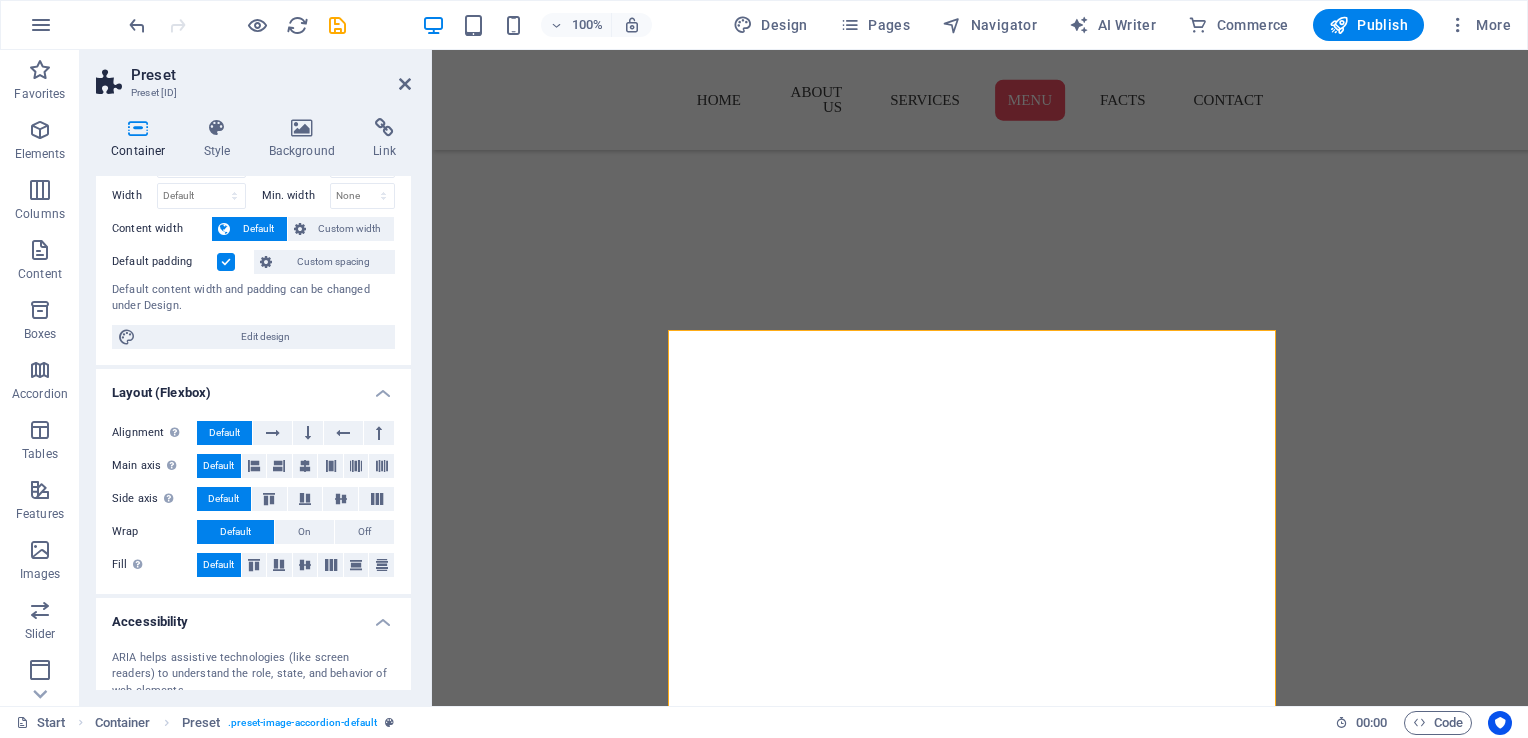 click on "Size Height Default px rem % vh vw Min. height None px rem % vh vw Width Default px rem % em vh vw Min. width None px rem % vh vw Content width Default Custom width Width Default px rem % em vh vw Min. width None px rem % vh vw Default padding Custom spacing Default content width and padding can be changed under Design. Edit design Layout (Flexbox) Alignment Determines the flex direction. Default Main axis Determine how elements should behave along the main axis inside this container (justify content). Default Side axis Control the vertical direction of the element inside of the container (align items). Default Wrap Default On Off Fill Controls the distances and direction of elements on the y-axis across several lines (align content). Default Accessibility ARIA helps assistive technologies (like screen readers) to understand the role, state, and behavior of web elements Role The ARIA role defines the purpose of an element.  Here you can find all explanations and recommendations None Alert Article Banner Timer" at bounding box center [253, 488] 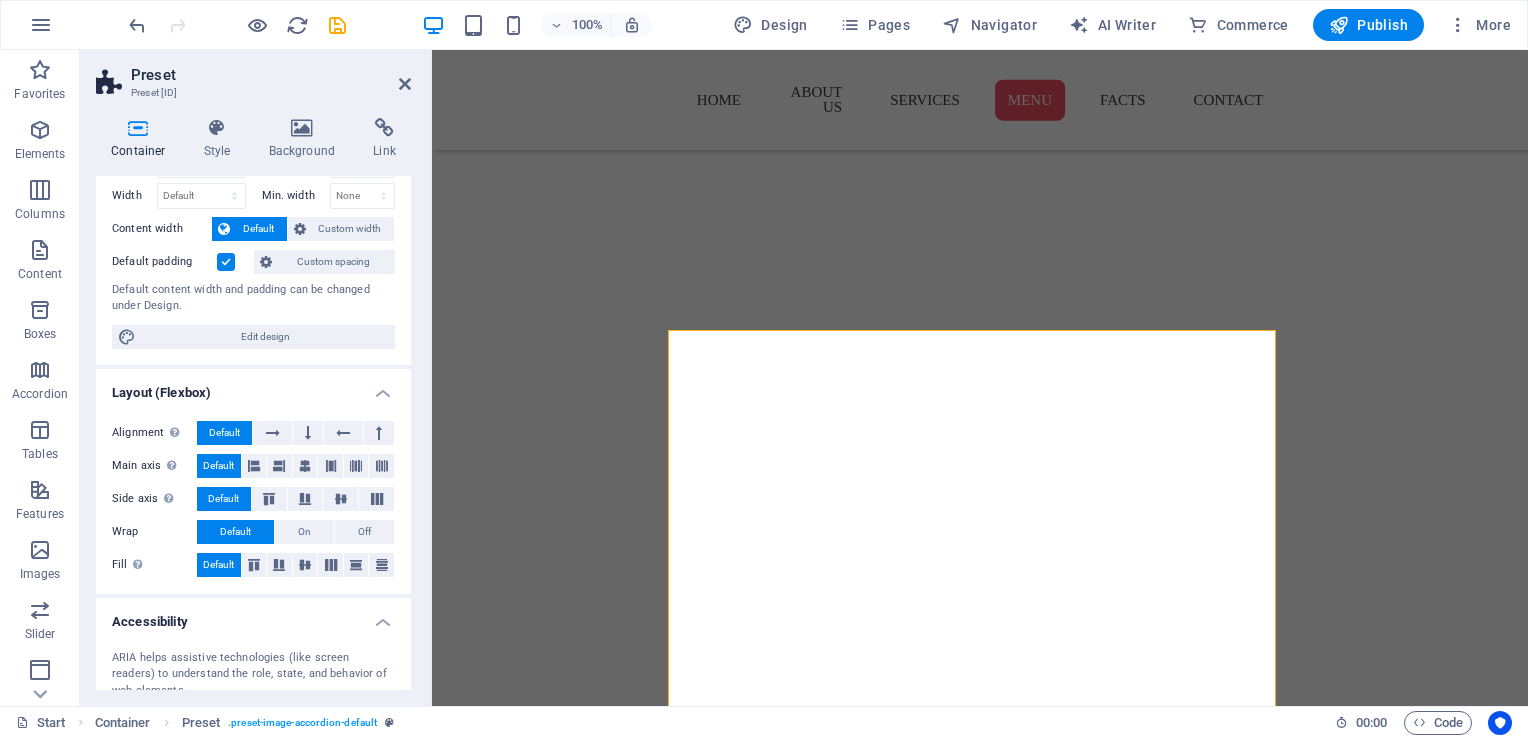 drag, startPoint x: 411, startPoint y: 415, endPoint x: 408, endPoint y: 336, distance: 79.05694 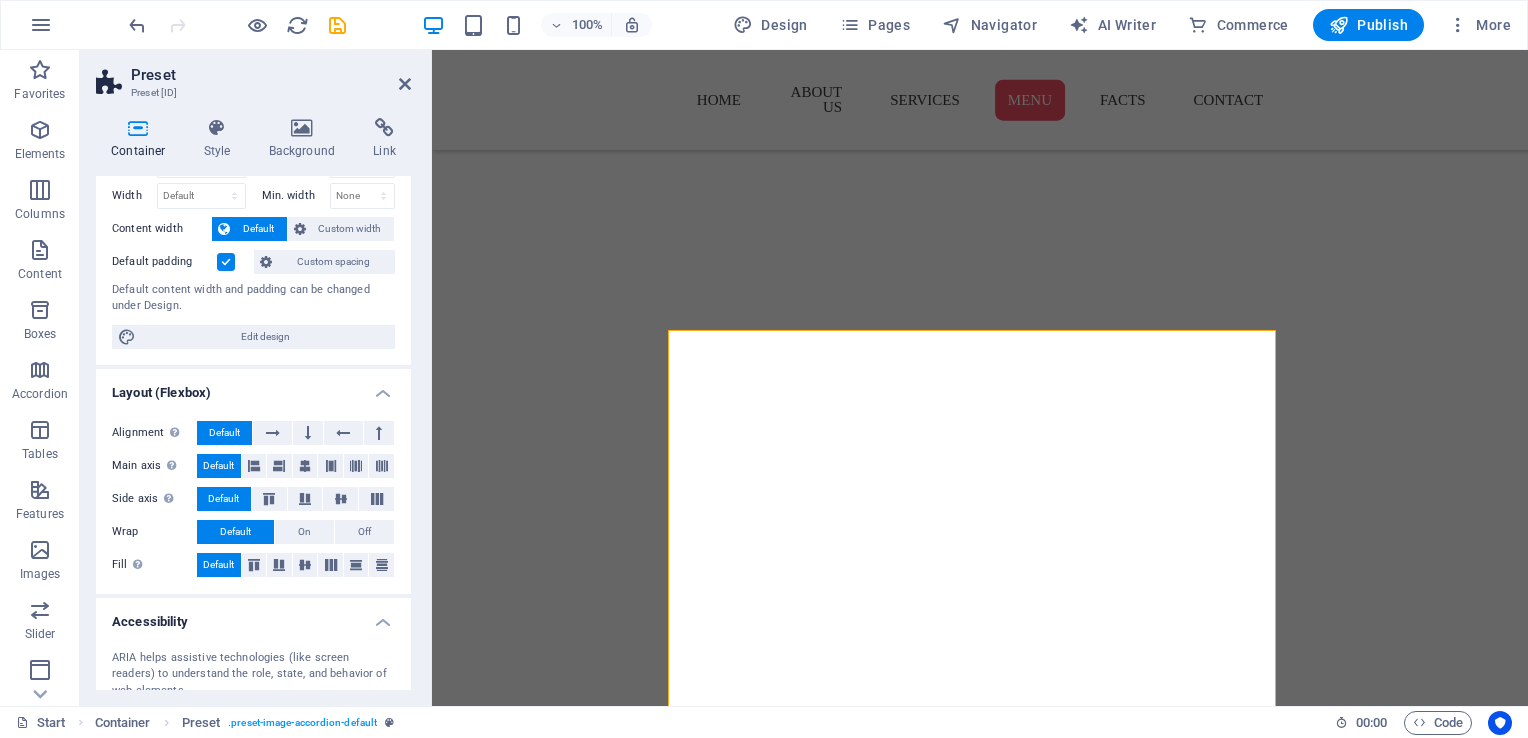 click on "Container Style Background Link Size Height Default px rem % vh vw Min. height None px rem % vh vw Width Default px rem % em vh vw Min. width None px rem % vh vw Content width Default Custom width Width Default px rem % em vh vw Min. width None px rem % vh vw Default padding Custom spacing Default content width and padding can be changed under Design. Edit design Layout (Flexbox) Alignment Determines the flex direction. Default Main axis Determine how elements should behave along the main axis inside this container (justify content). Default Side axis Control the vertical direction of the element inside of the container (align items). Default Wrap Default On Off Fill Controls the distances and direction of elements on the y-axis across several lines (align content). Default Accessibility ARIA helps assistive technologies (like screen readers) to understand the role, state, and behavior of web elements Role The ARIA role defines the purpose of an element.  None Alert Article Banner Comment Fan" at bounding box center [253, 404] 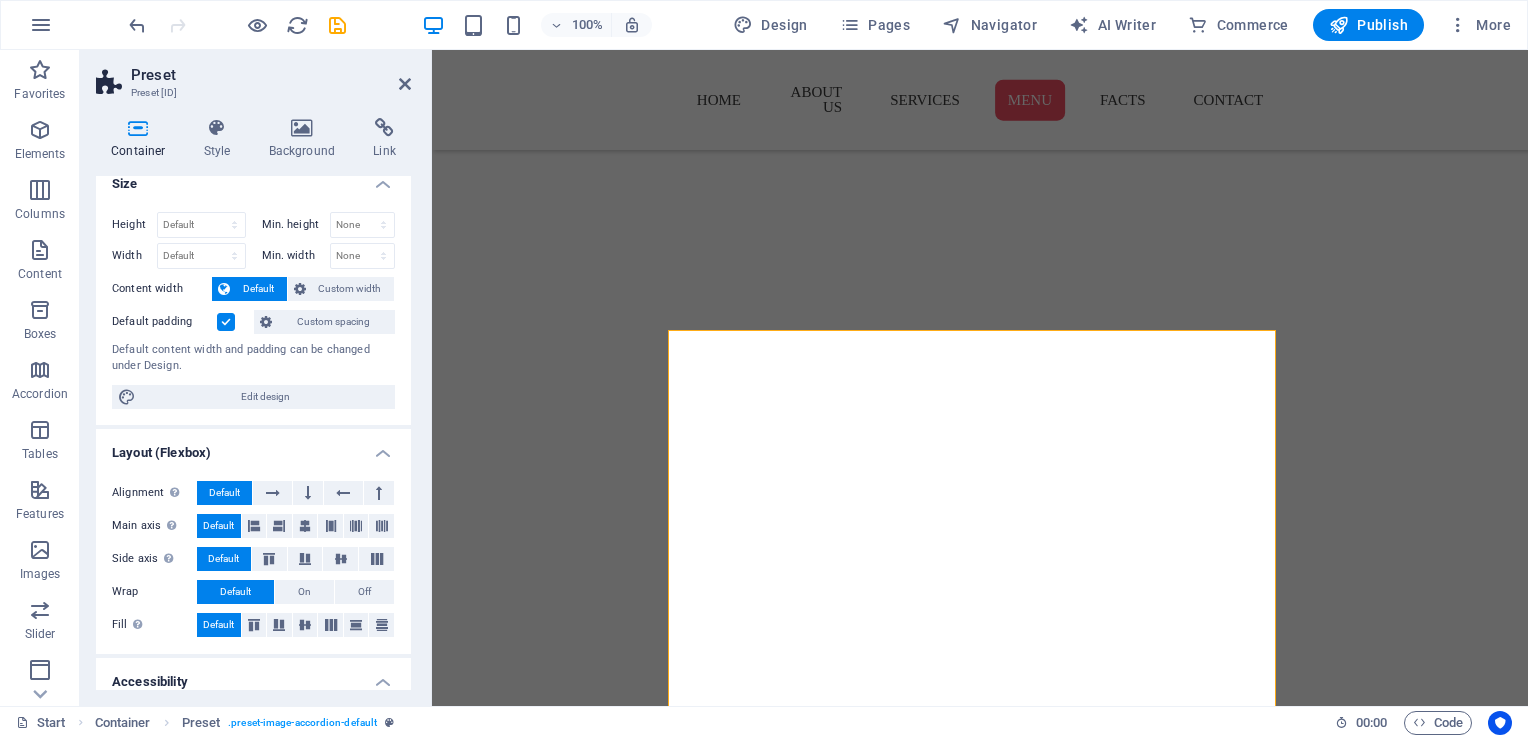 scroll, scrollTop: 0, scrollLeft: 0, axis: both 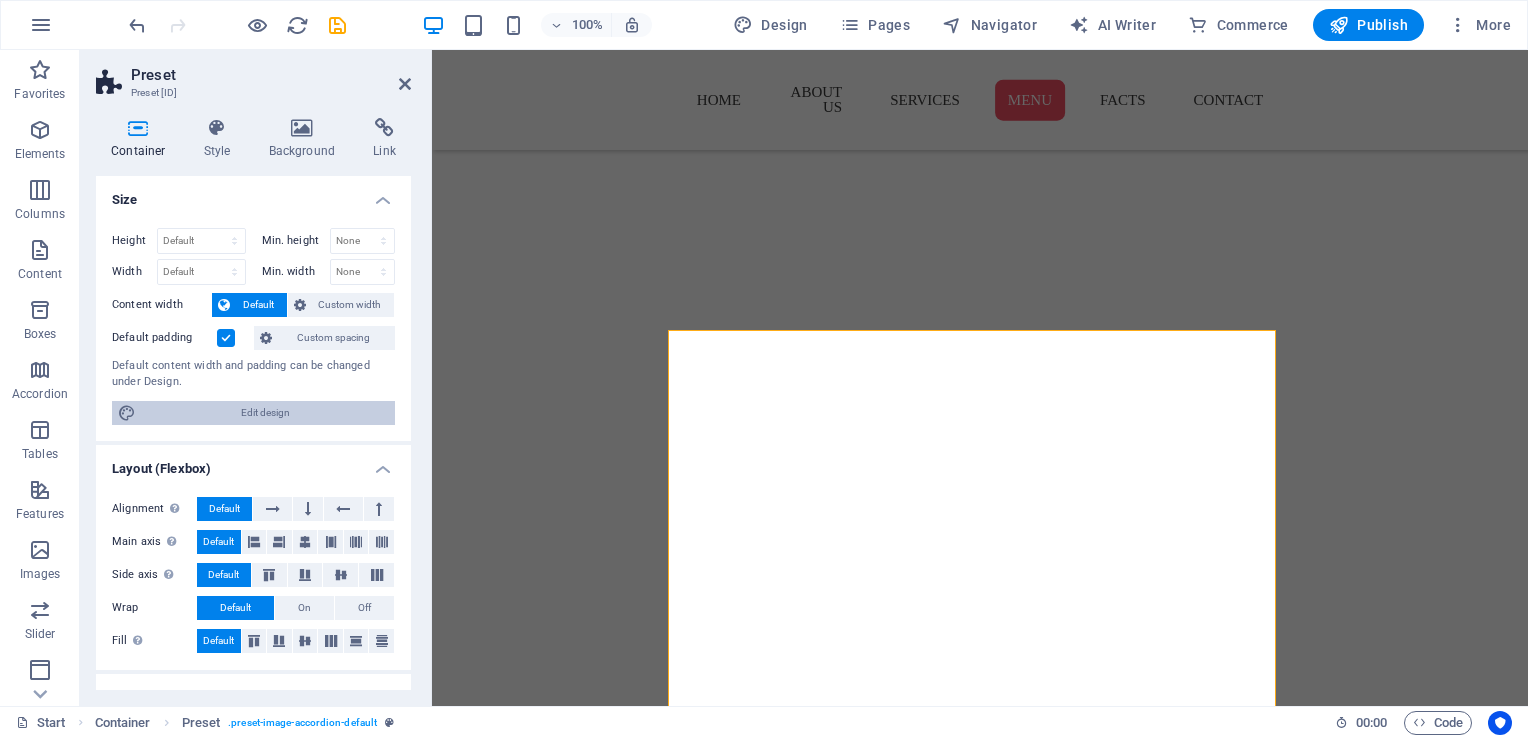 click on "Edit design" at bounding box center [265, 413] 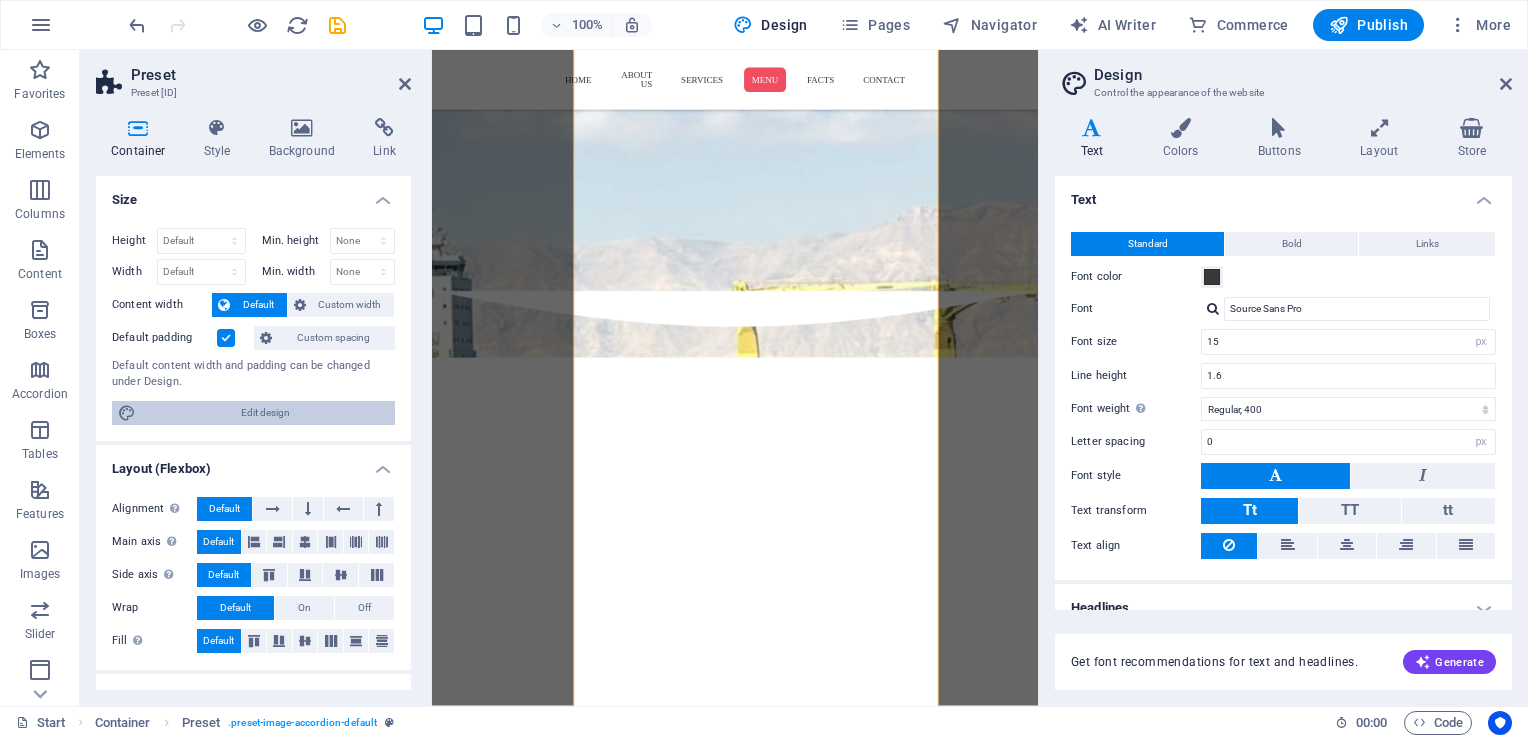scroll, scrollTop: 3312, scrollLeft: 0, axis: vertical 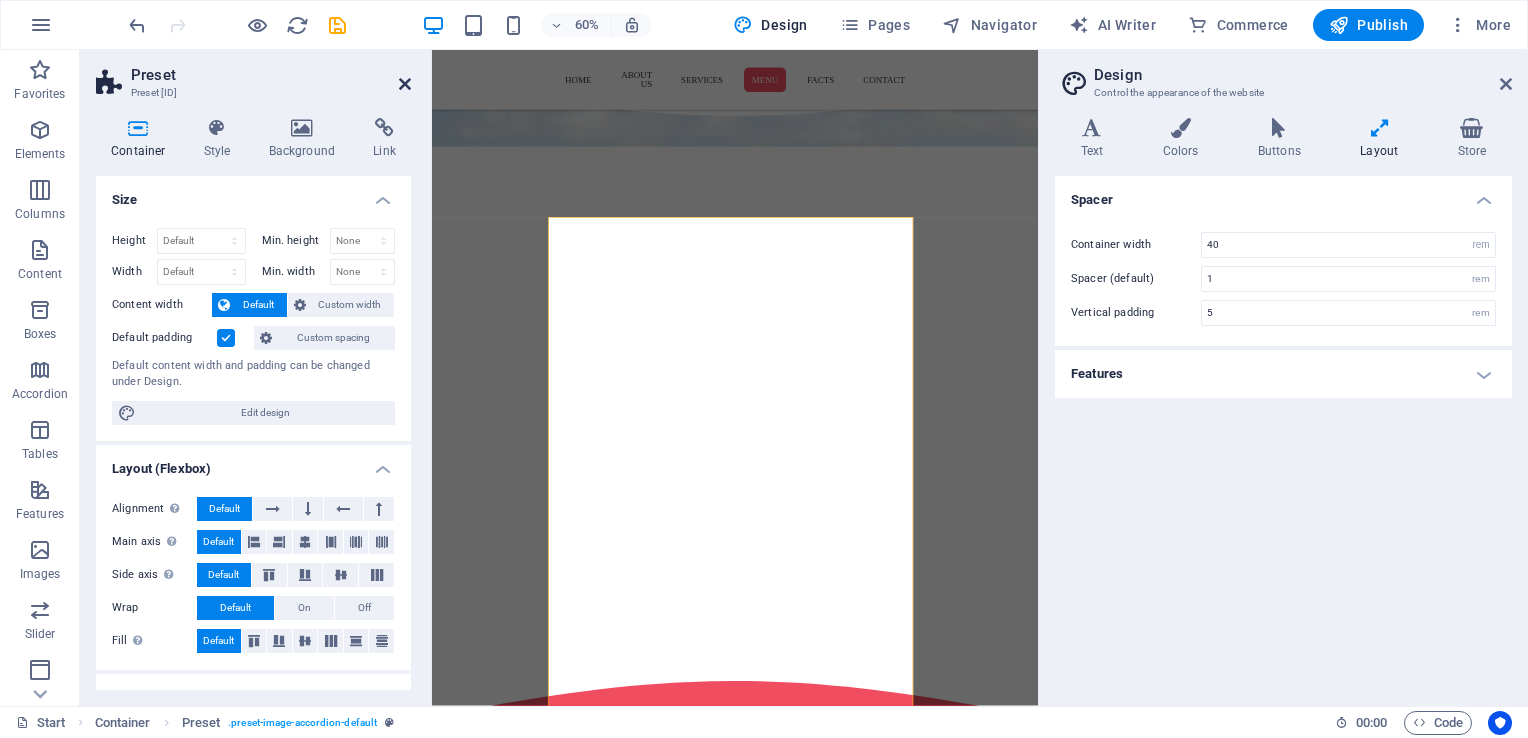click at bounding box center (405, 84) 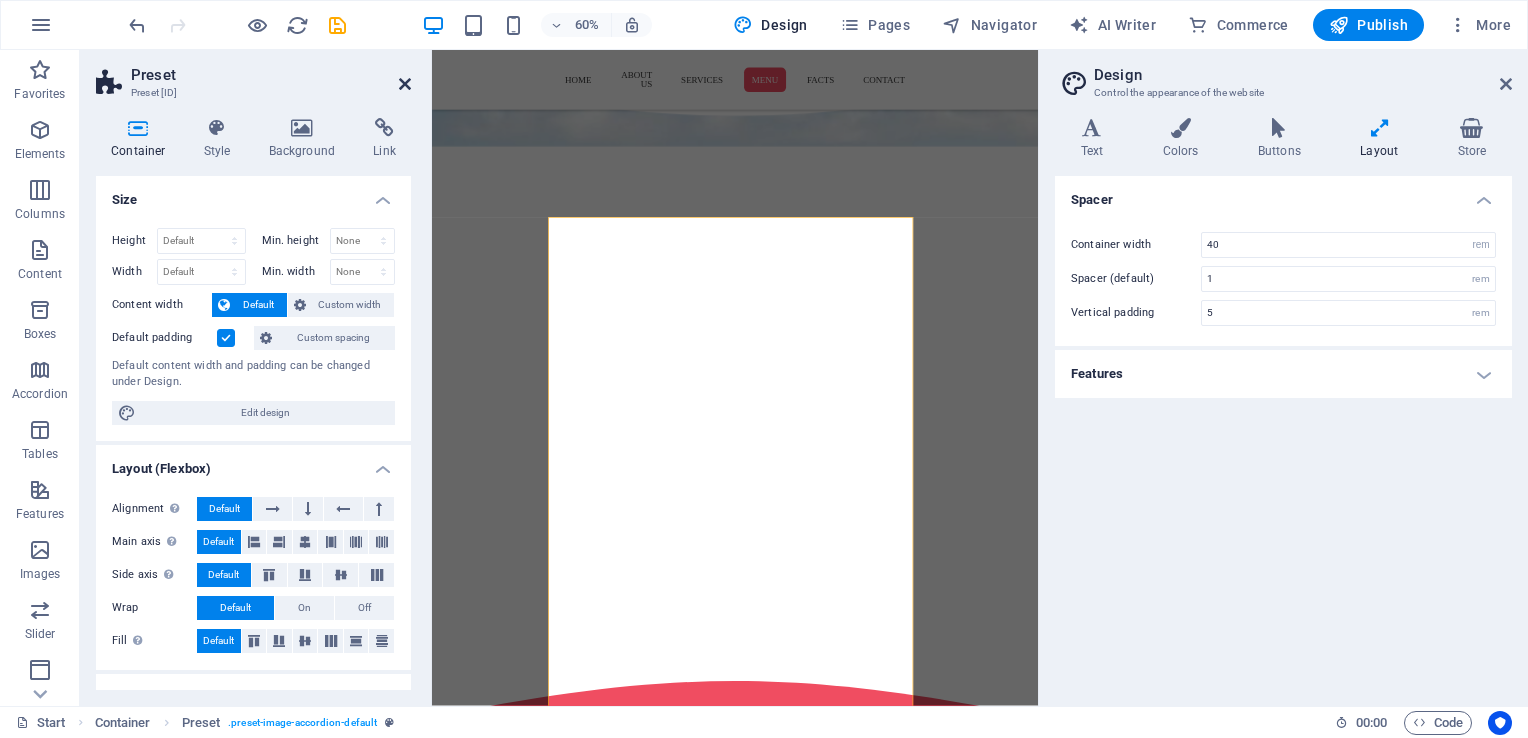 scroll, scrollTop: 2988, scrollLeft: 0, axis: vertical 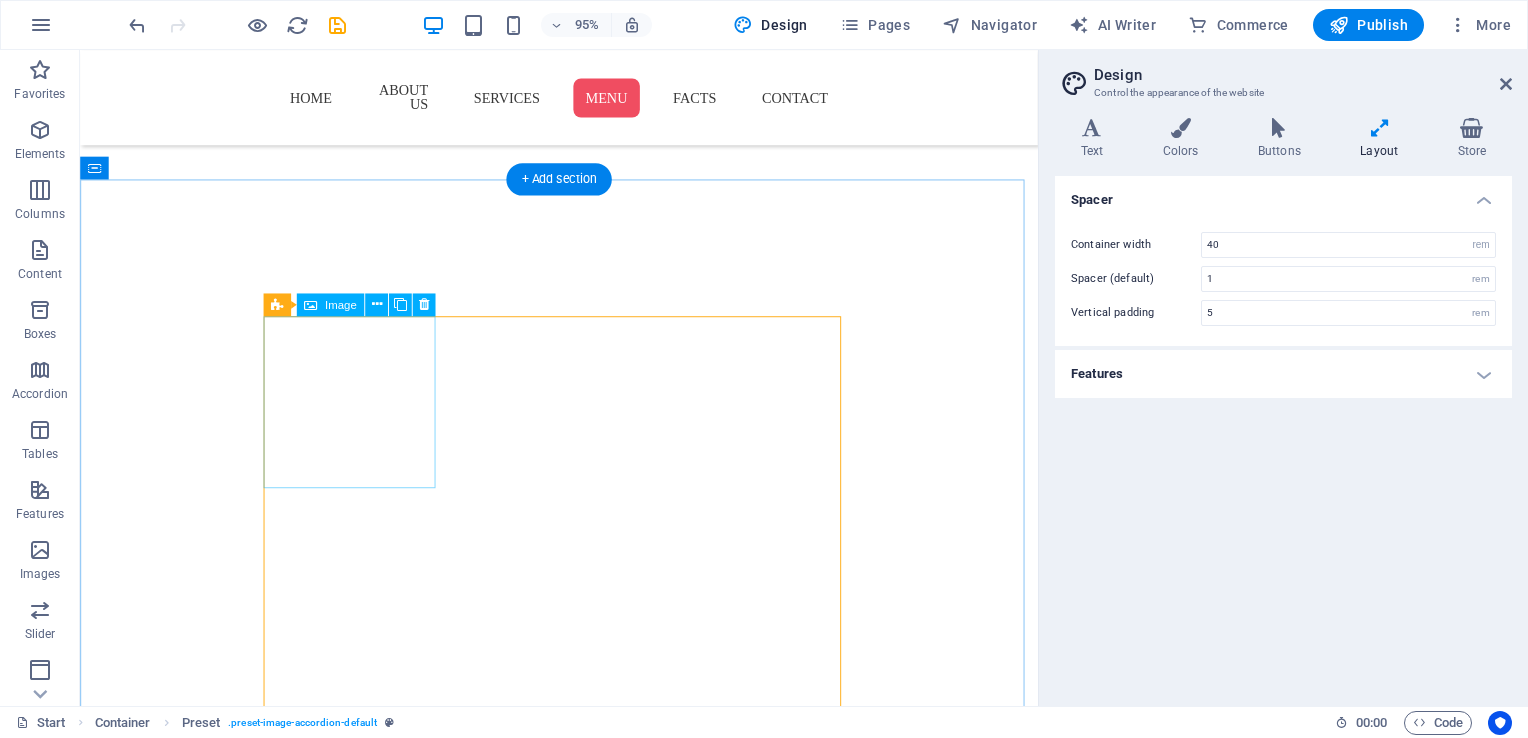 click on "Ice Cream" at bounding box center [370, 2585] 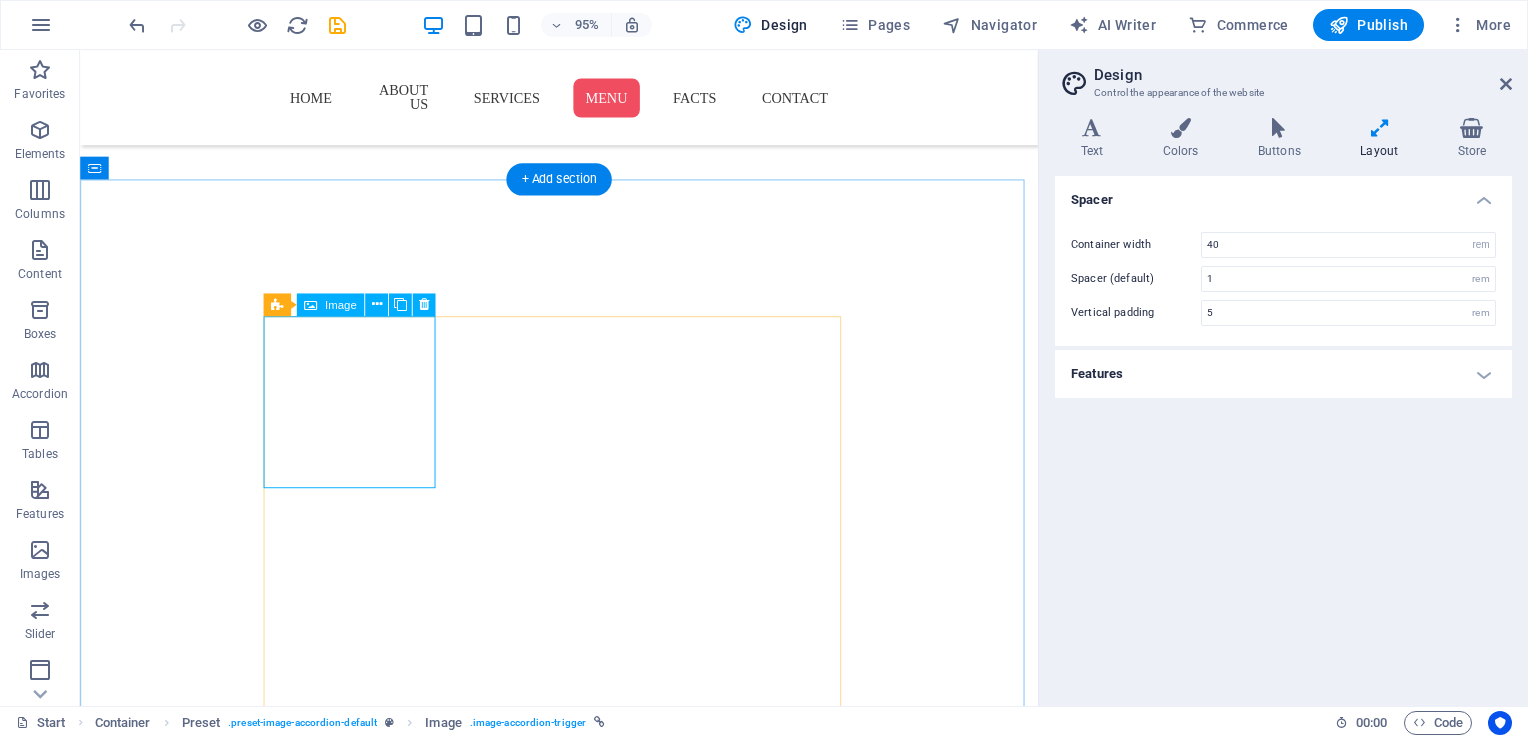 click on "Ice Cream" at bounding box center [370, 2585] 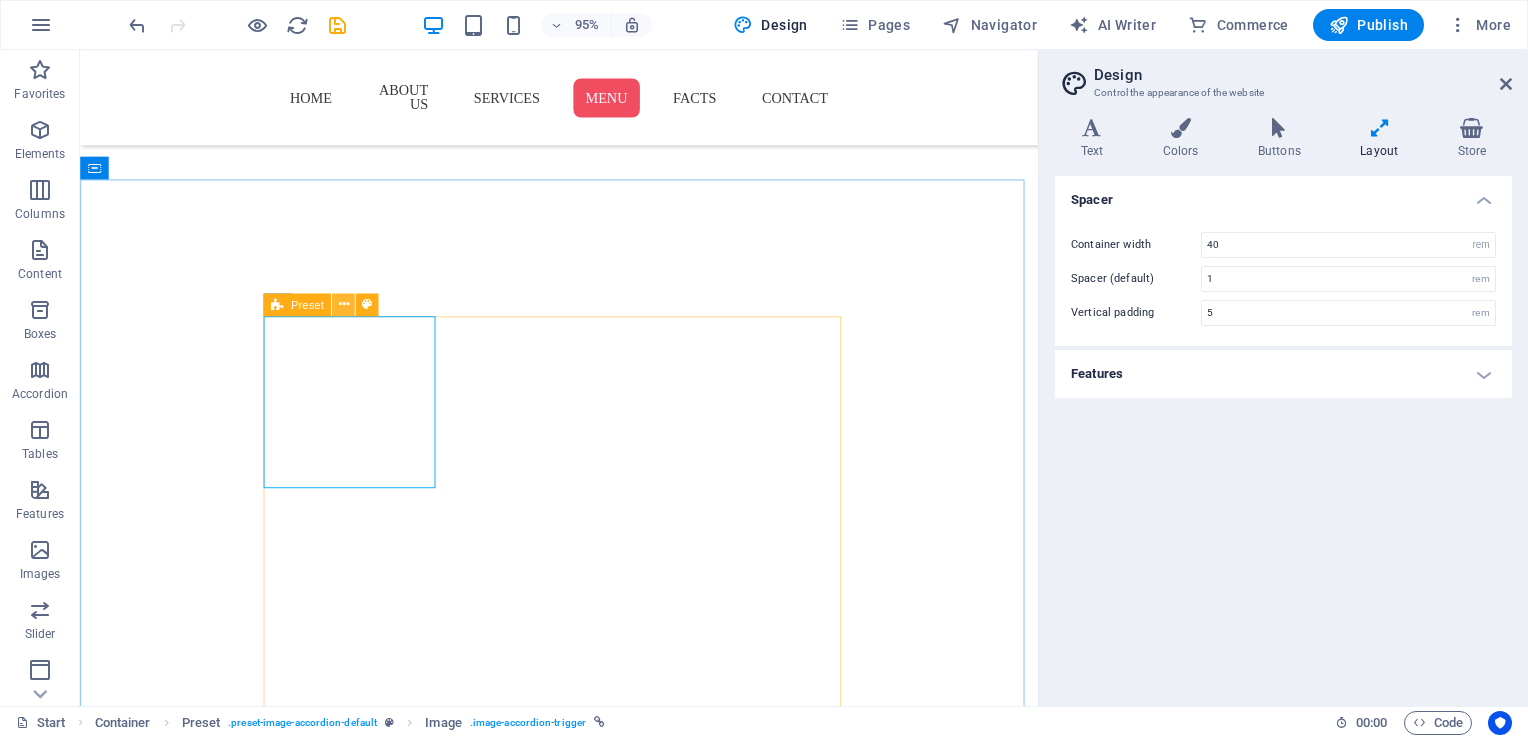 click at bounding box center (343, 304) 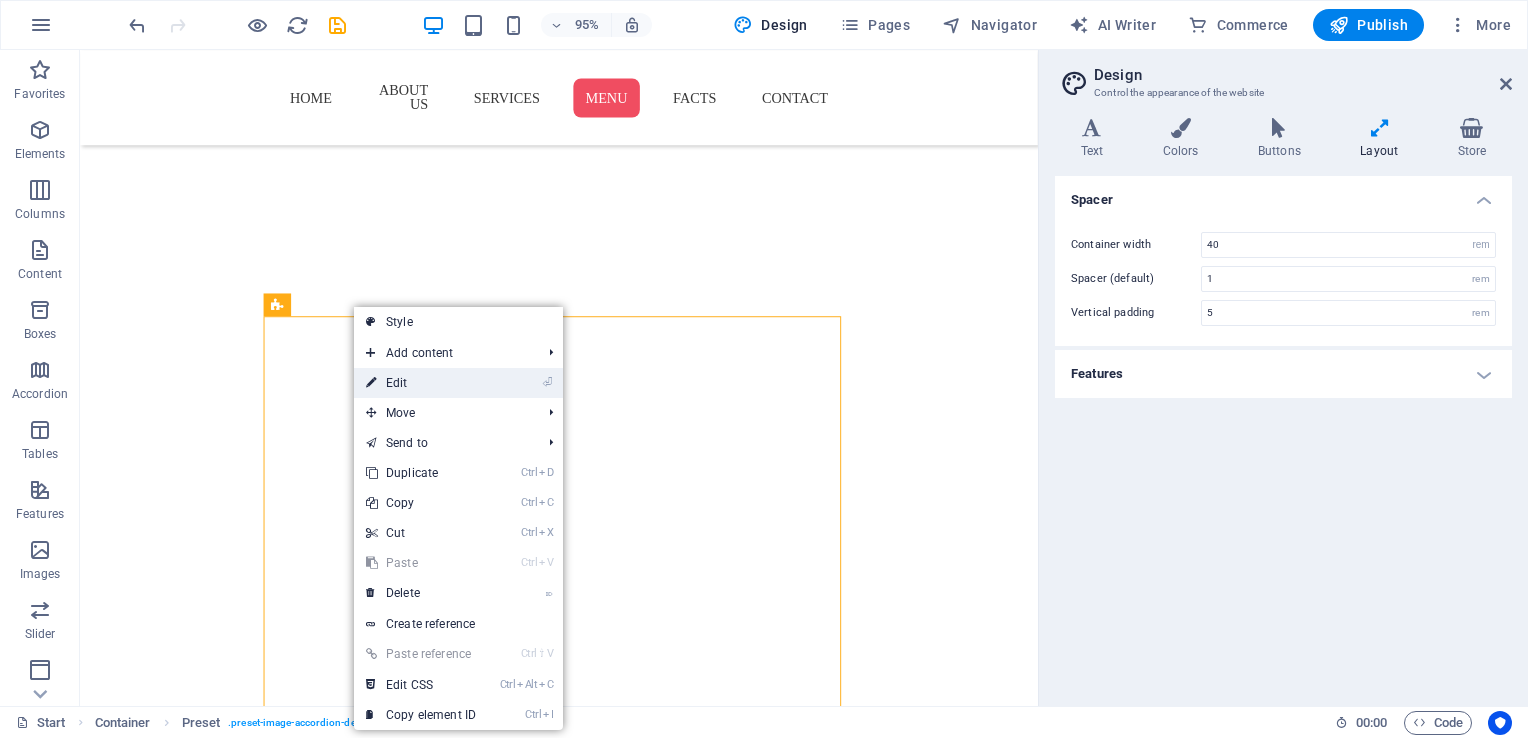 click at bounding box center [371, 383] 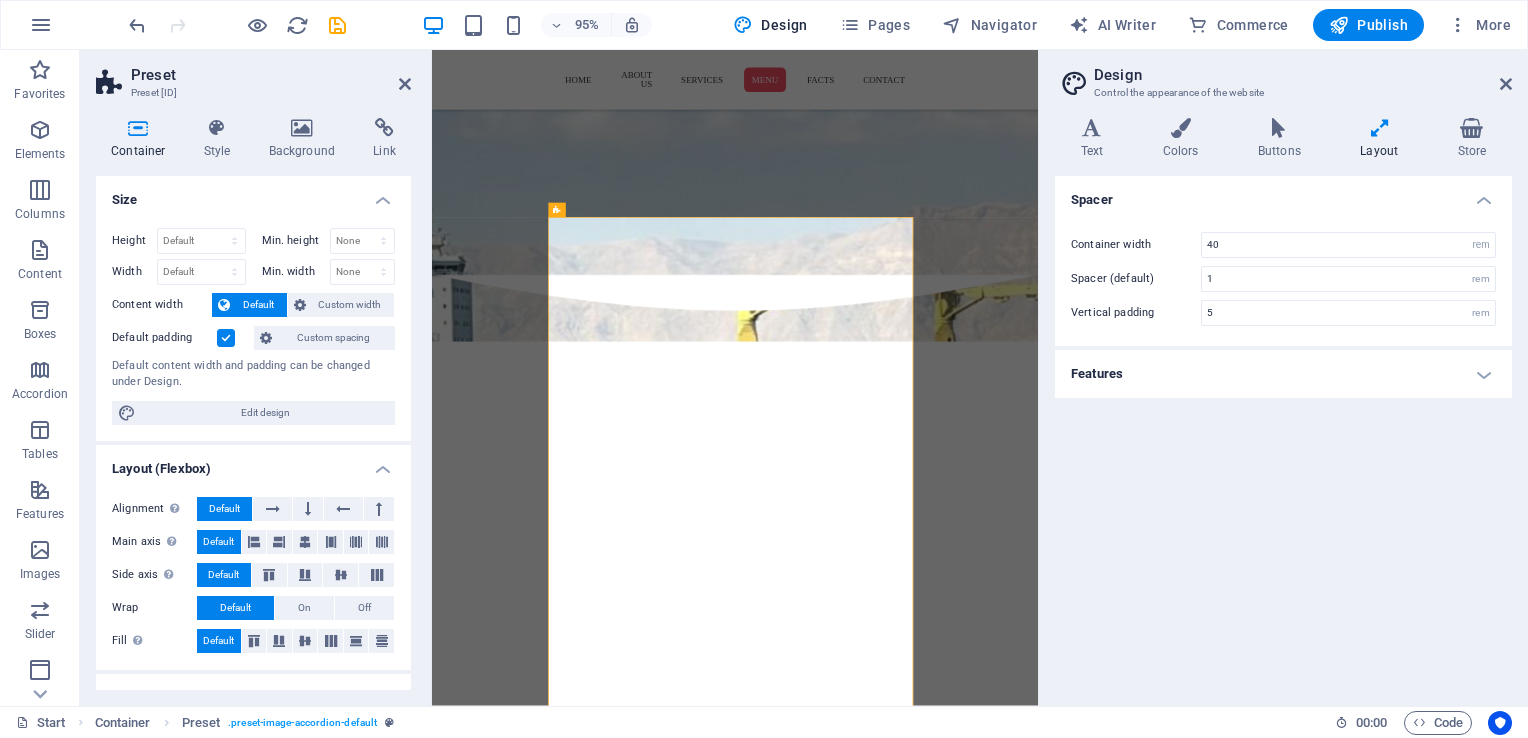 scroll, scrollTop: 3312, scrollLeft: 0, axis: vertical 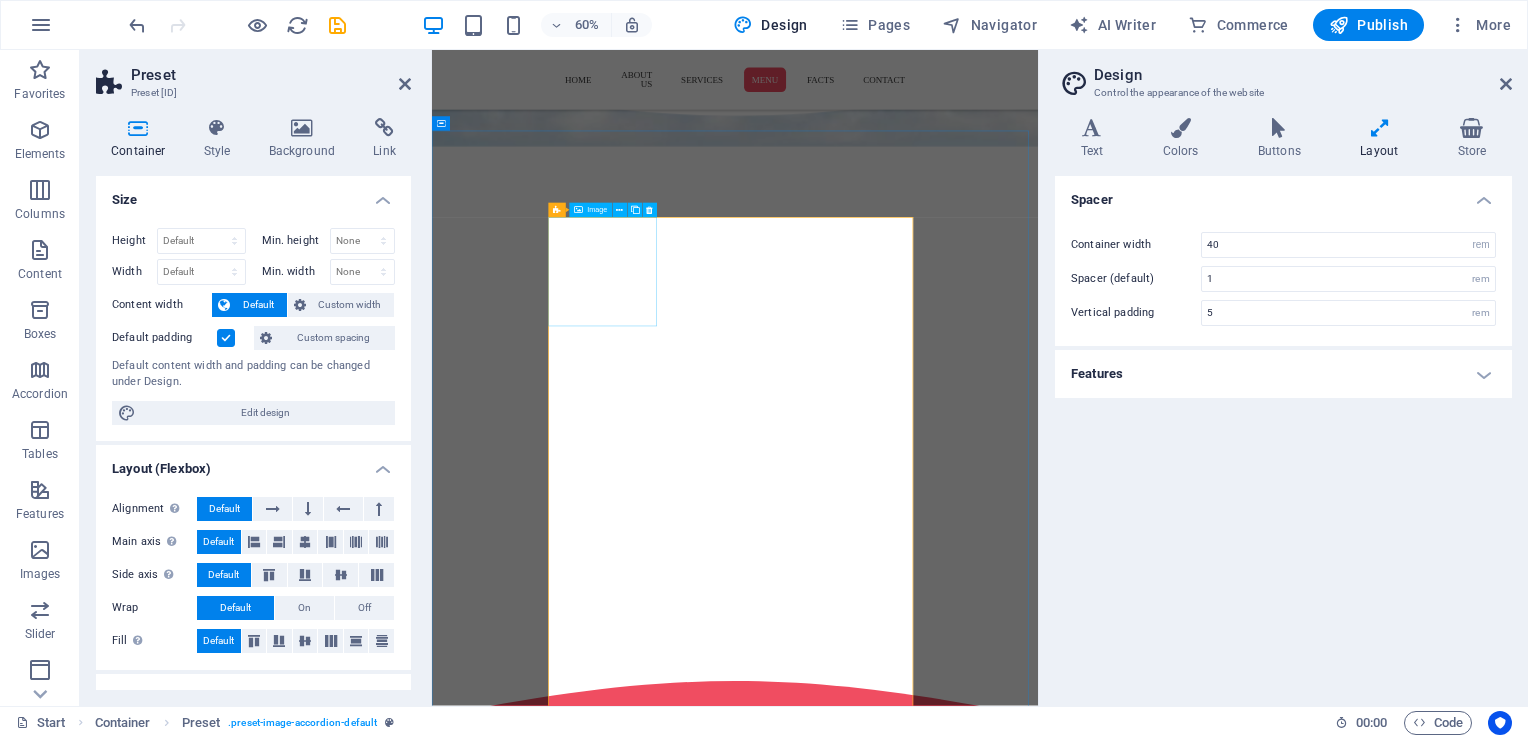 click on "Ice Cream" at bounding box center [723, 2946] 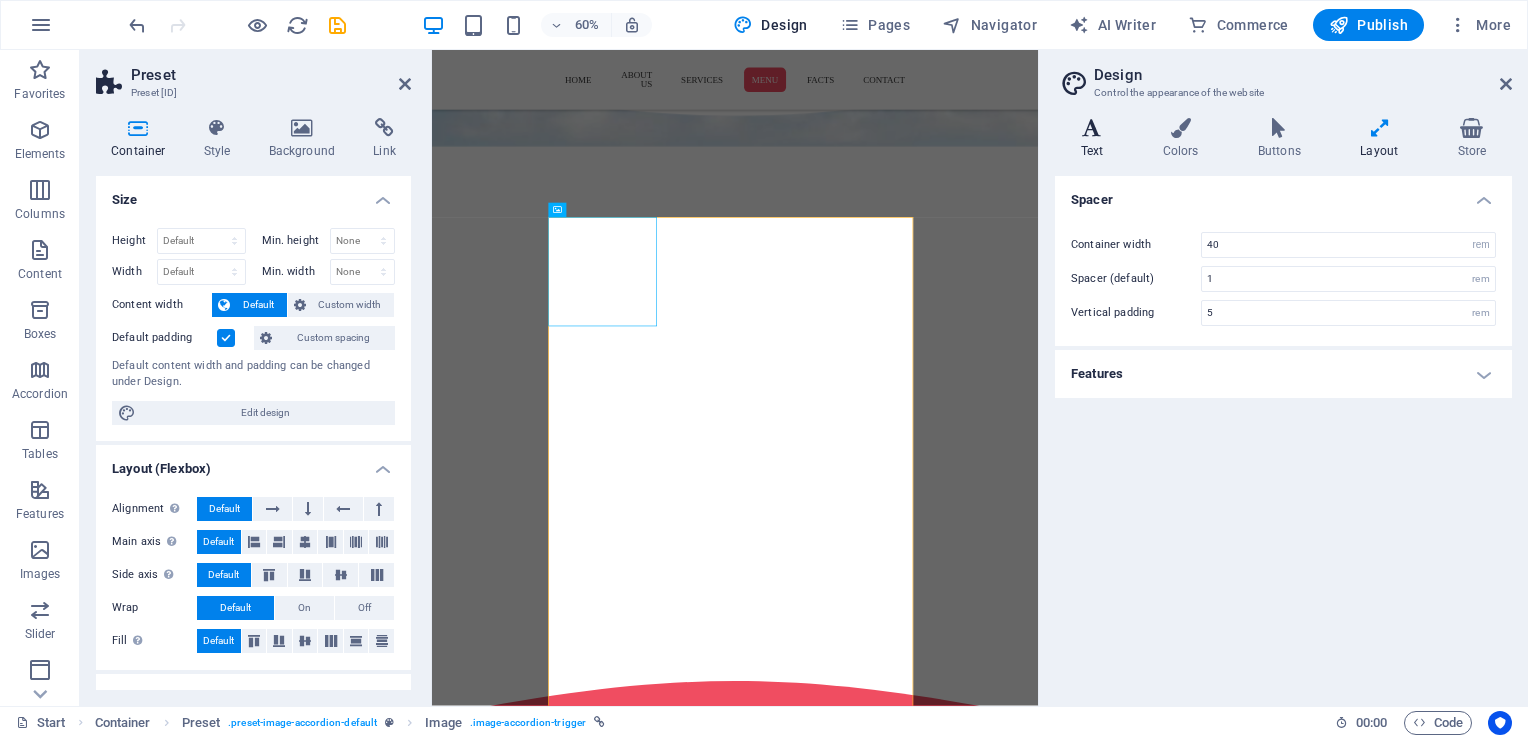 click on "Text" at bounding box center (1096, 139) 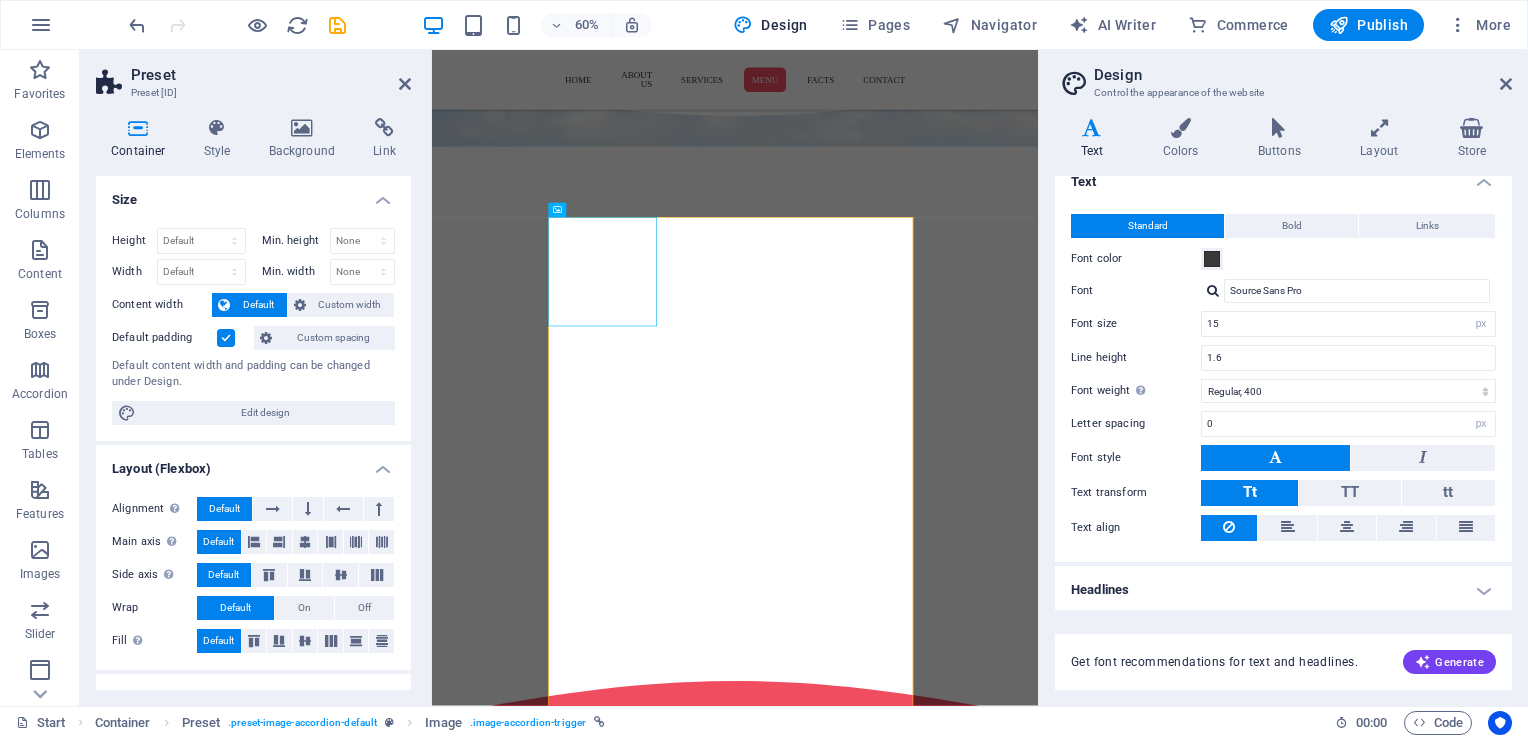scroll, scrollTop: 0, scrollLeft: 0, axis: both 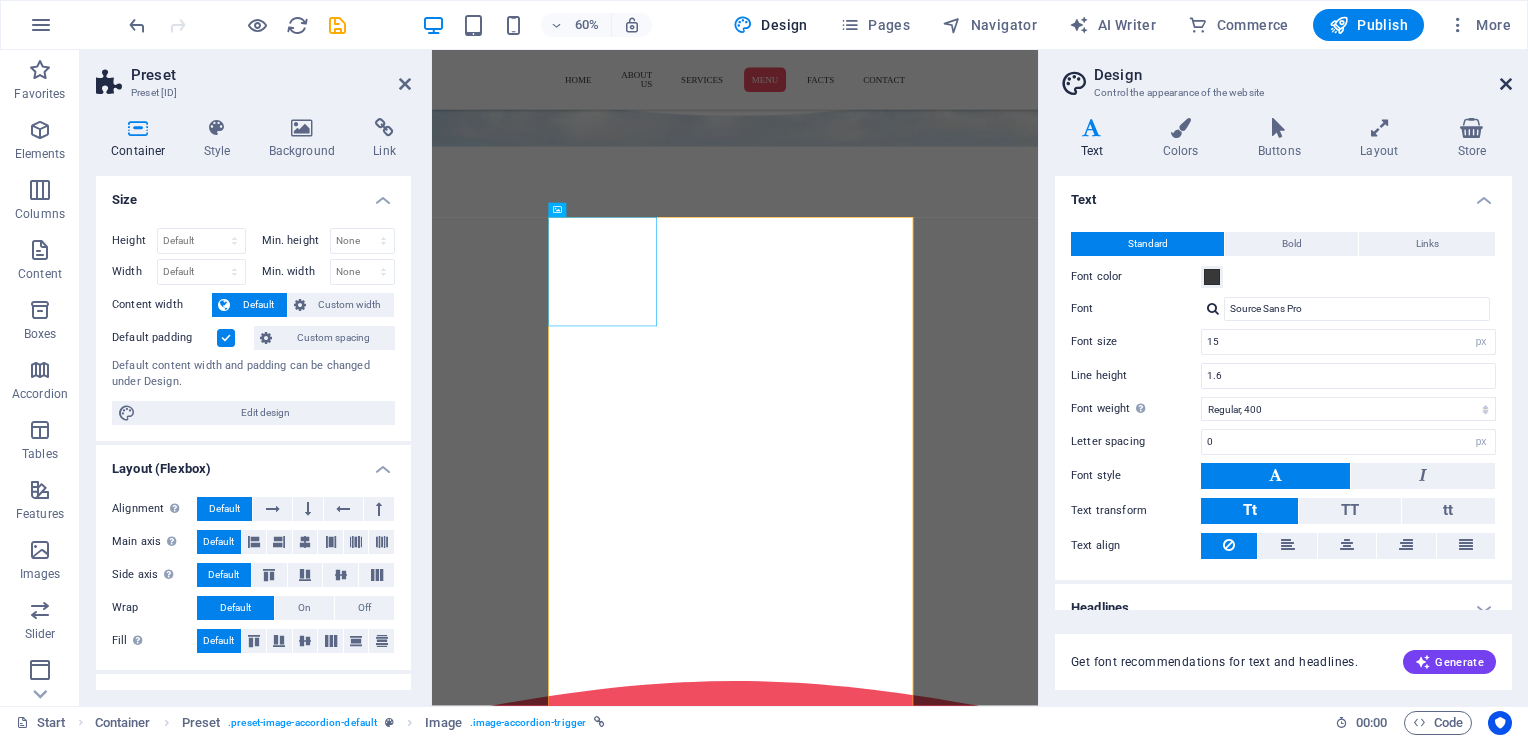 click at bounding box center (1506, 84) 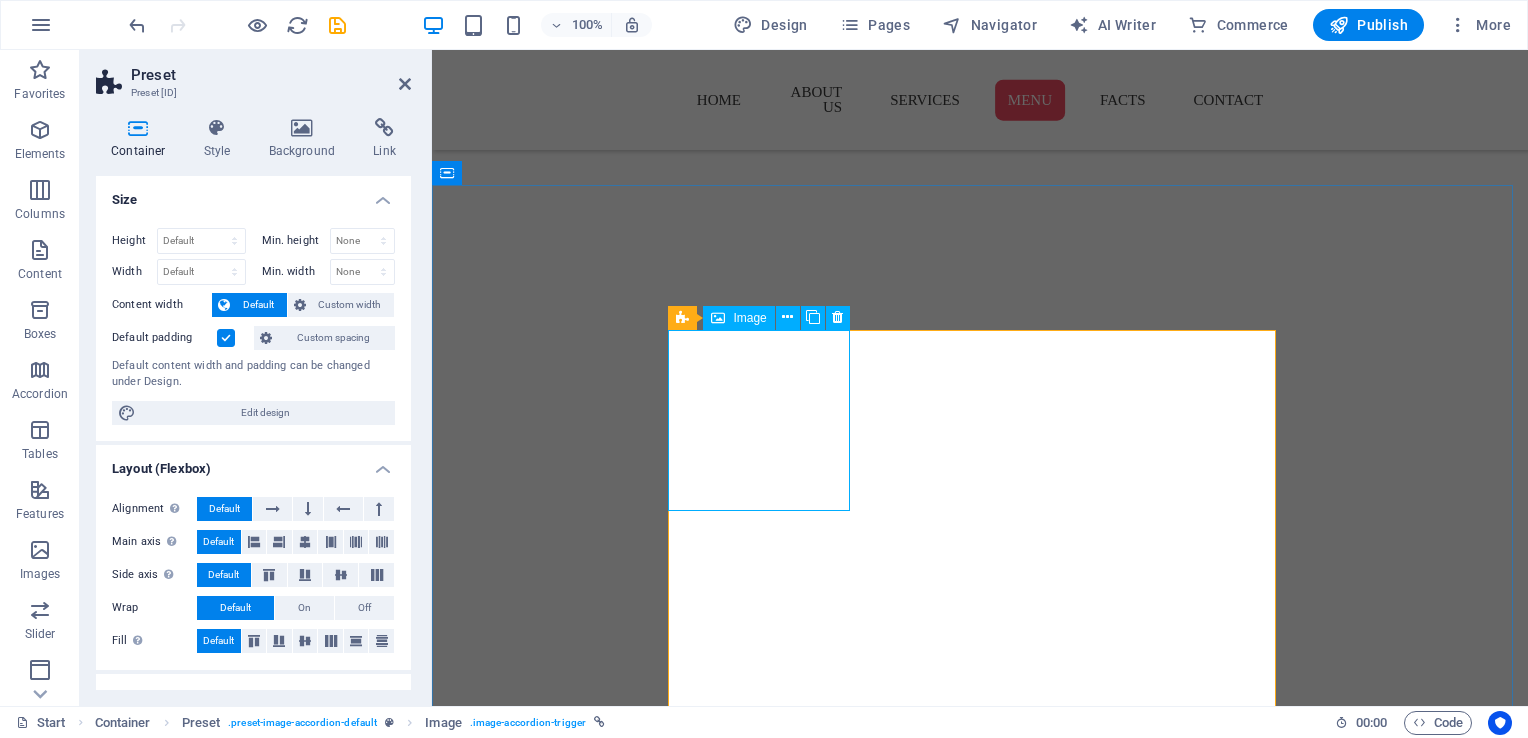 click on "Ice Cream" at bounding box center (766, 2554) 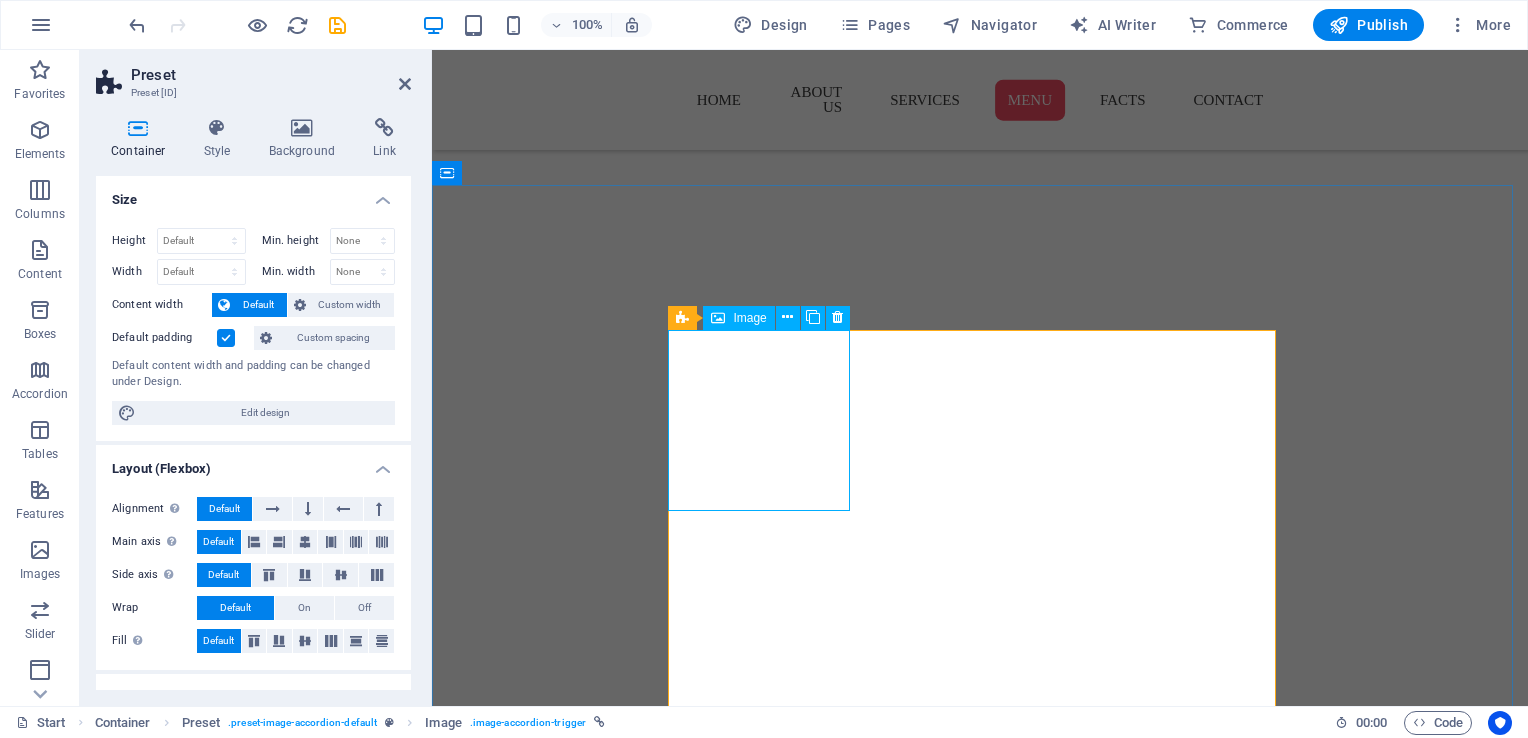 click on "Ice Cream" at bounding box center (766, 2554) 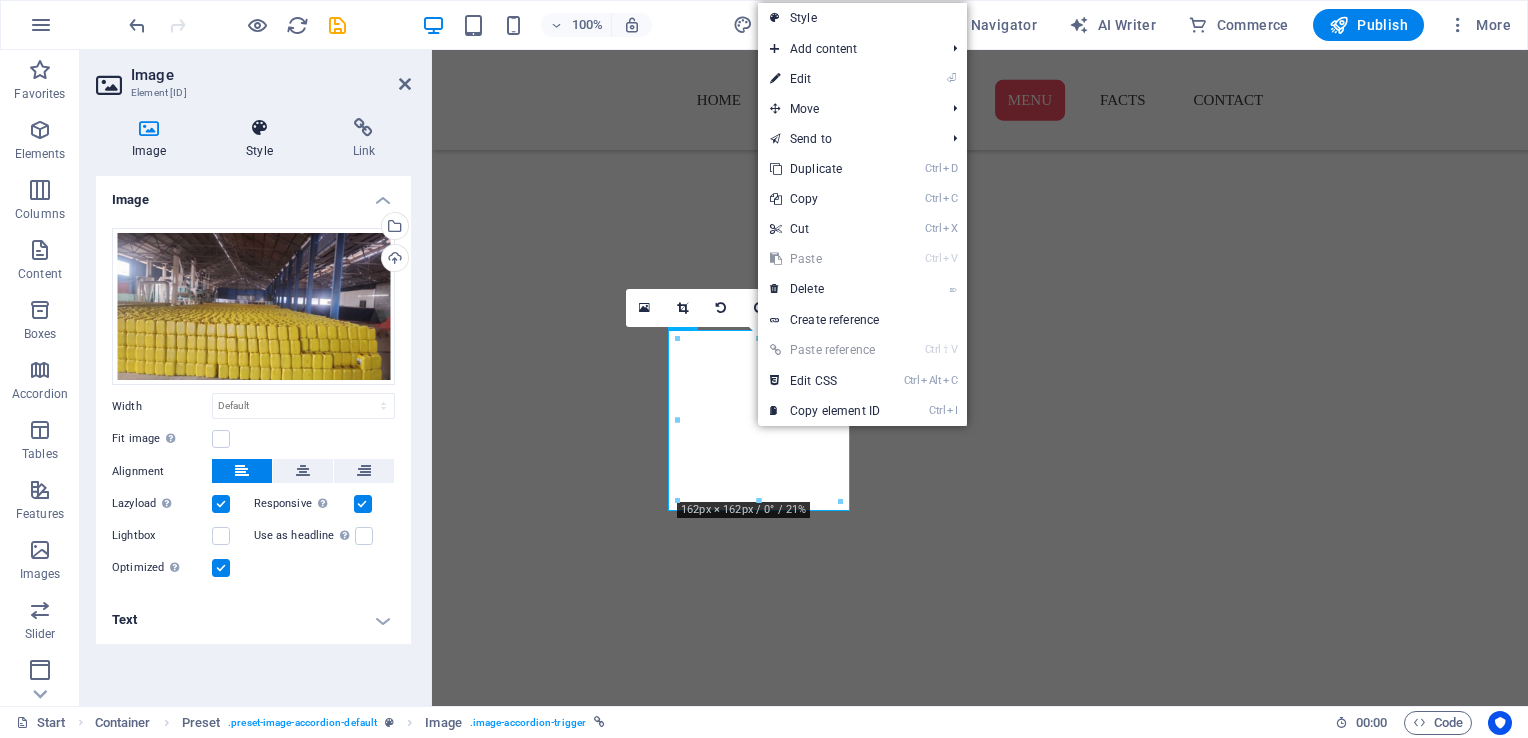 click on "Style" at bounding box center [263, 139] 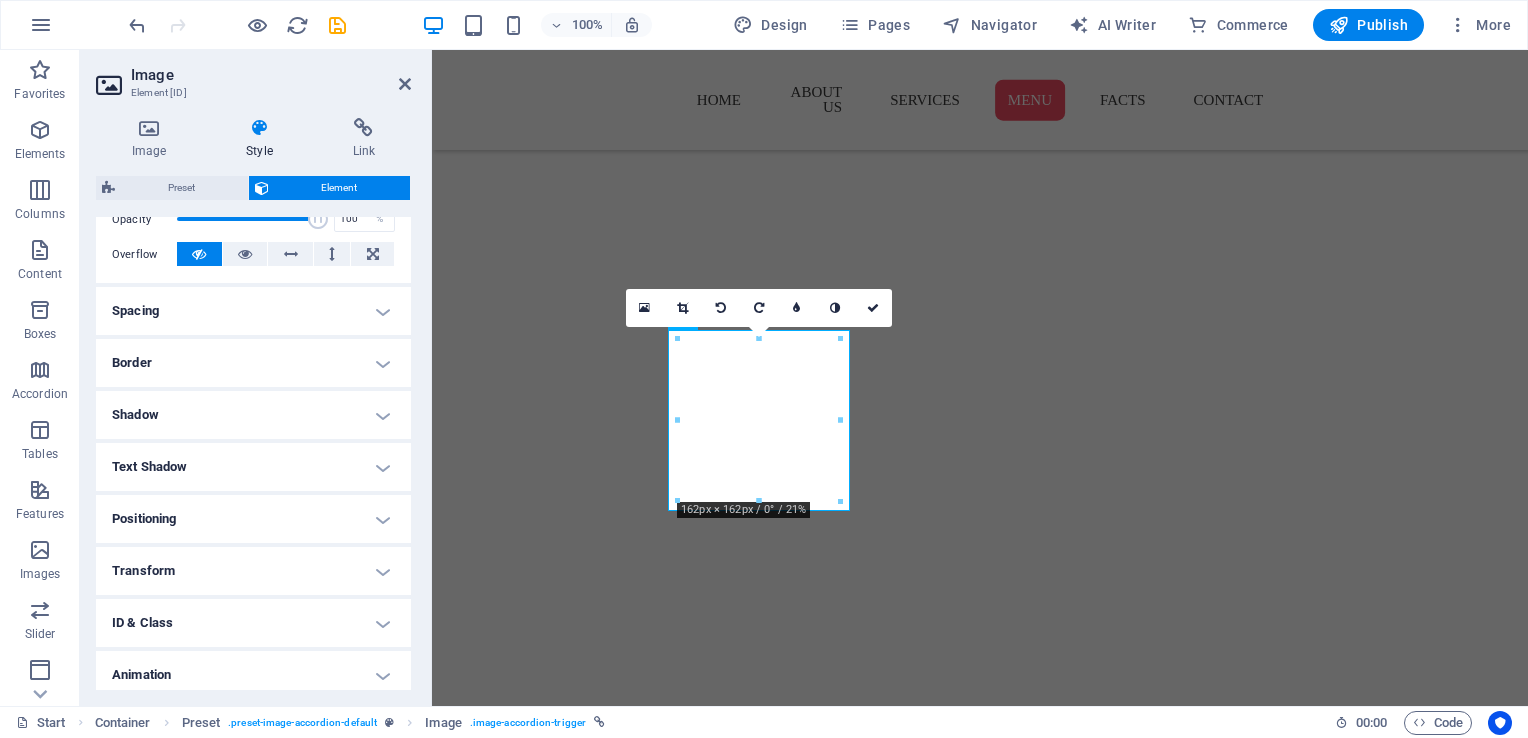 scroll, scrollTop: 371, scrollLeft: 0, axis: vertical 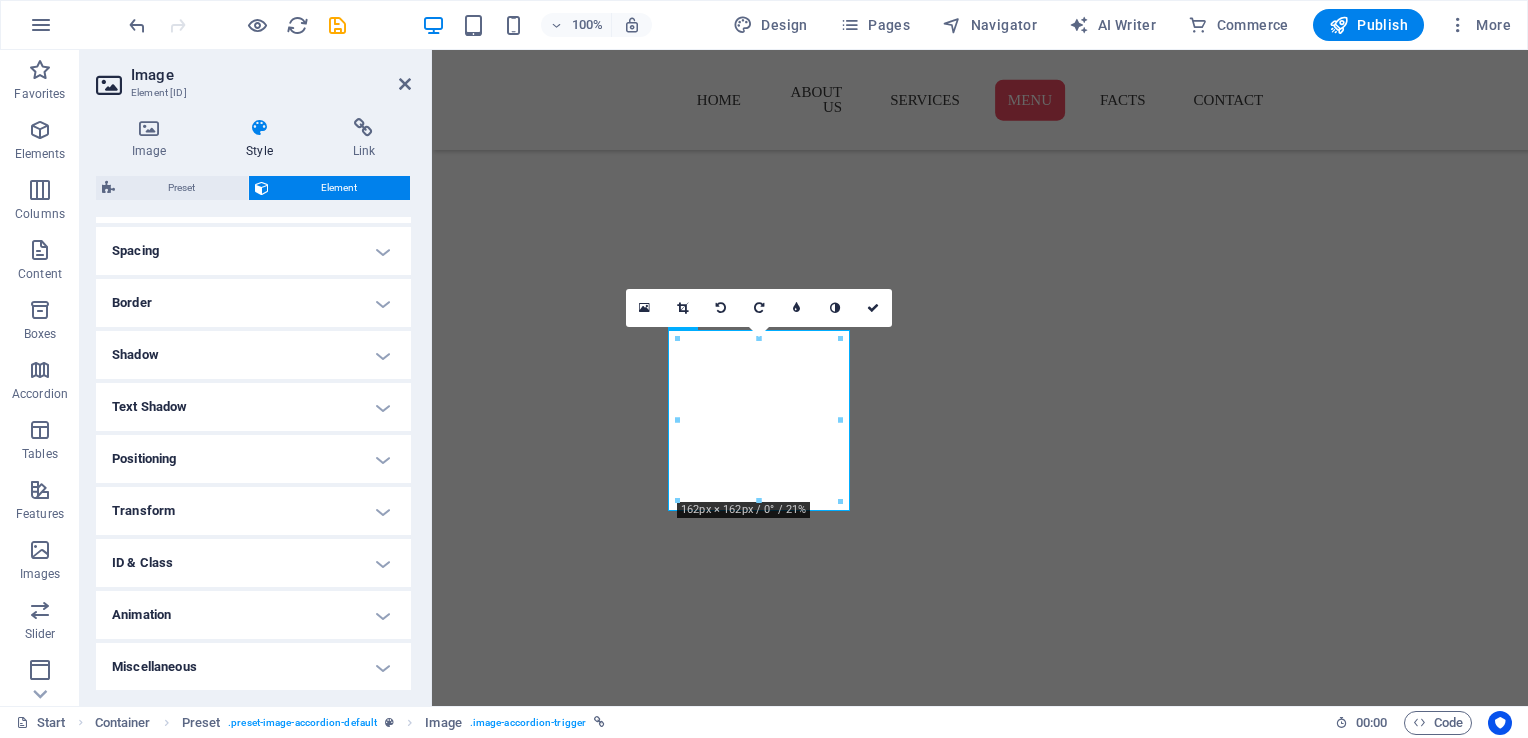 click on "Text Shadow" at bounding box center [253, 407] 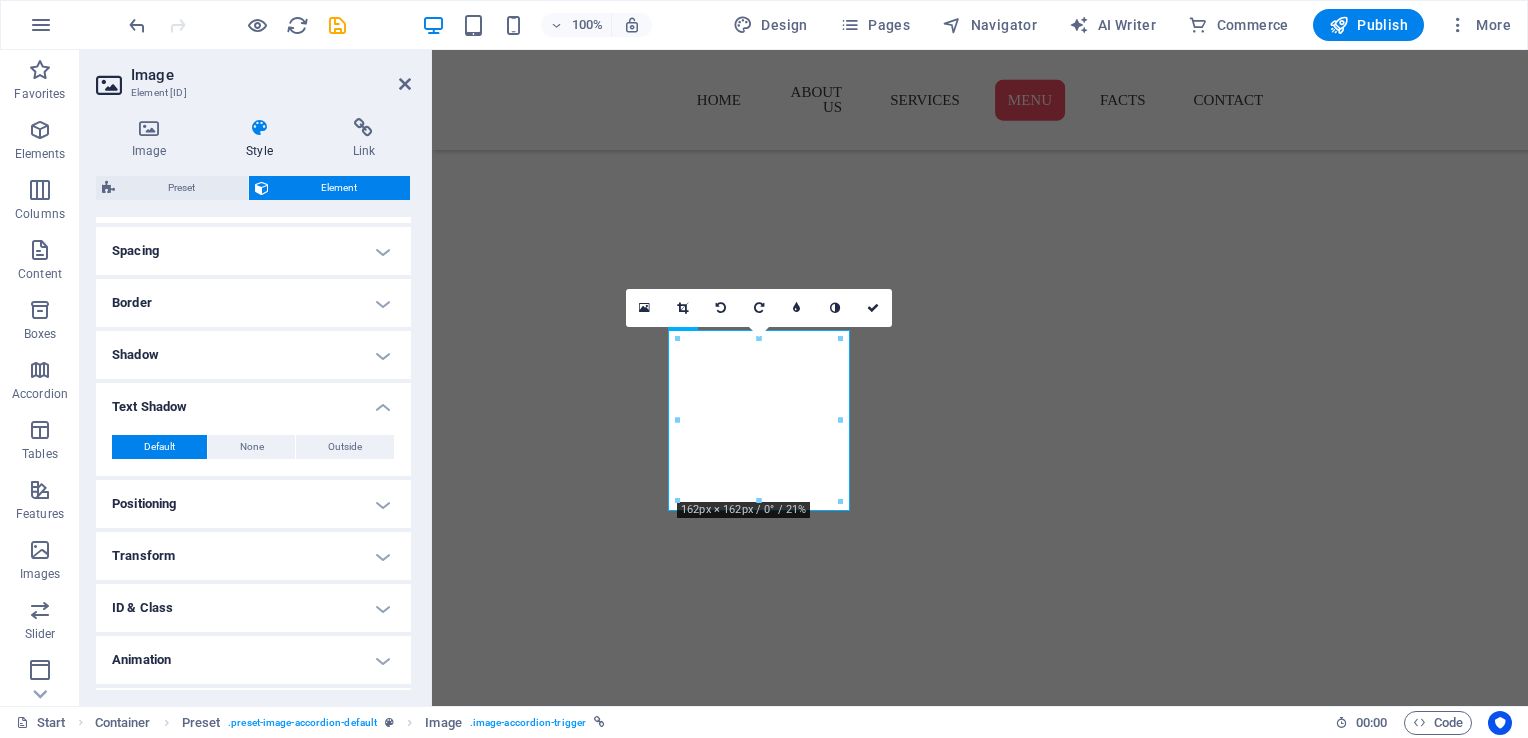 drag, startPoint x: 406, startPoint y: 447, endPoint x: 408, endPoint y: 572, distance: 125.016 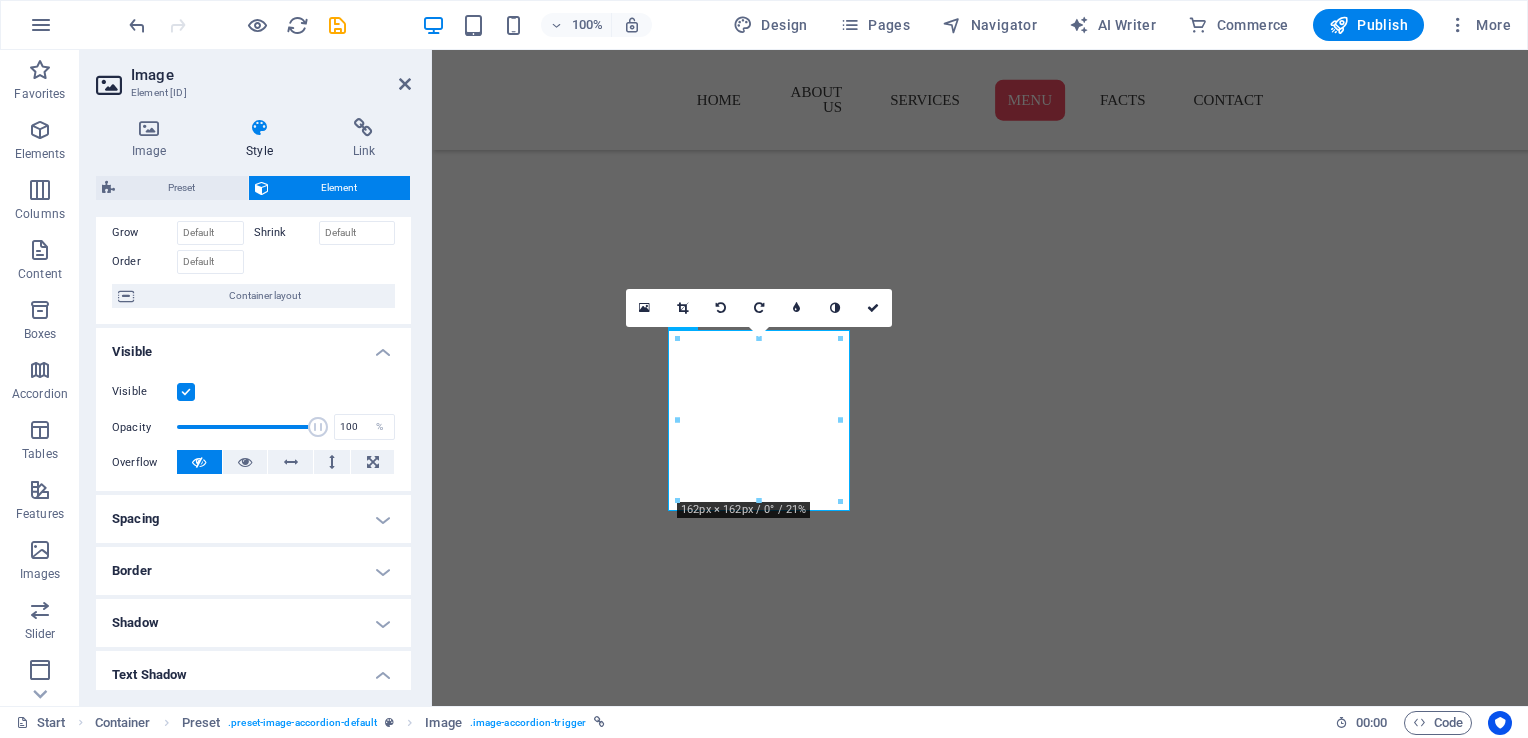scroll, scrollTop: 0, scrollLeft: 0, axis: both 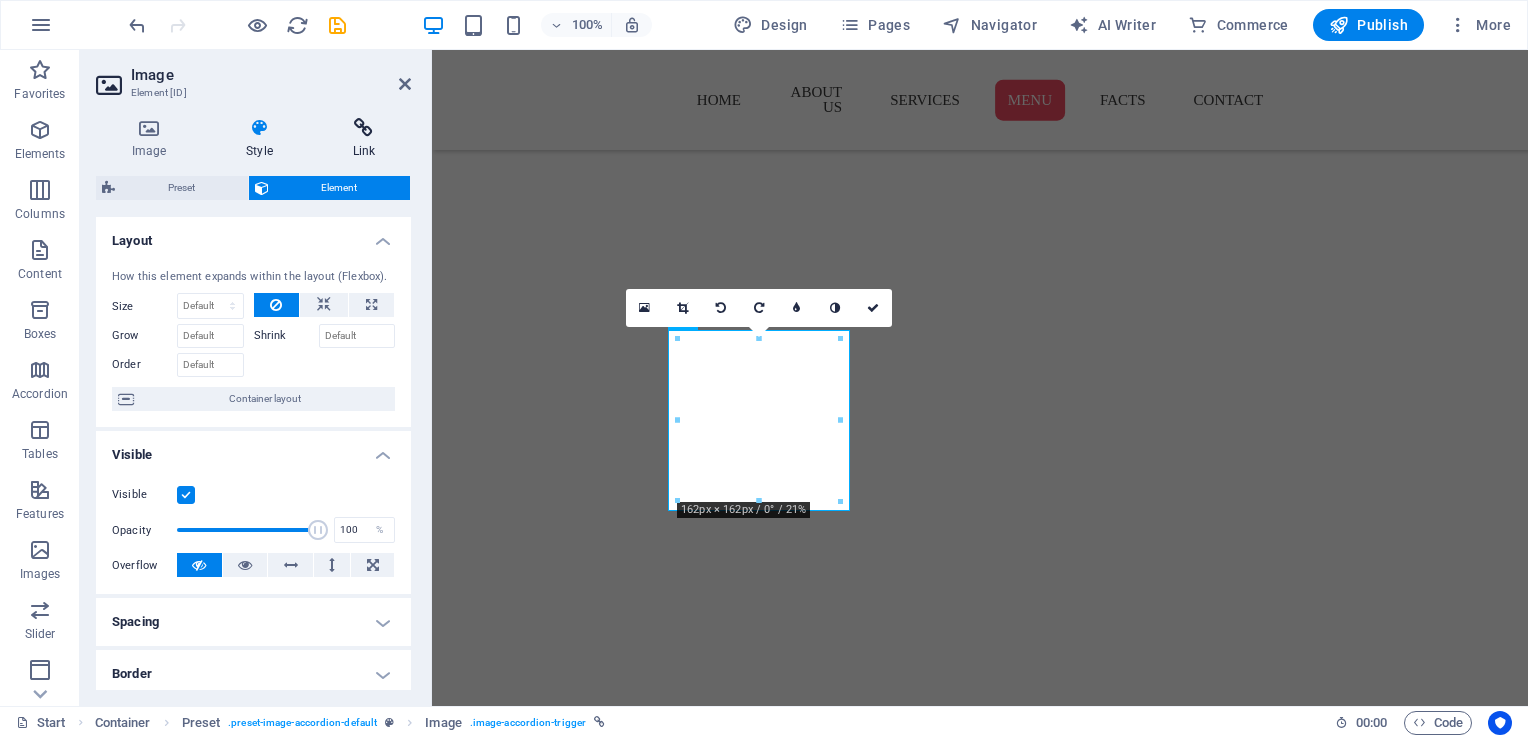 click on "Link" at bounding box center (364, 139) 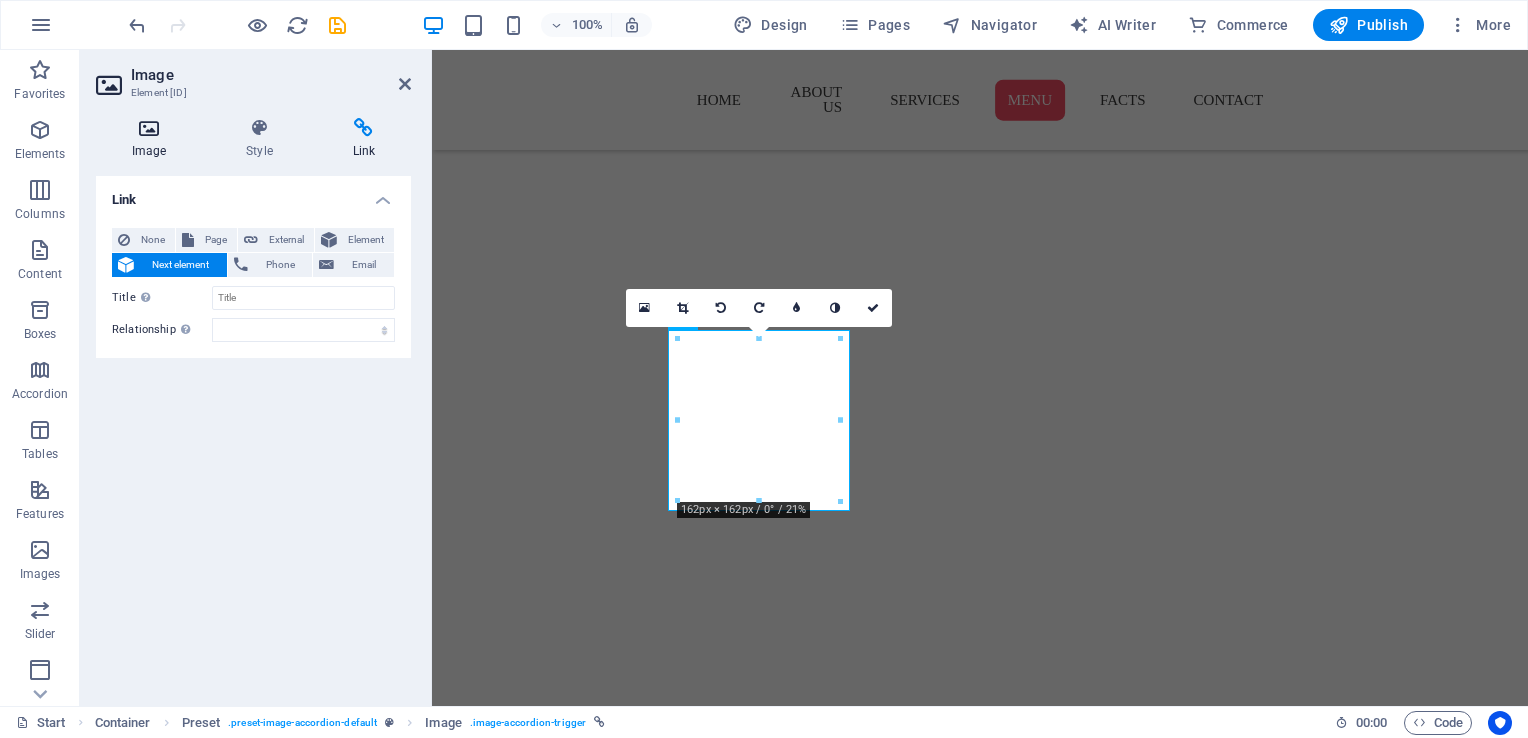 click at bounding box center (149, 128) 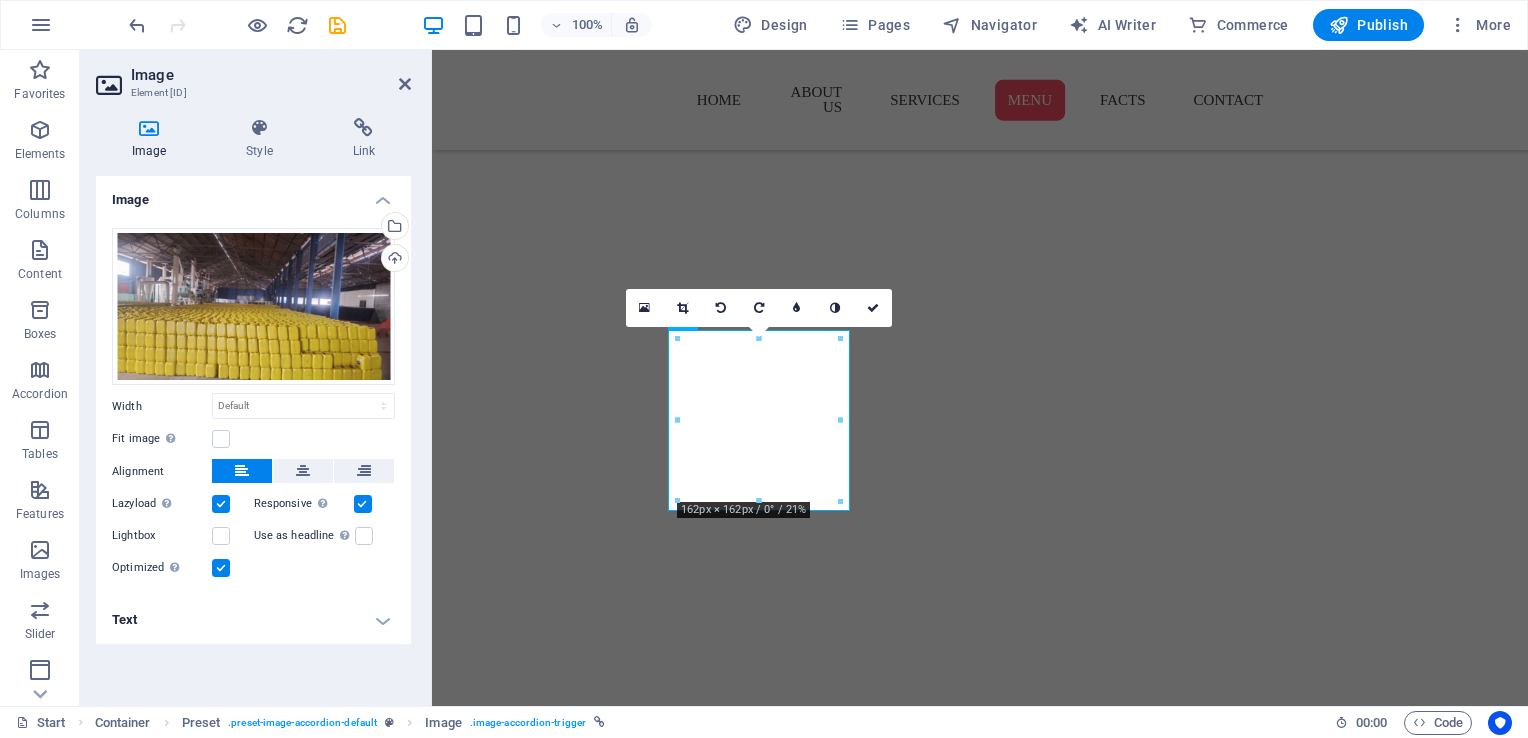 click on "Text" at bounding box center (253, 620) 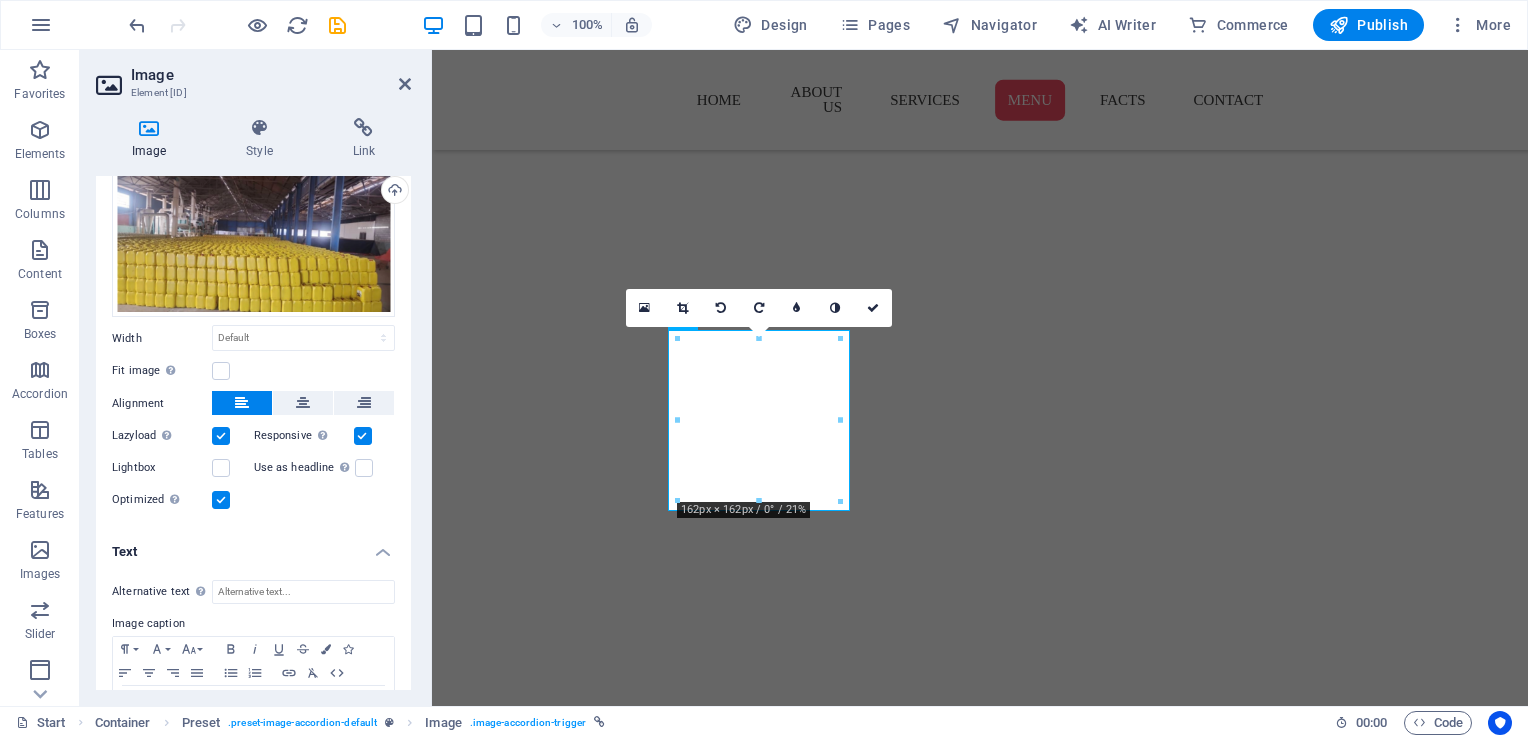 scroll, scrollTop: 138, scrollLeft: 0, axis: vertical 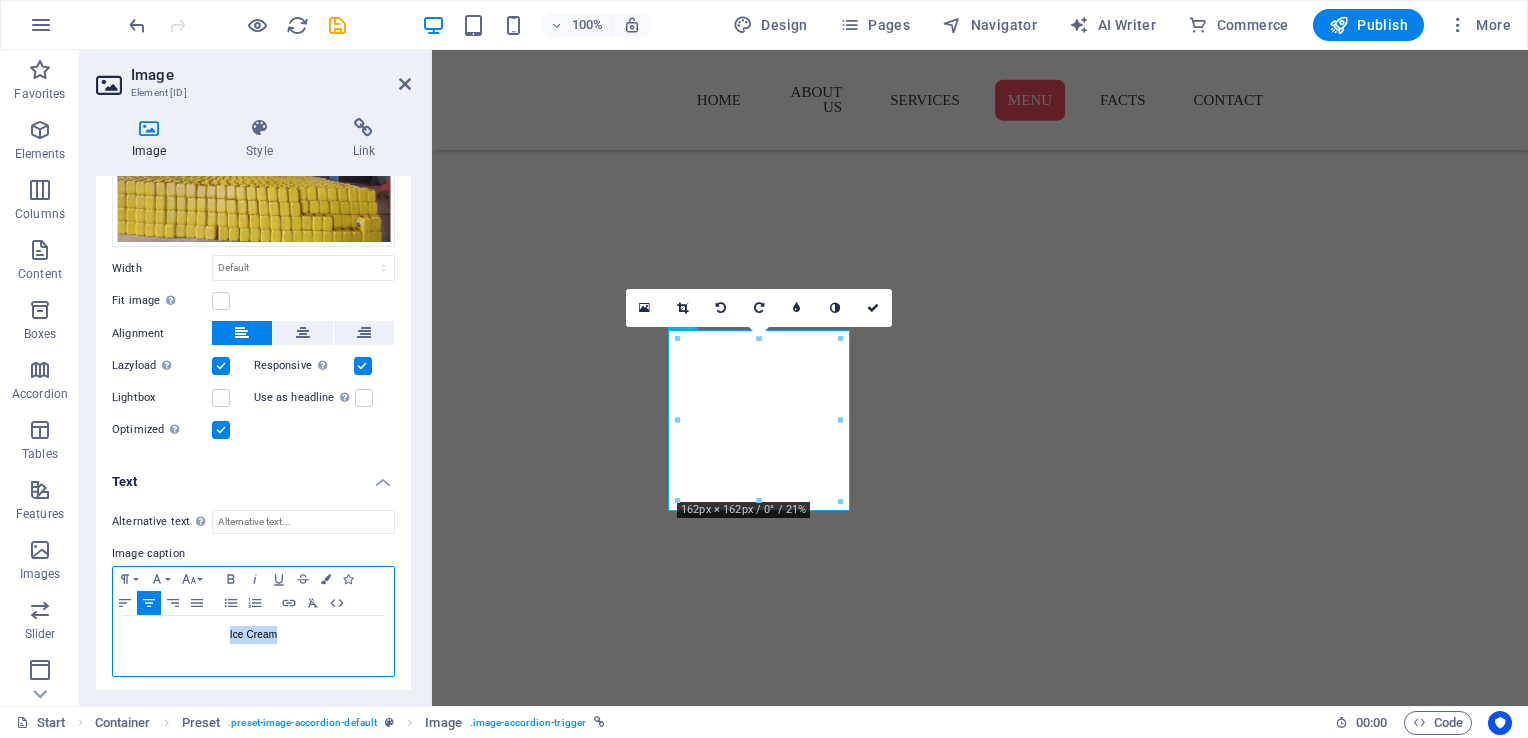 drag, startPoint x: 284, startPoint y: 634, endPoint x: 191, endPoint y: 637, distance: 93.04838 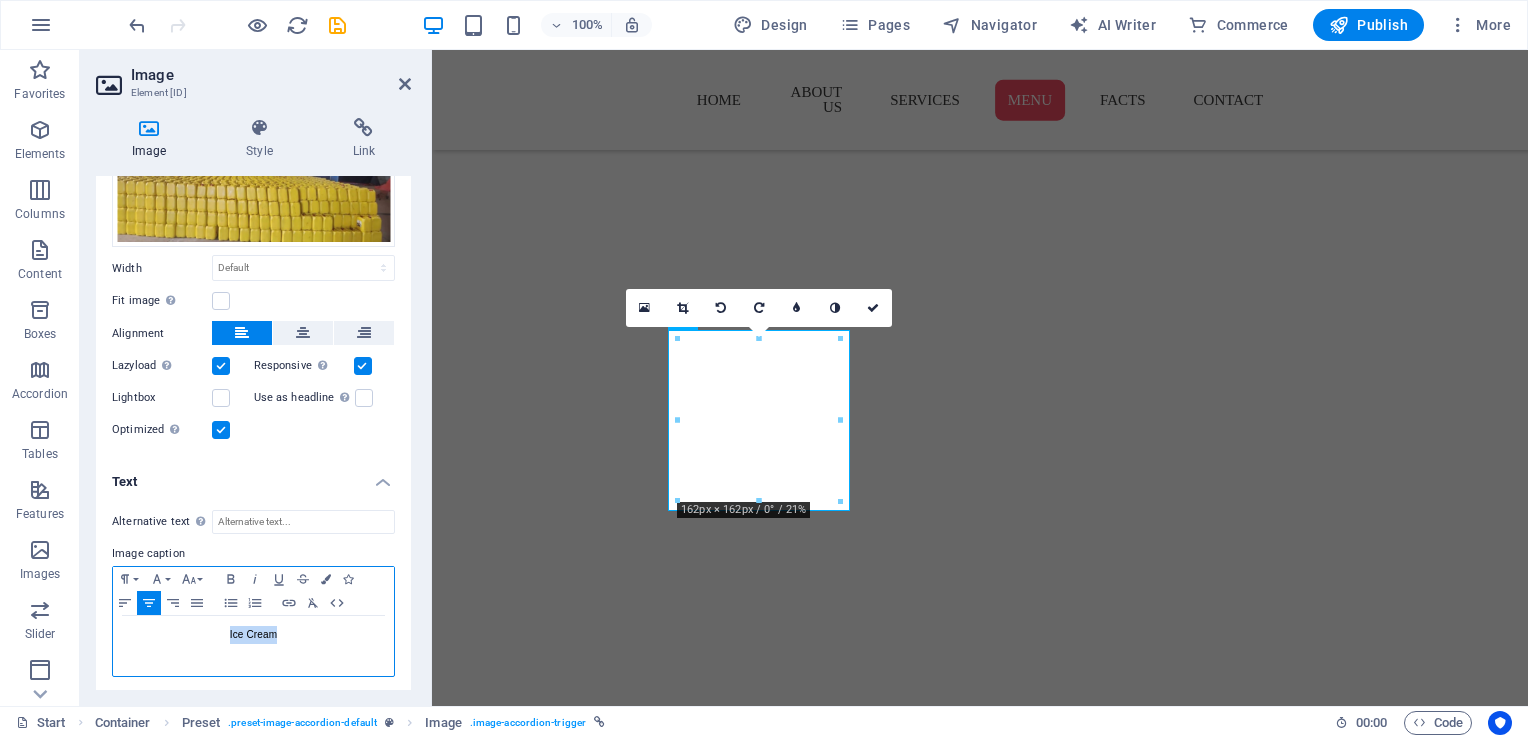 type 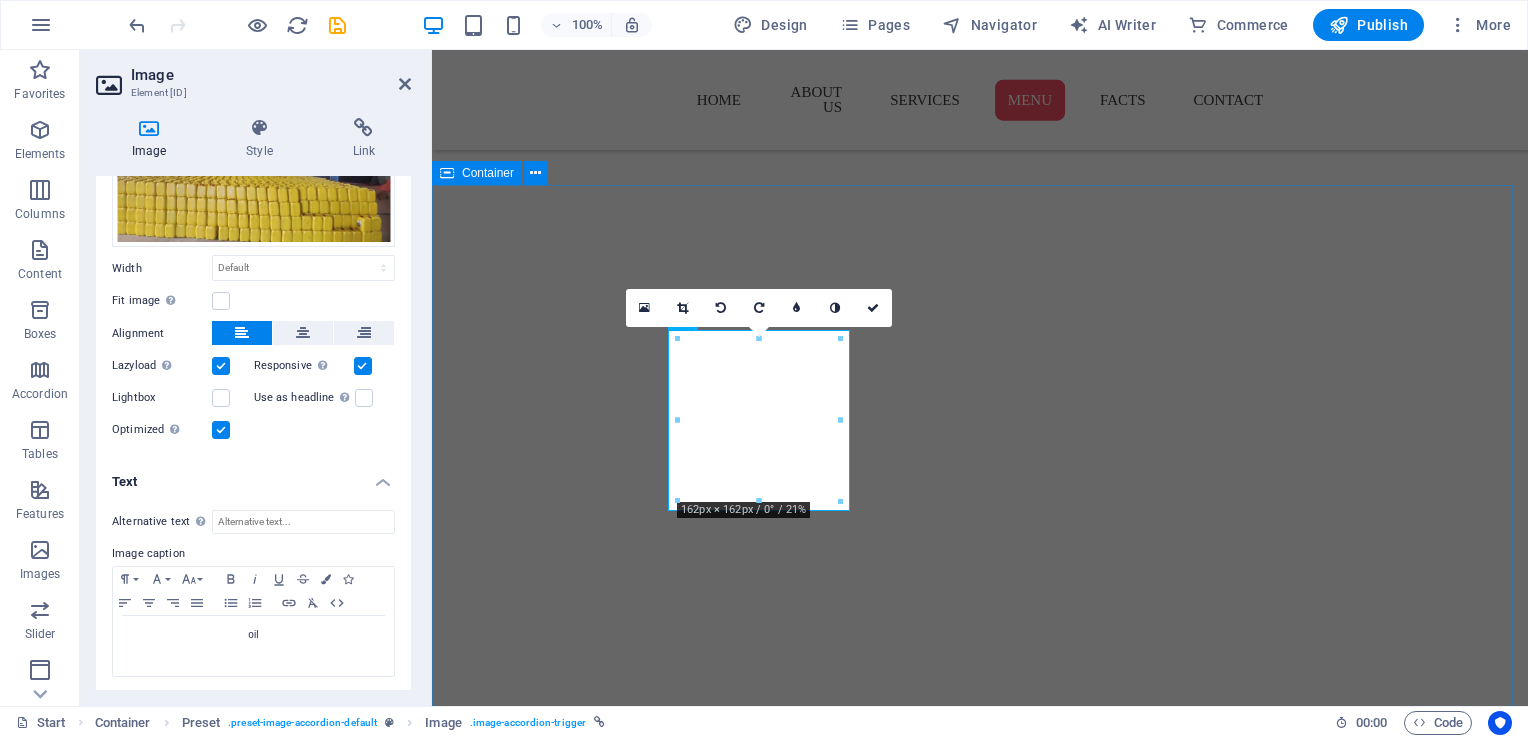 click on "Our product oil Delicious Ice Cream Lorem ipsum dolor sit cum magni odio dolor amet $4.50 DELICIOUS ICE CREAM Lorem ipsum dolor sit cum magni odio dolor amet $3.70 DELICIOUS ICE CREAM Lorem ipsum dolor sit cum magni odio dolor amet $4.30 DELICIOUS ICE CREAM Lorem ipsum dolor sit cum magni odio dolor amet $5.20 DELICIOUS ICE CREAM Lorem ipsum dolor sit cum magni odio dolor amet $4.70 DELICIOUS ICE CREAM Lorem ipsum dolor sit cum magni odio dolor amet $5.50 Ice Cream Delicious Ice Cream Lorem ipsum dolor sit cum magni odio dolor amet $4.50 DELICIOUS ICE CREAM Lorem ipsum dolor sit cum magni odio dolor amet $3.70 DELICIOUS ICE CREAM Lorem ipsum dolor sit cum magni odio dolor amet $4.30 DELICIOUS ICE CREAM Lorem ipsum dolor sit cum magni odio dolor amet $5.20 DELICIOUS ICE CREAM Lorem ipsum dolor sit cum magni odio dolor amet $4.70 DELICIOUS ICE CREAM Lorem ipsum dolor sit cum magni odio dolor amet $5.50 Ice Cream Delicious Ice Cream Lorem ipsum dolor sit cum magni odio dolor amet $4.50 DELICIOUS ICE CREAM $3.70 $4.30" at bounding box center [980, 4627] 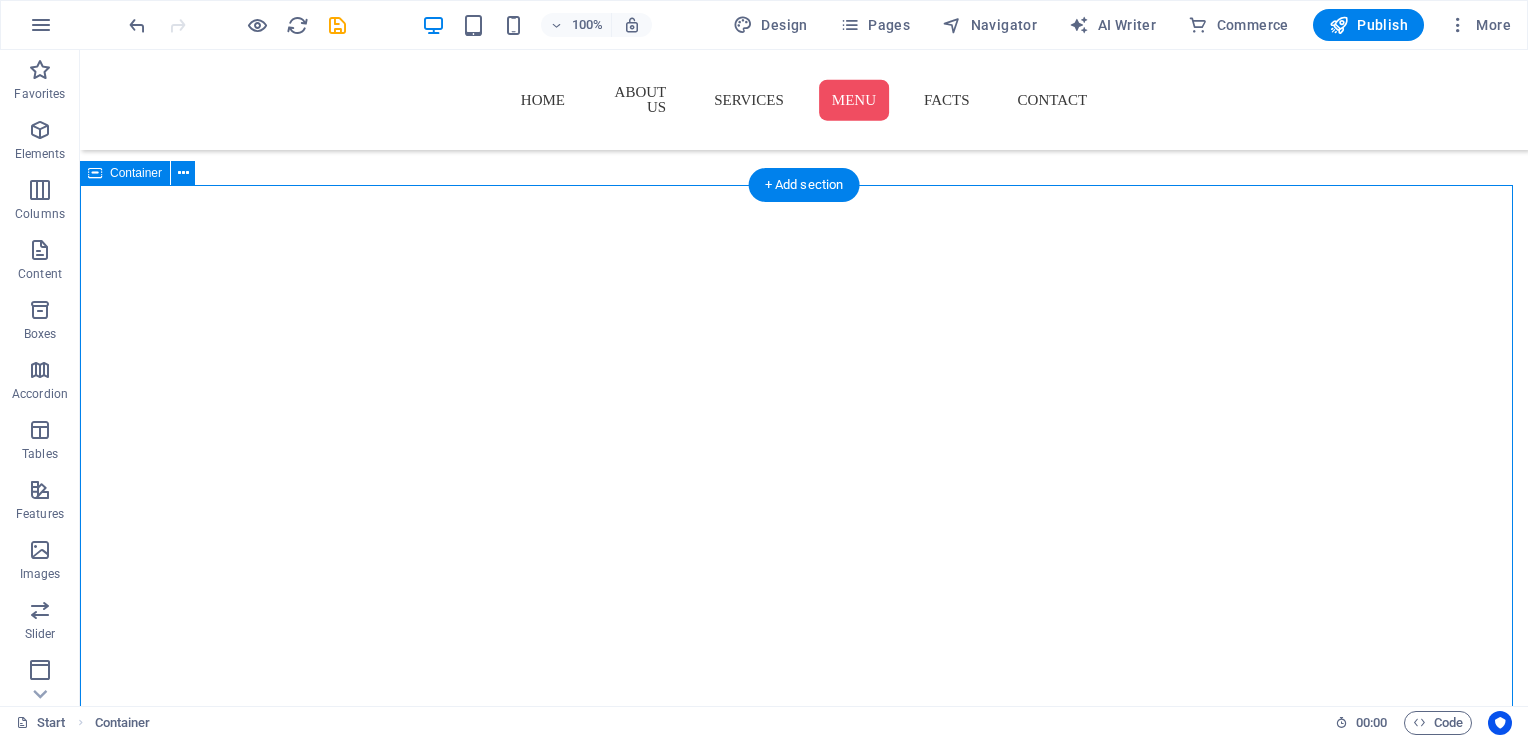 click on "Our product oil Delicious Ice Cream Lorem ipsum dolor sit cum magni odio dolor amet $4.50 DELICIOUS ICE CREAM Lorem ipsum dolor sit cum magni odio dolor amet $3.70 DELICIOUS ICE CREAM Lorem ipsum dolor sit cum magni odio dolor amet $4.30 DELICIOUS ICE CREAM Lorem ipsum dolor sit cum magni odio dolor amet $5.20 DELICIOUS ICE CREAM Lorem ipsum dolor sit cum magni odio dolor amet $4.70 DELICIOUS ICE CREAM Lorem ipsum dolor sit cum magni odio dolor amet $5.50 Ice Cream Delicious Ice Cream Lorem ipsum dolor sit cum magni odio dolor amet $4.50 DELICIOUS ICE CREAM Lorem ipsum dolor sit cum magni odio dolor amet $3.70 DELICIOUS ICE CREAM Lorem ipsum dolor sit cum magni odio dolor amet $4.30 DELICIOUS ICE CREAM Lorem ipsum dolor sit cum magni odio dolor amet $5.20 DELICIOUS ICE CREAM Lorem ipsum dolor sit cum magni odio dolor amet $4.70 DELICIOUS ICE CREAM Lorem ipsum dolor sit cum magni odio dolor amet $5.50 Ice Cream Delicious Ice Cream Lorem ipsum dolor sit cum magni odio dolor amet $4.50 DELICIOUS ICE CREAM $3.70 $4.30" at bounding box center (804, 4627) 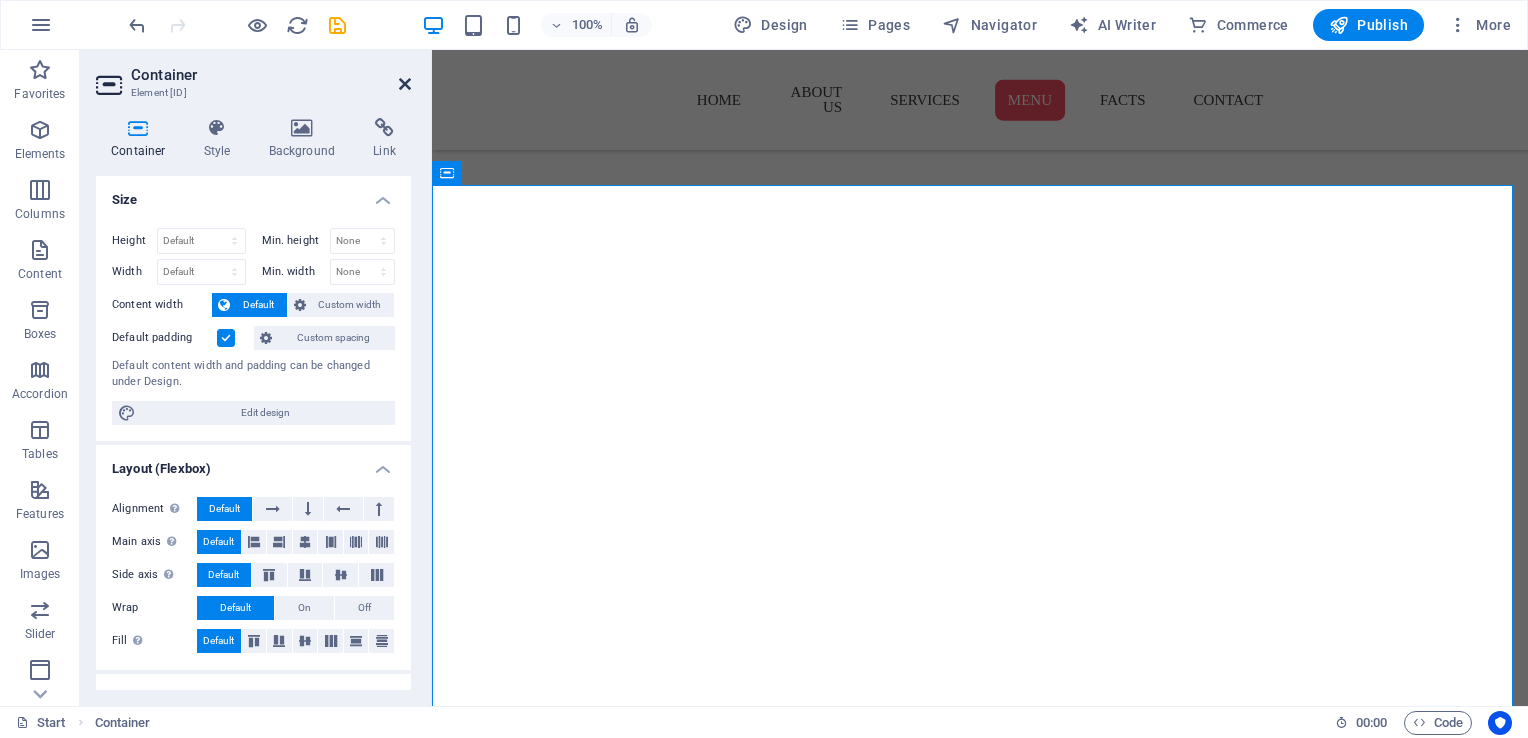 click at bounding box center (405, 84) 